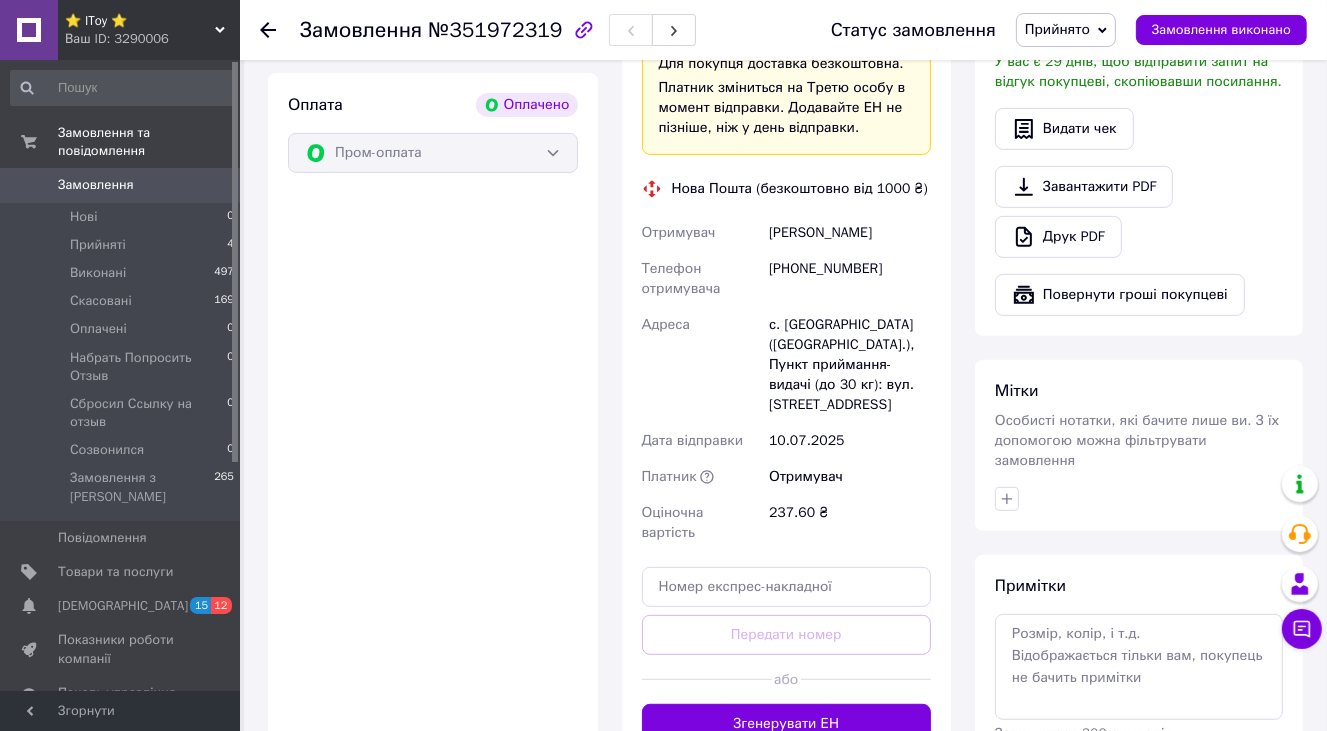 scroll, scrollTop: 800, scrollLeft: 0, axis: vertical 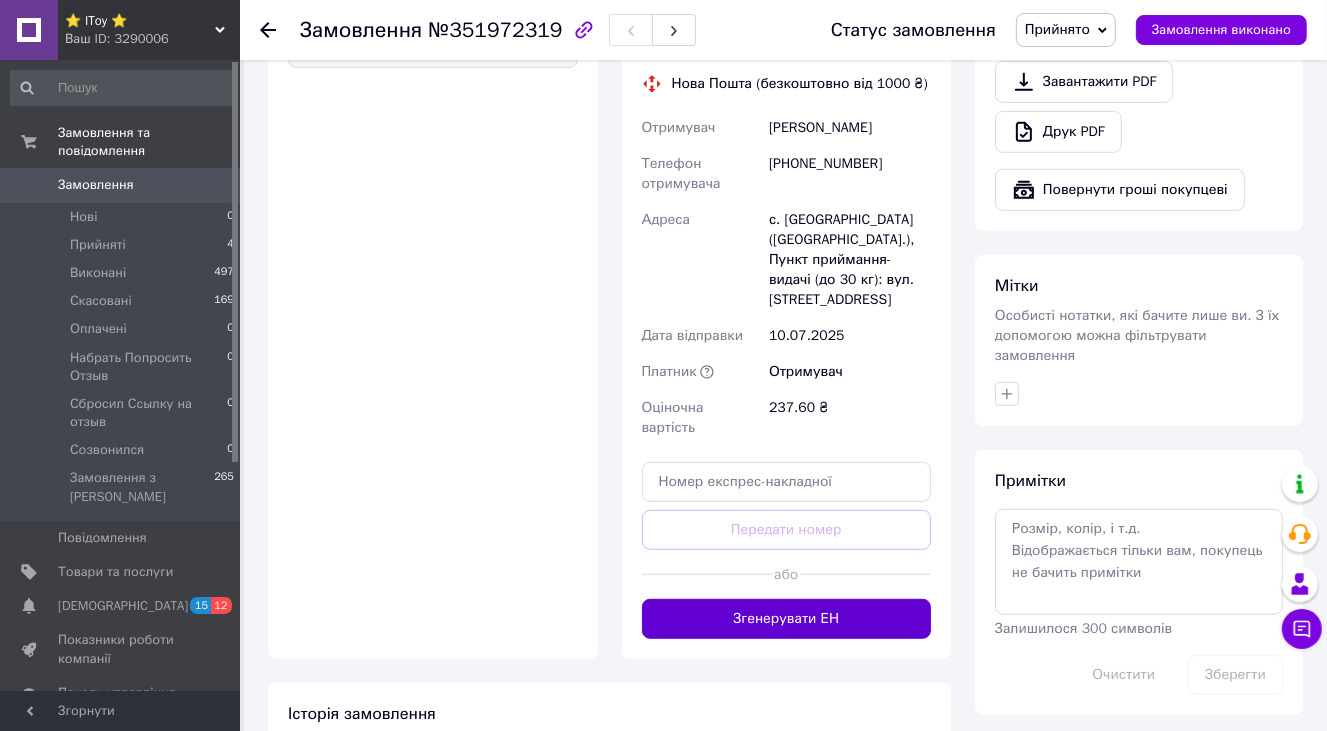 click on "Згенерувати ЕН" at bounding box center [787, 619] 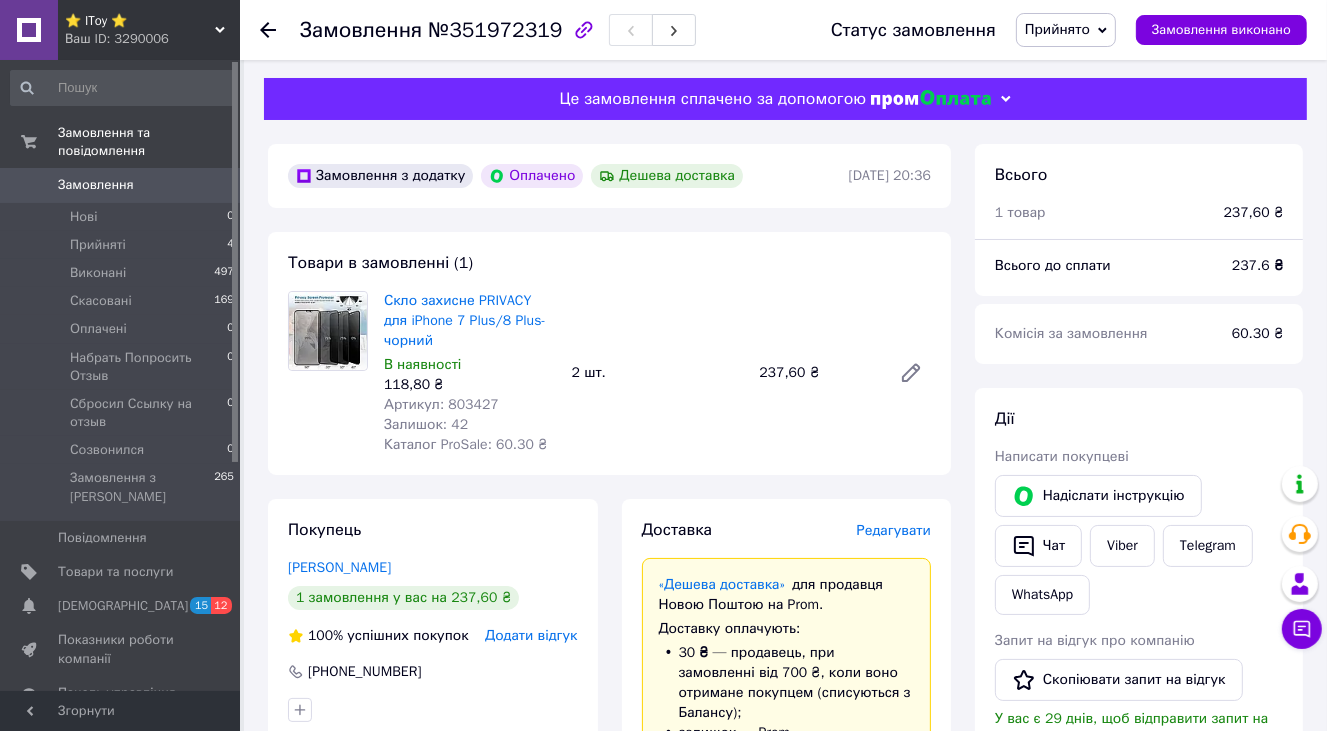 scroll, scrollTop: 0, scrollLeft: 0, axis: both 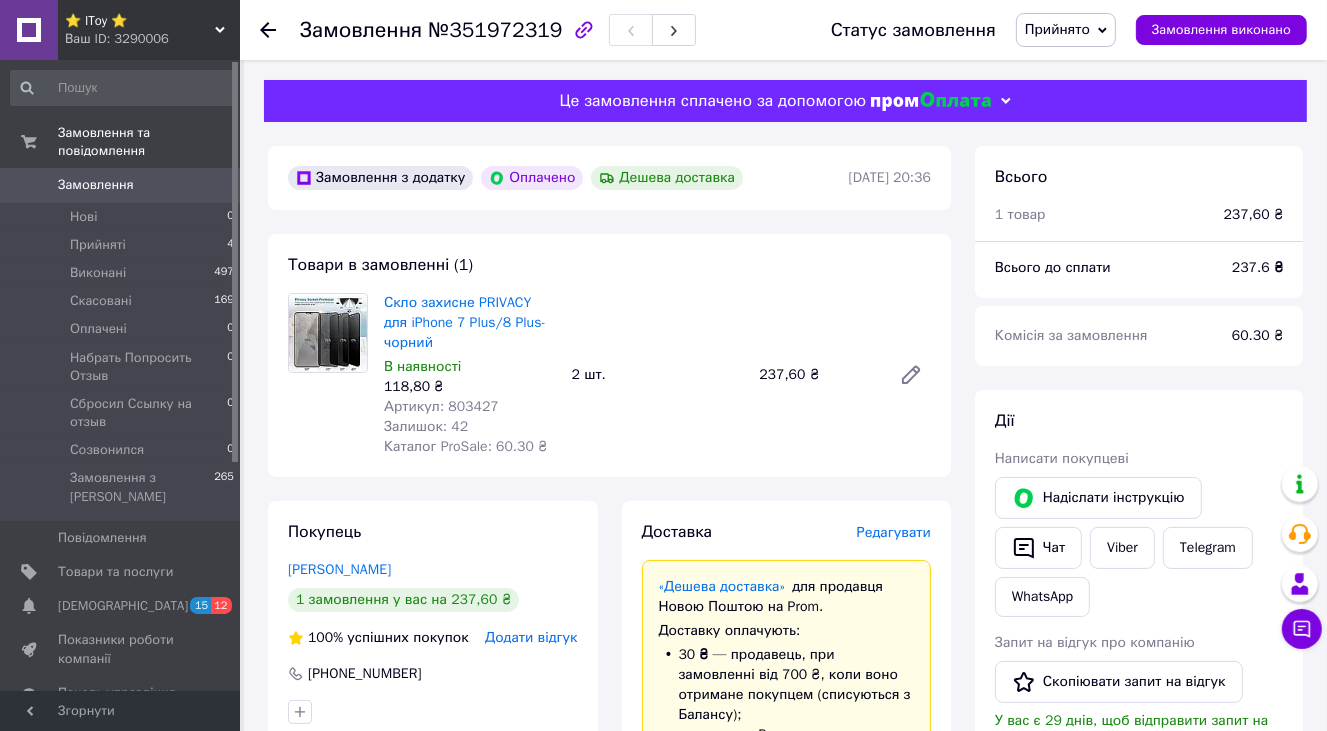 click 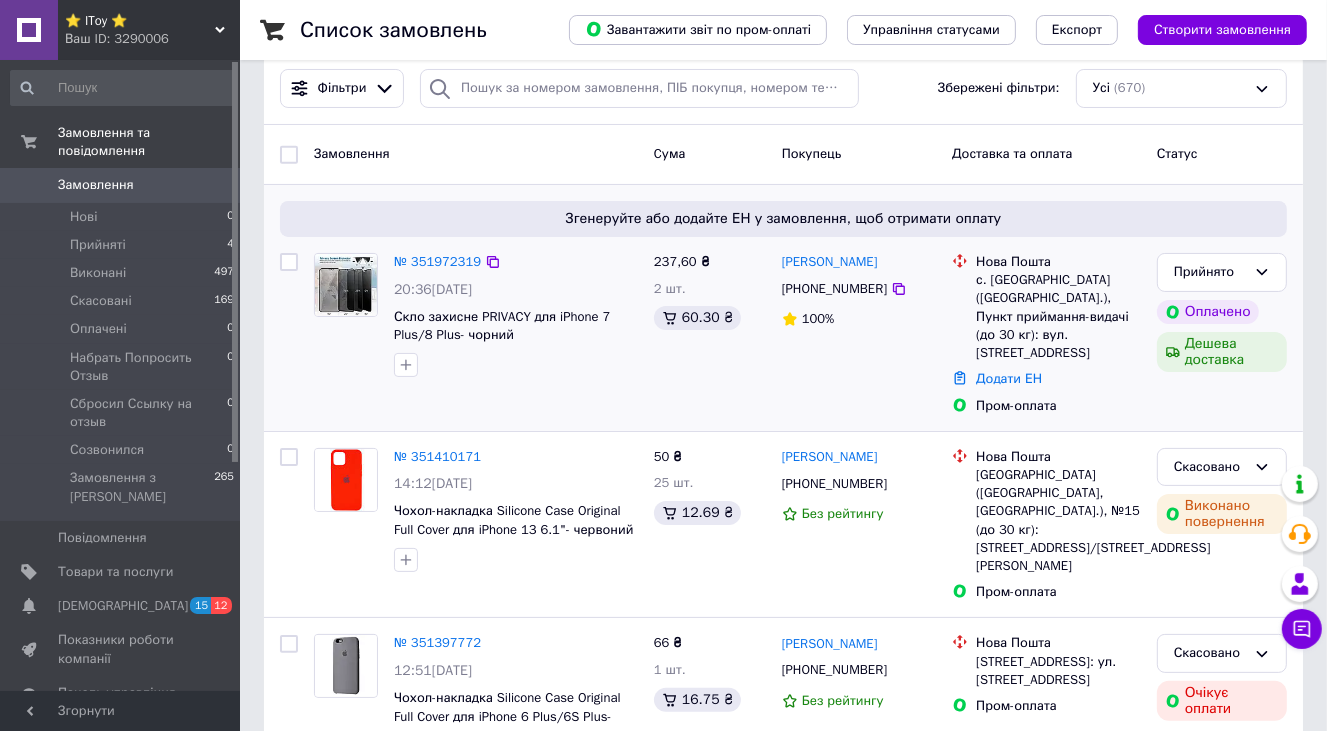 scroll, scrollTop: 200, scrollLeft: 0, axis: vertical 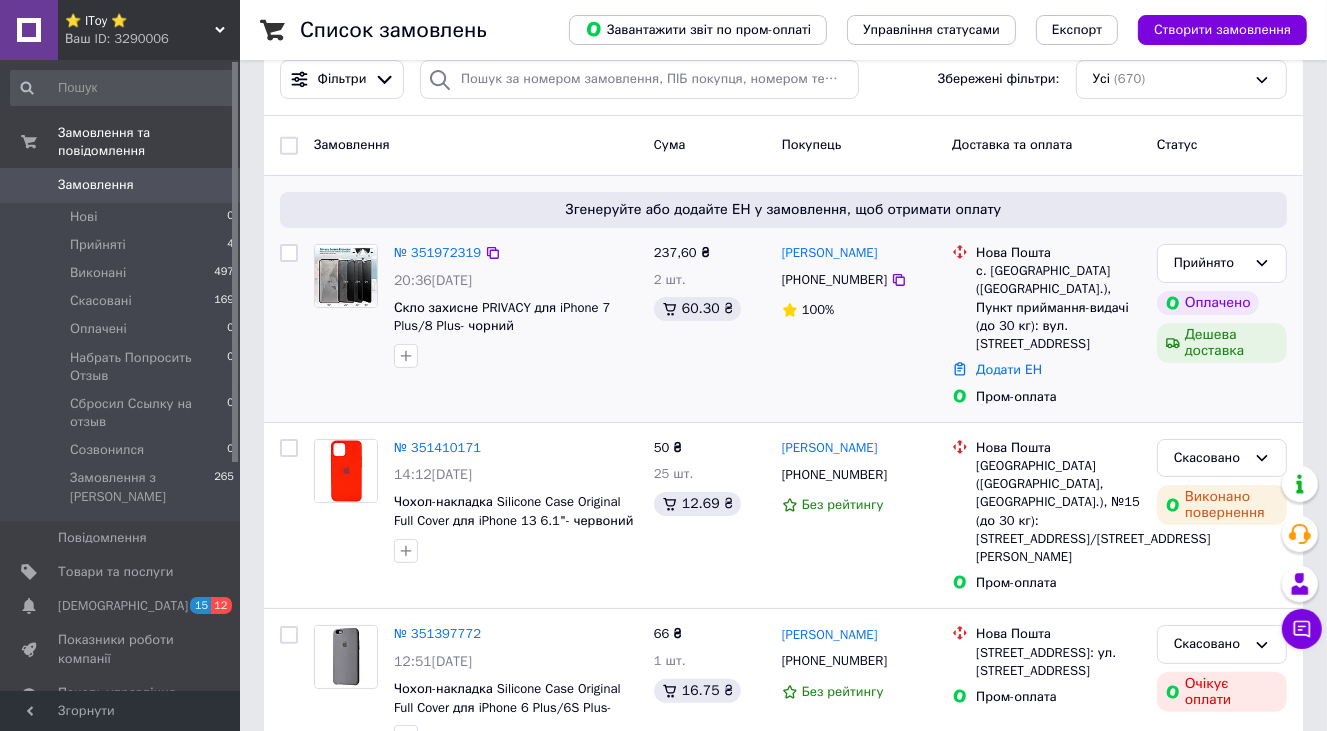drag, startPoint x: 780, startPoint y: 251, endPoint x: 900, endPoint y: 256, distance: 120.10412 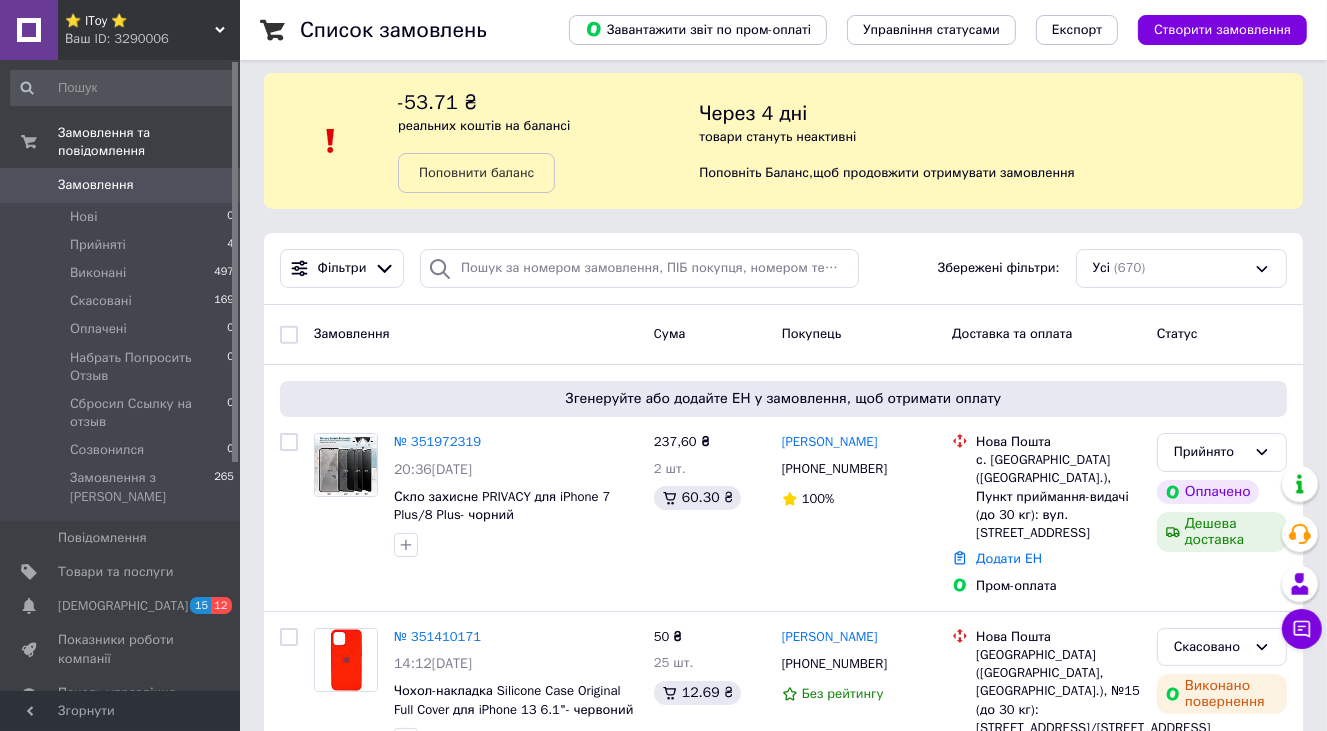 scroll, scrollTop: 0, scrollLeft: 0, axis: both 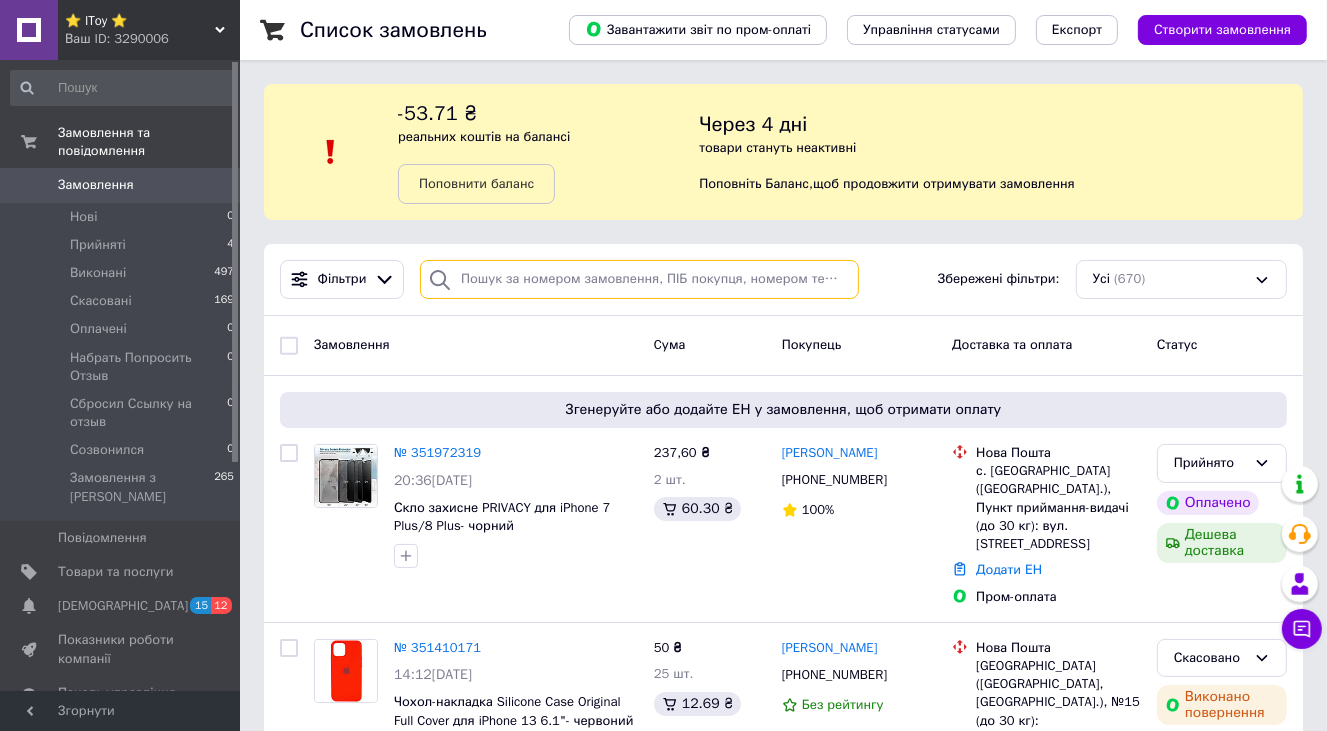click at bounding box center [639, 279] 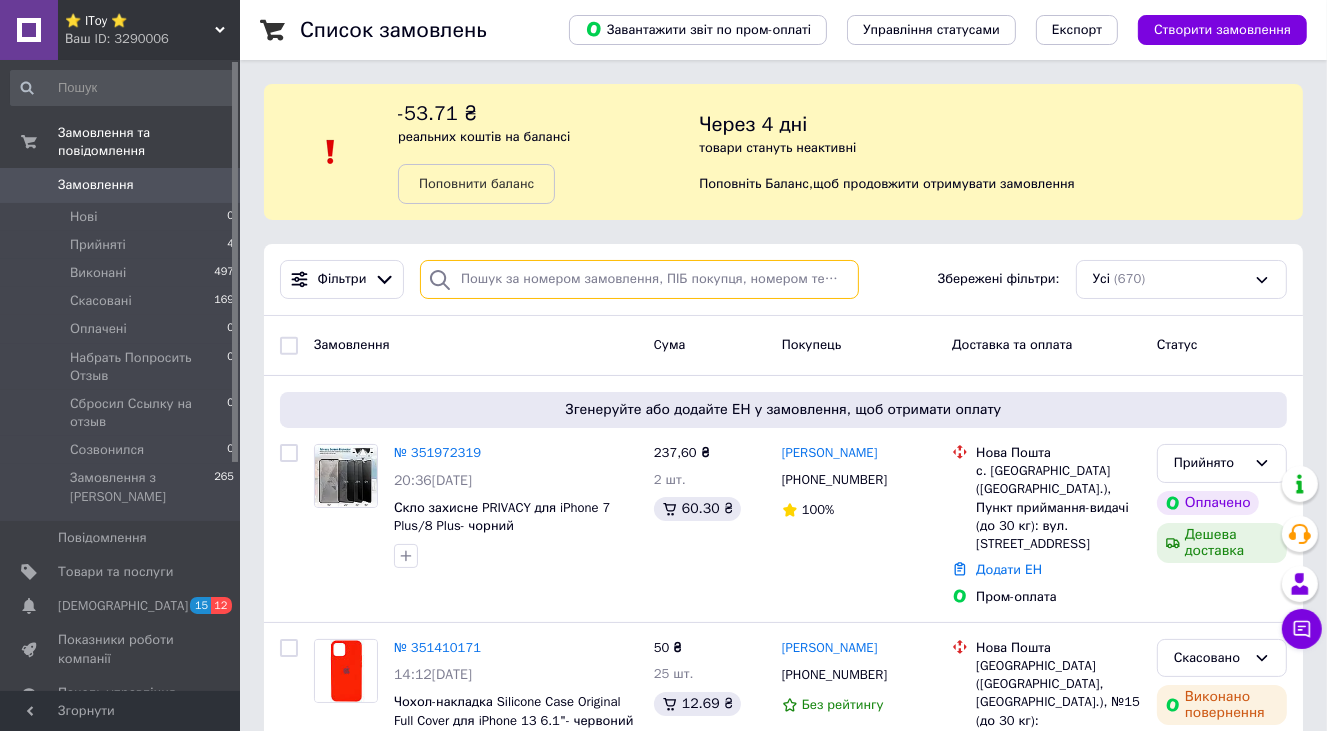 paste on "(DL UA) Клавіатура дротова Jedel COMBO G10 + миша" 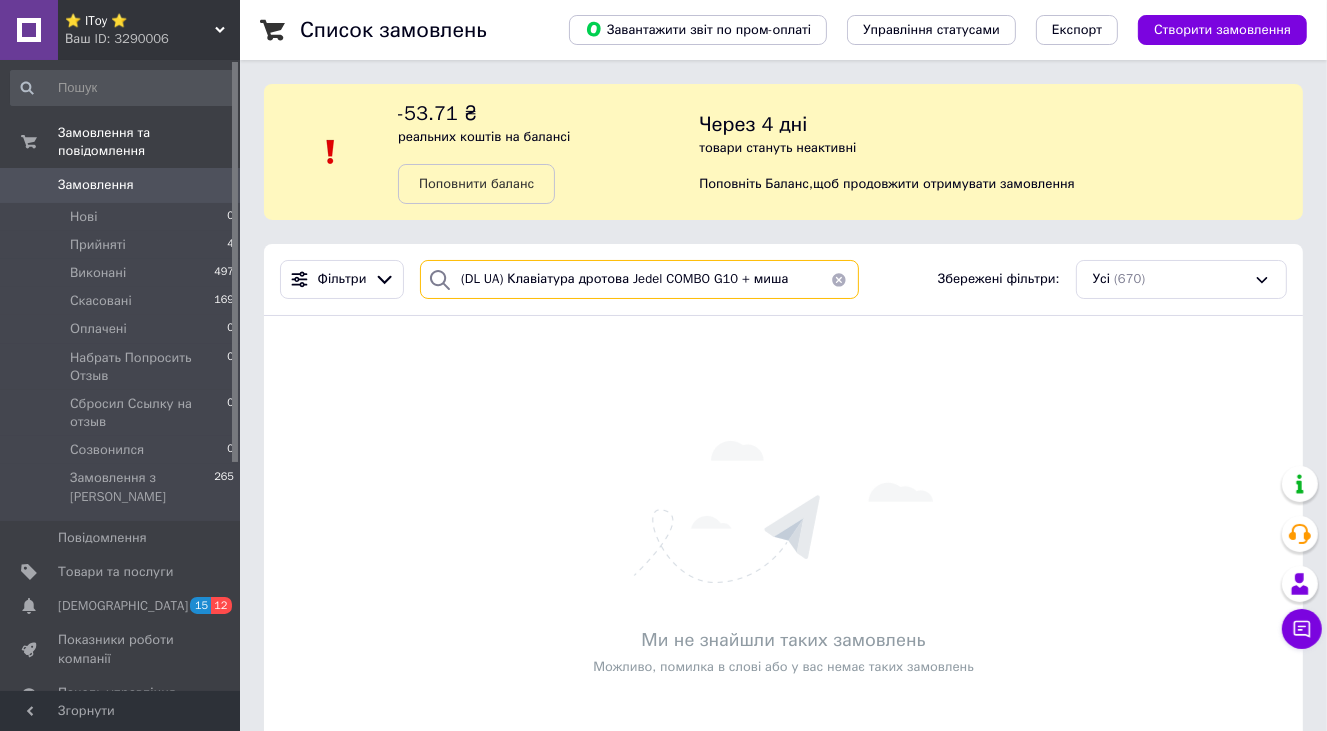 click on "(DL UA) Клавіатура дротова Jedel COMBO G10 + миша" at bounding box center [639, 279] 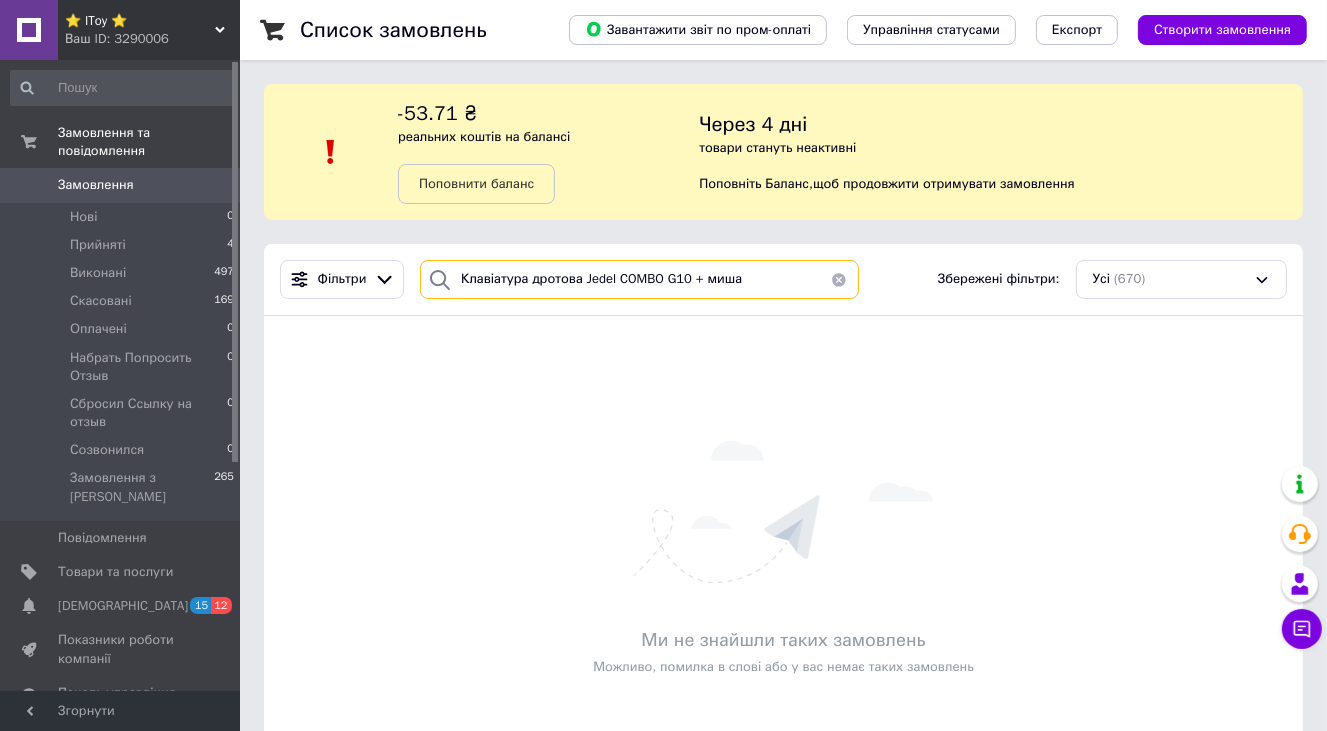 click on "Клавіатура дротова Jedel COMBO G10 + миша" at bounding box center [639, 279] 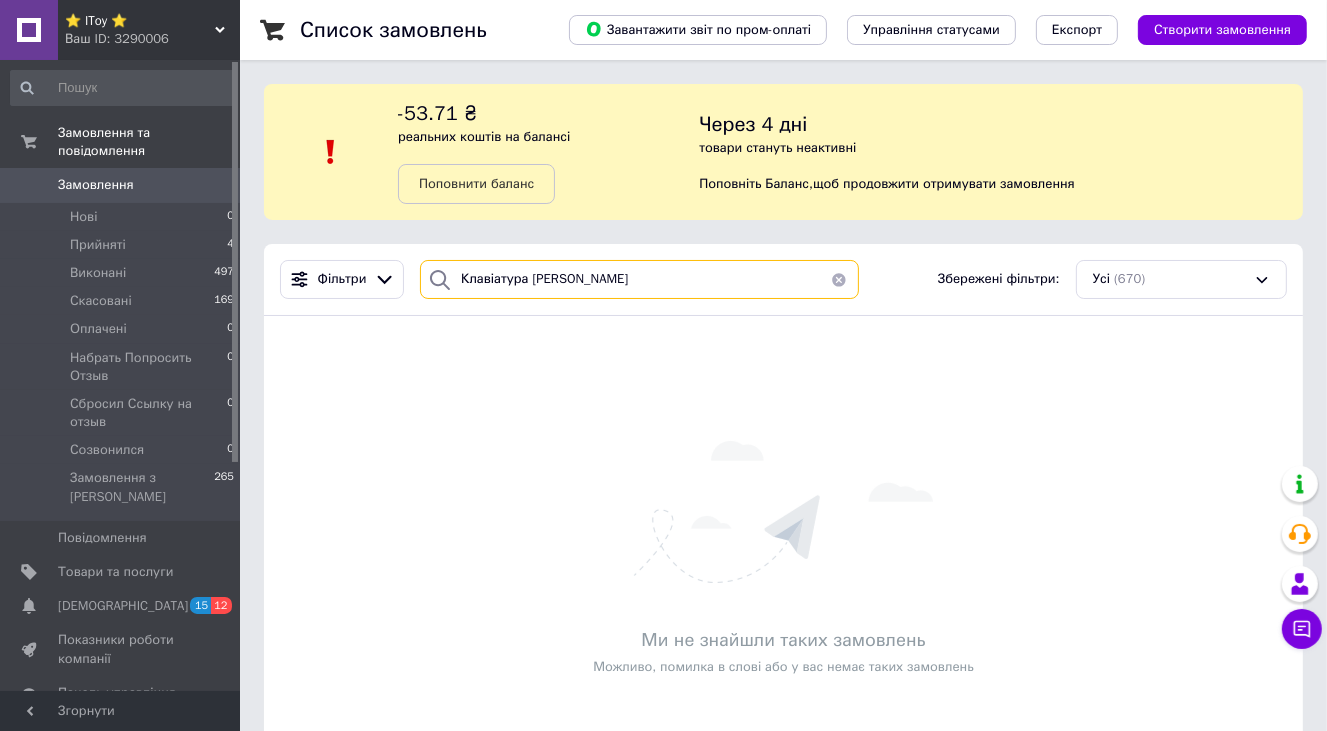 click on "Клавіатура дротова Jedel" at bounding box center [639, 279] 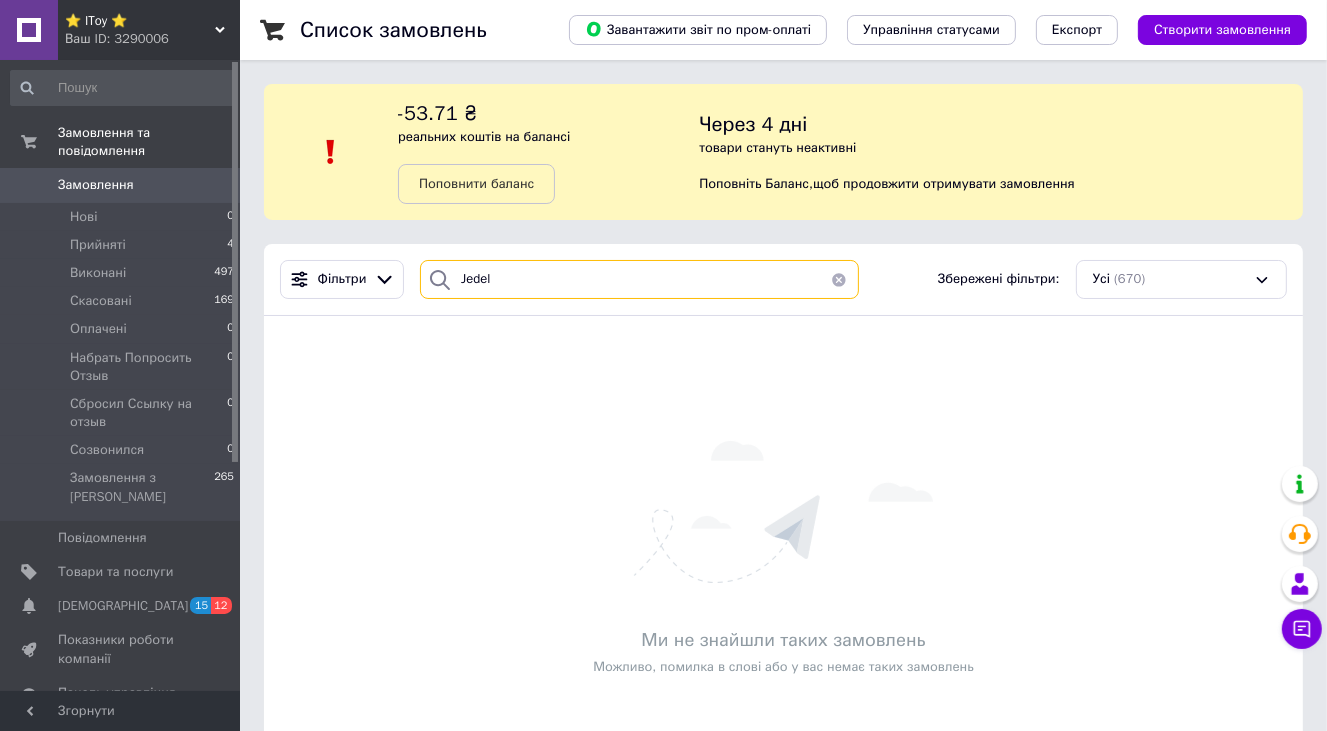 type on "Jedel" 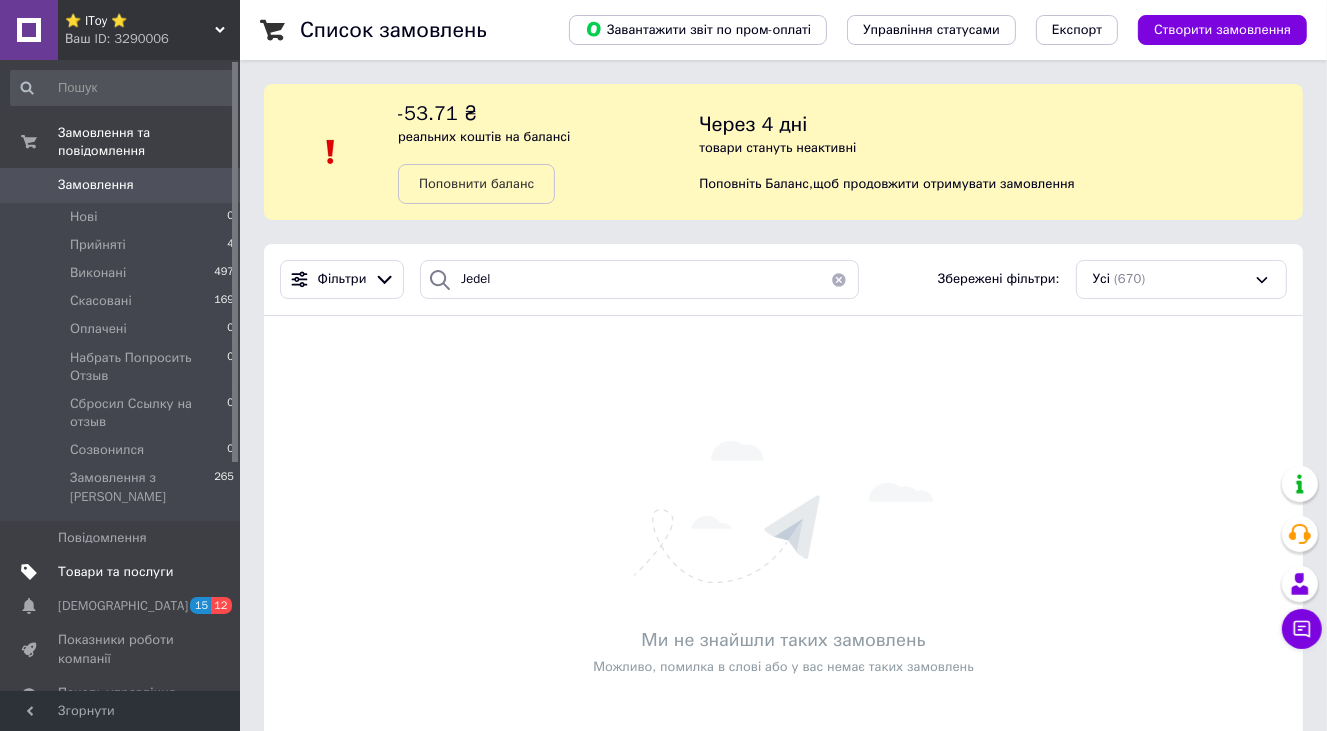 click on "Товари та послуги" at bounding box center [115, 572] 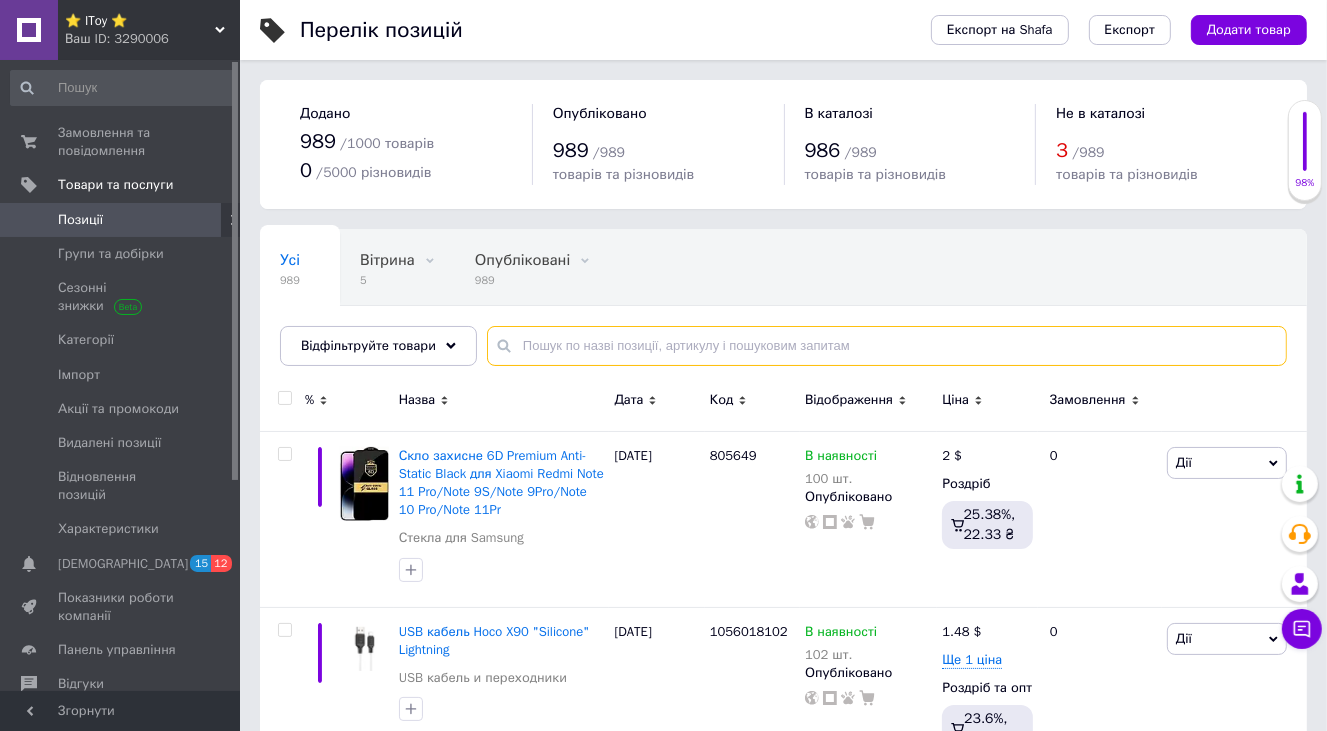 click at bounding box center [887, 346] 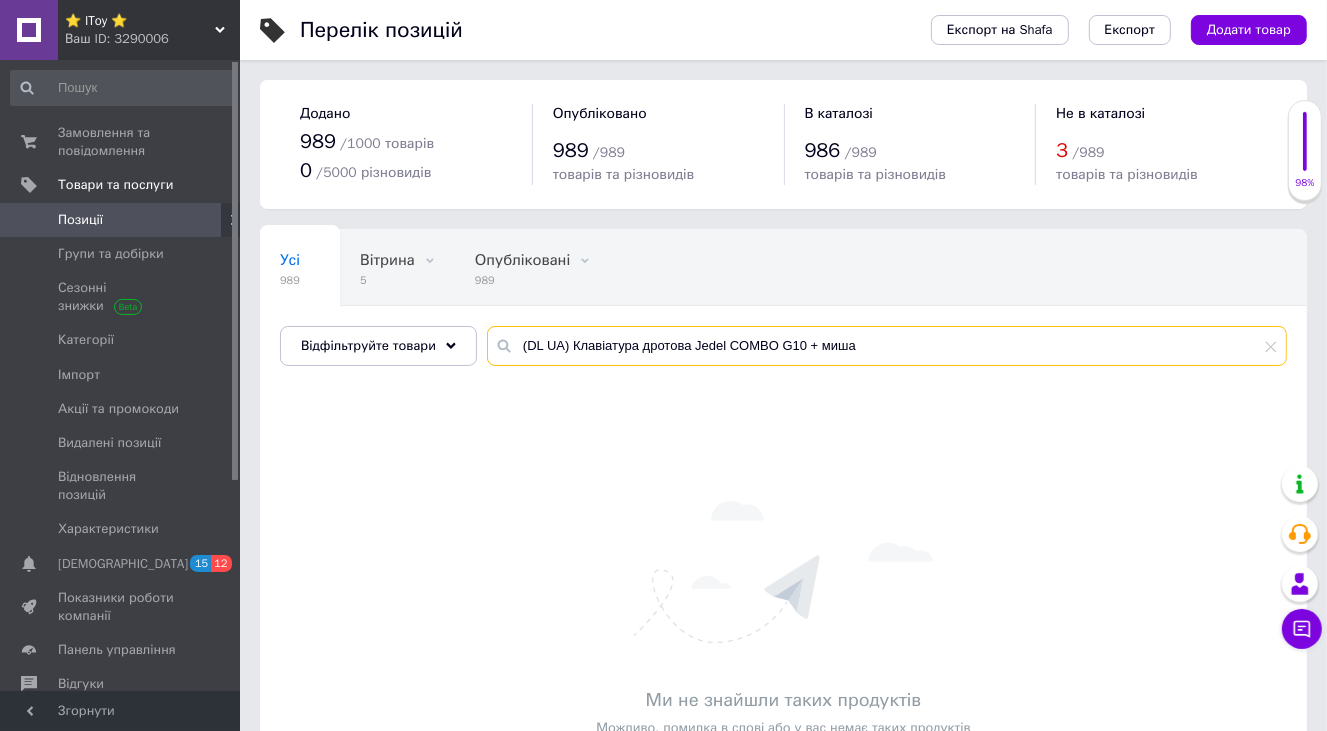 click on "(DL UA) Клавіатура дротова Jedel COMBO G10 + миша" at bounding box center (887, 346) 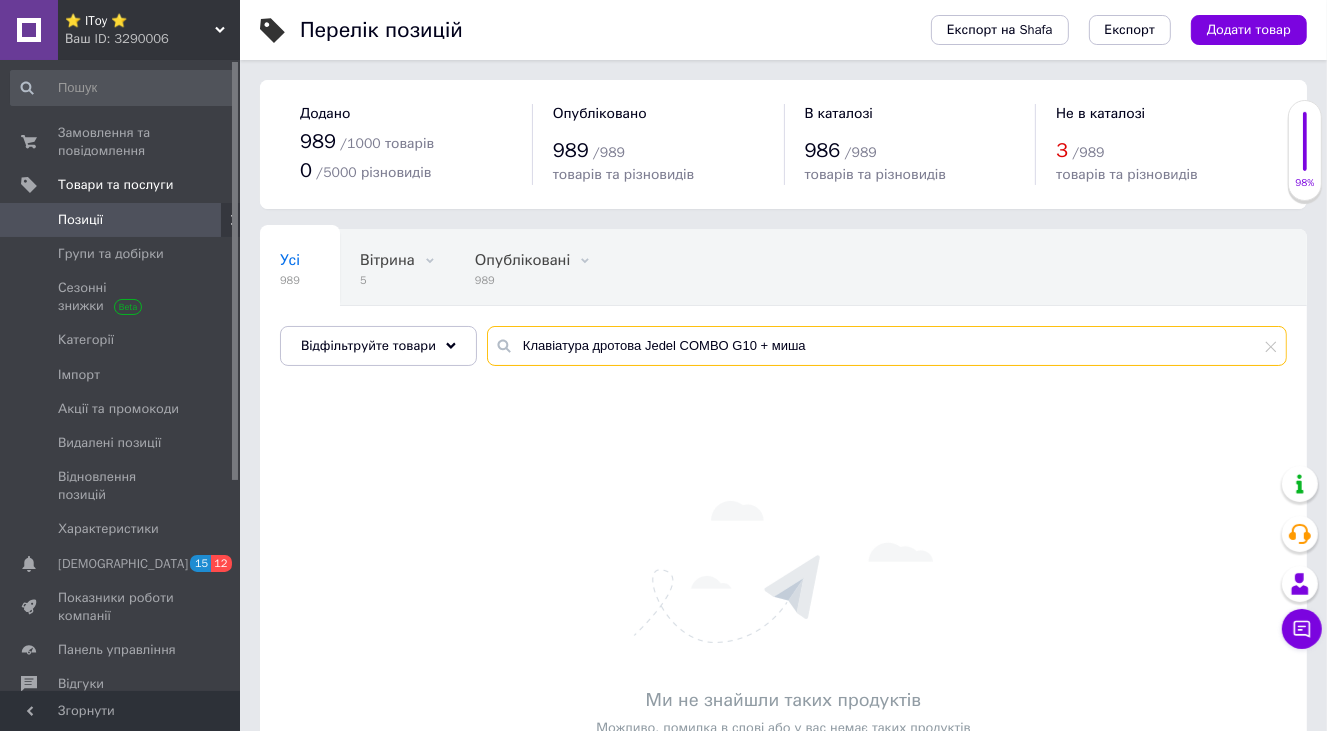 click on "Клавіатура дротова Jedel COMBO G10 + миша" at bounding box center (887, 346) 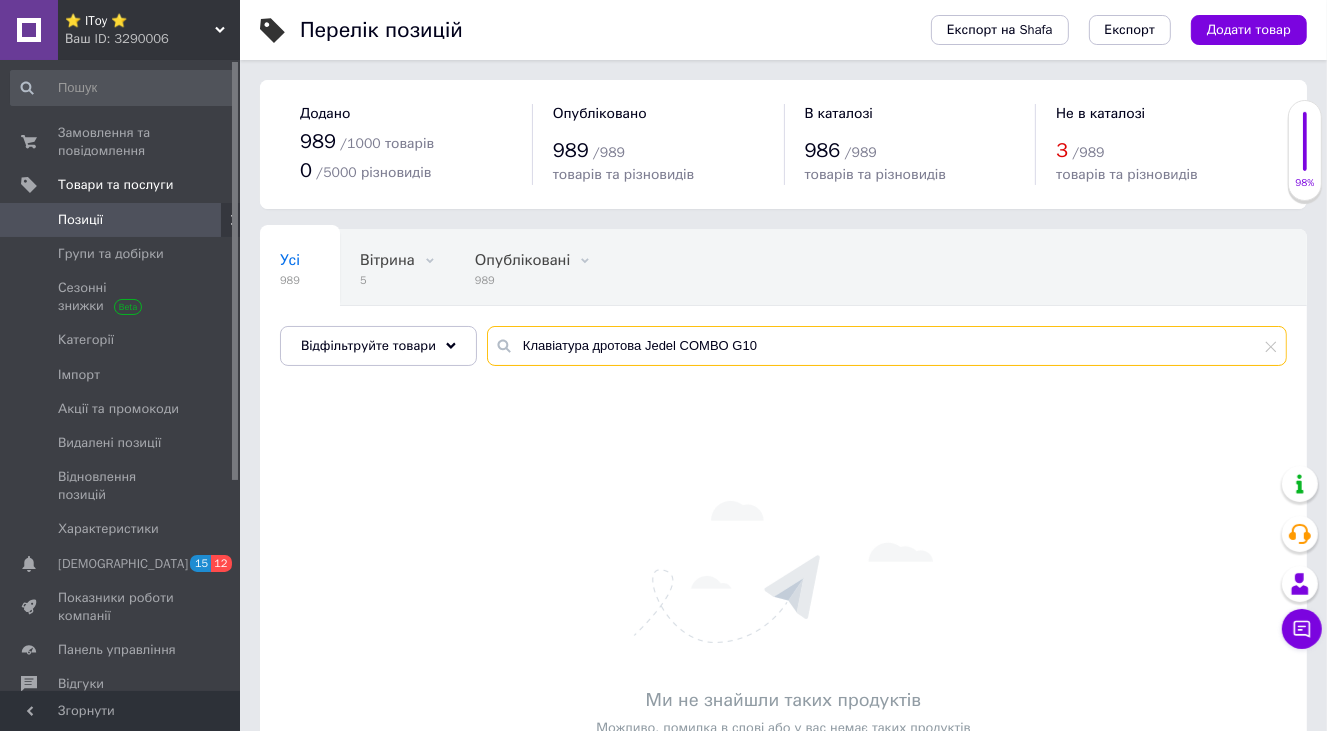 click on "Клавіатура дротова Jedel COMBO G10" at bounding box center (887, 346) 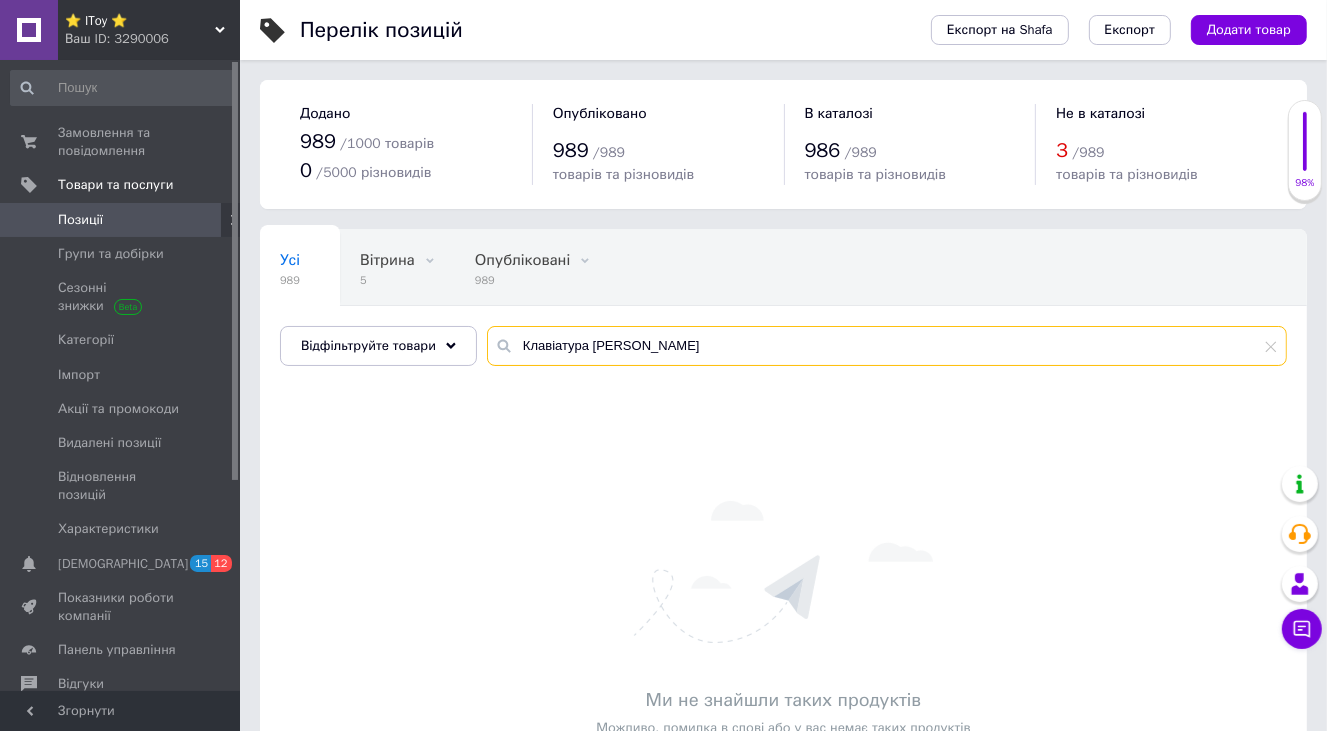 type on "Клавіатура дротова Jedel" 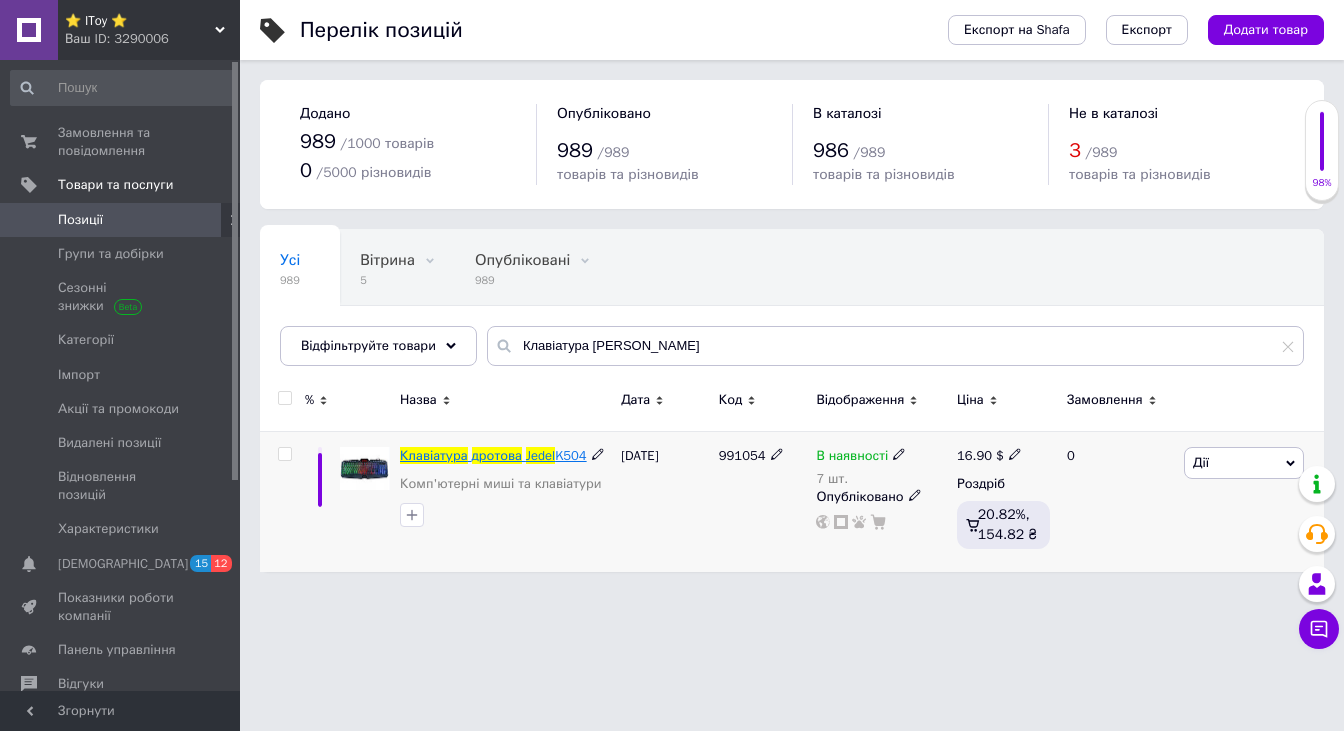 click on "дротова" at bounding box center (497, 455) 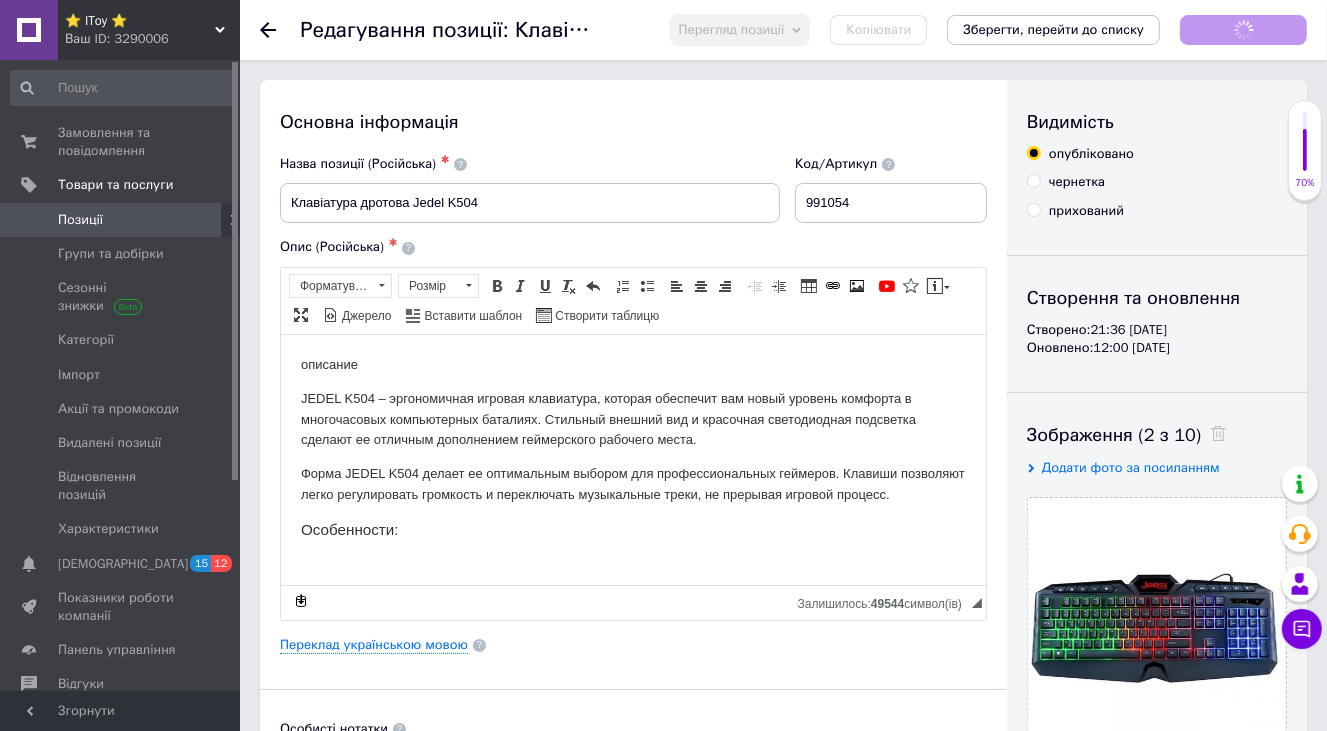 scroll, scrollTop: 0, scrollLeft: 0, axis: both 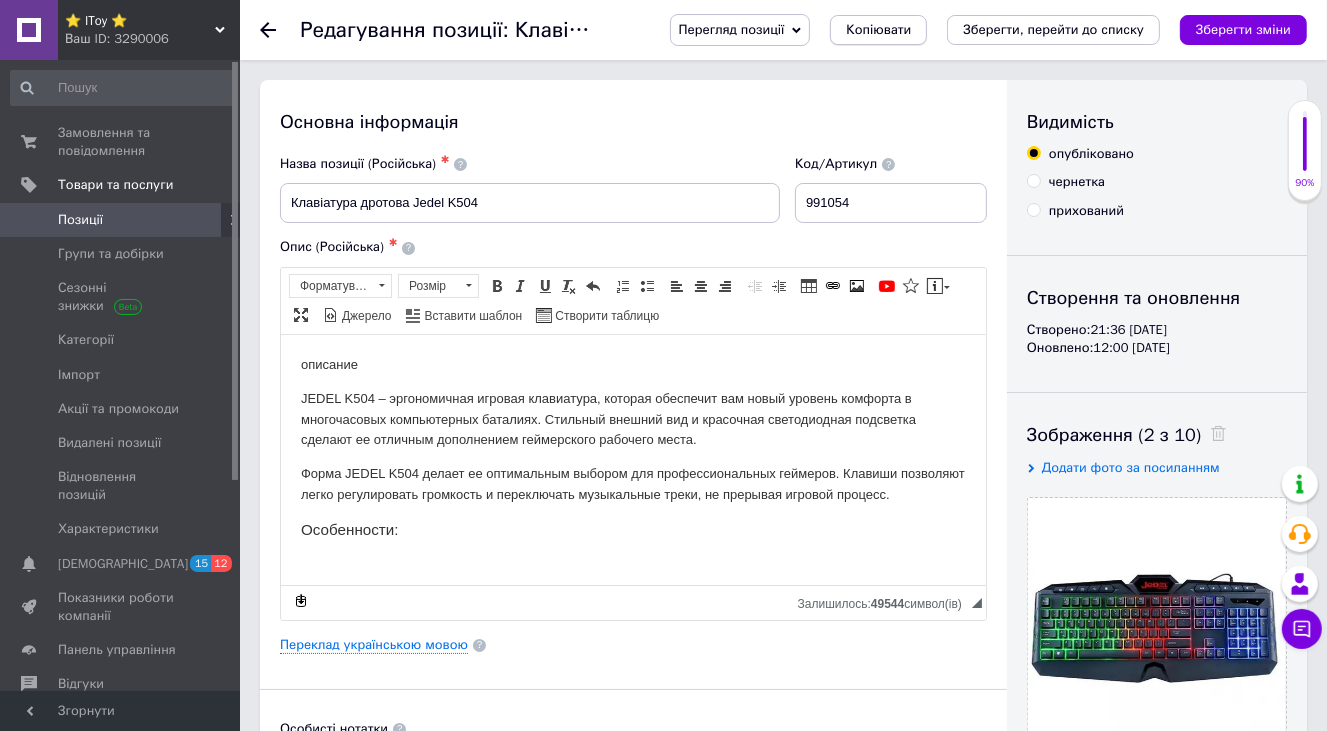 click on "Копіювати" at bounding box center (878, 30) 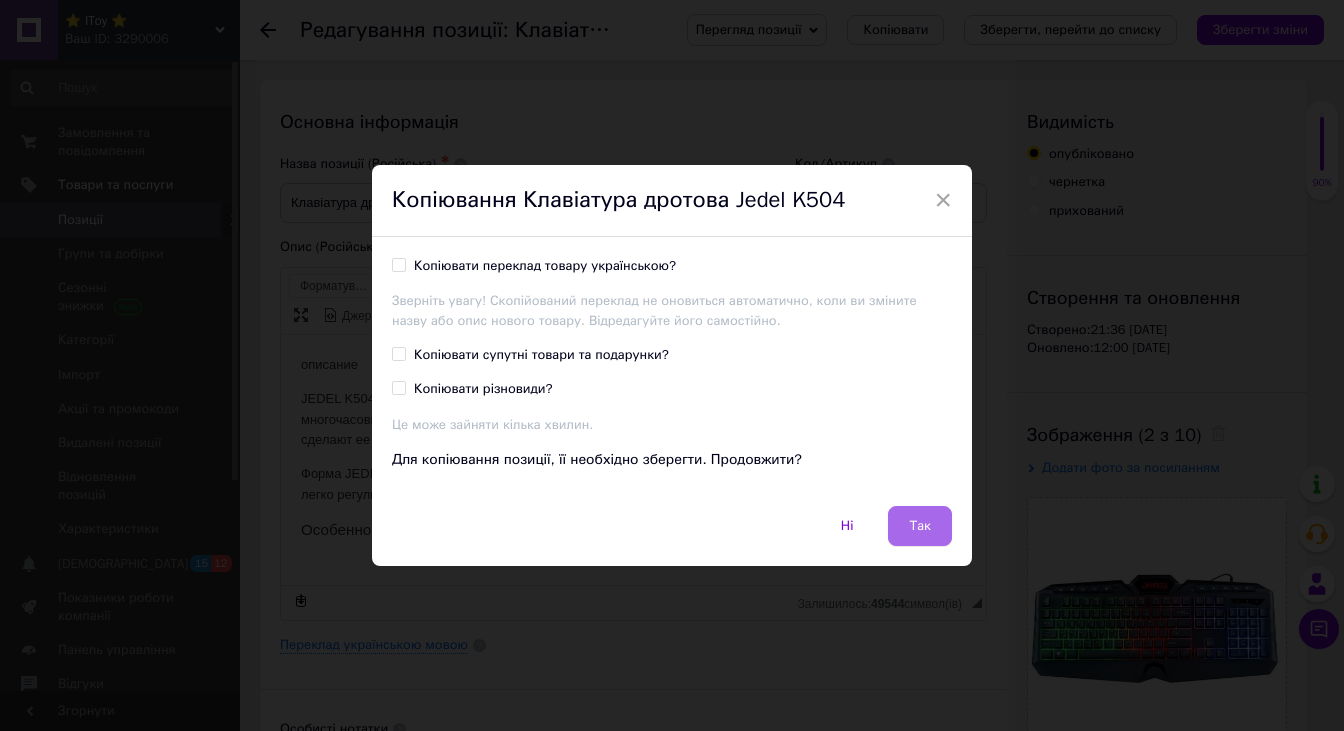 click on "Так" at bounding box center (920, 526) 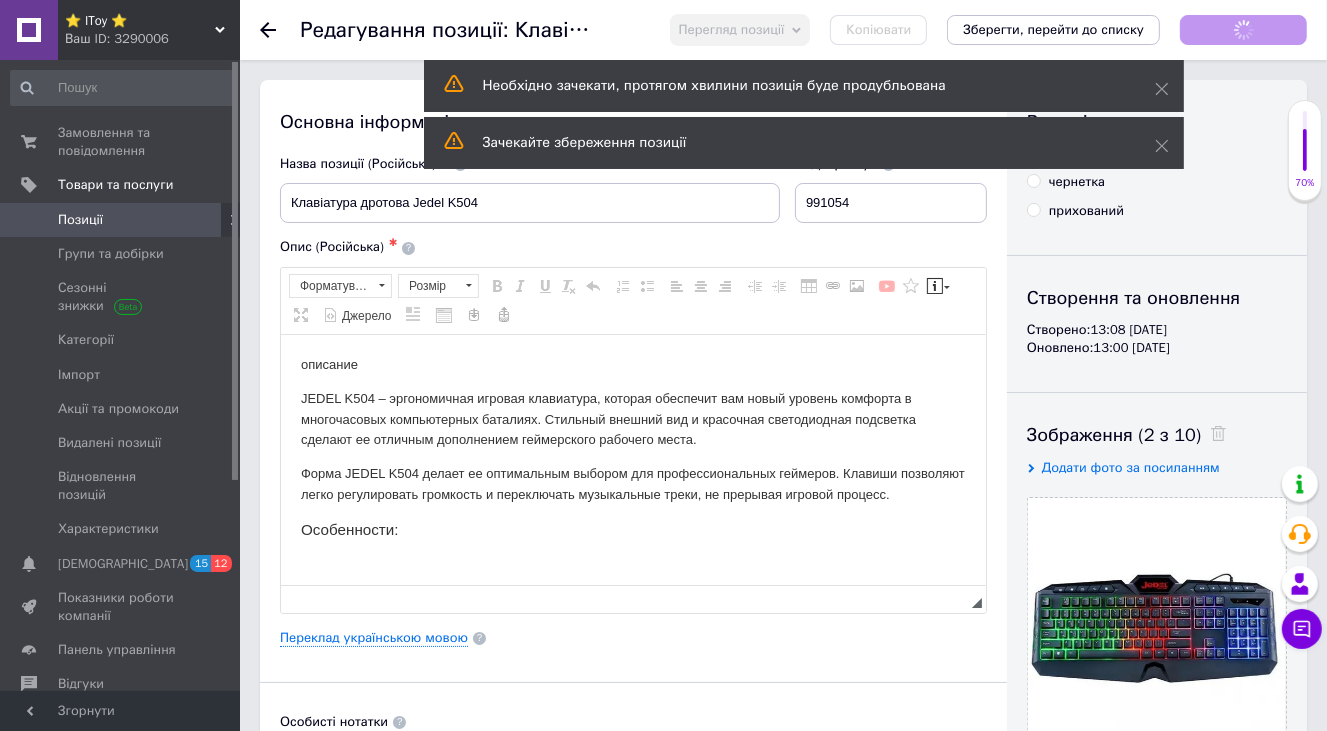 scroll, scrollTop: 0, scrollLeft: 0, axis: both 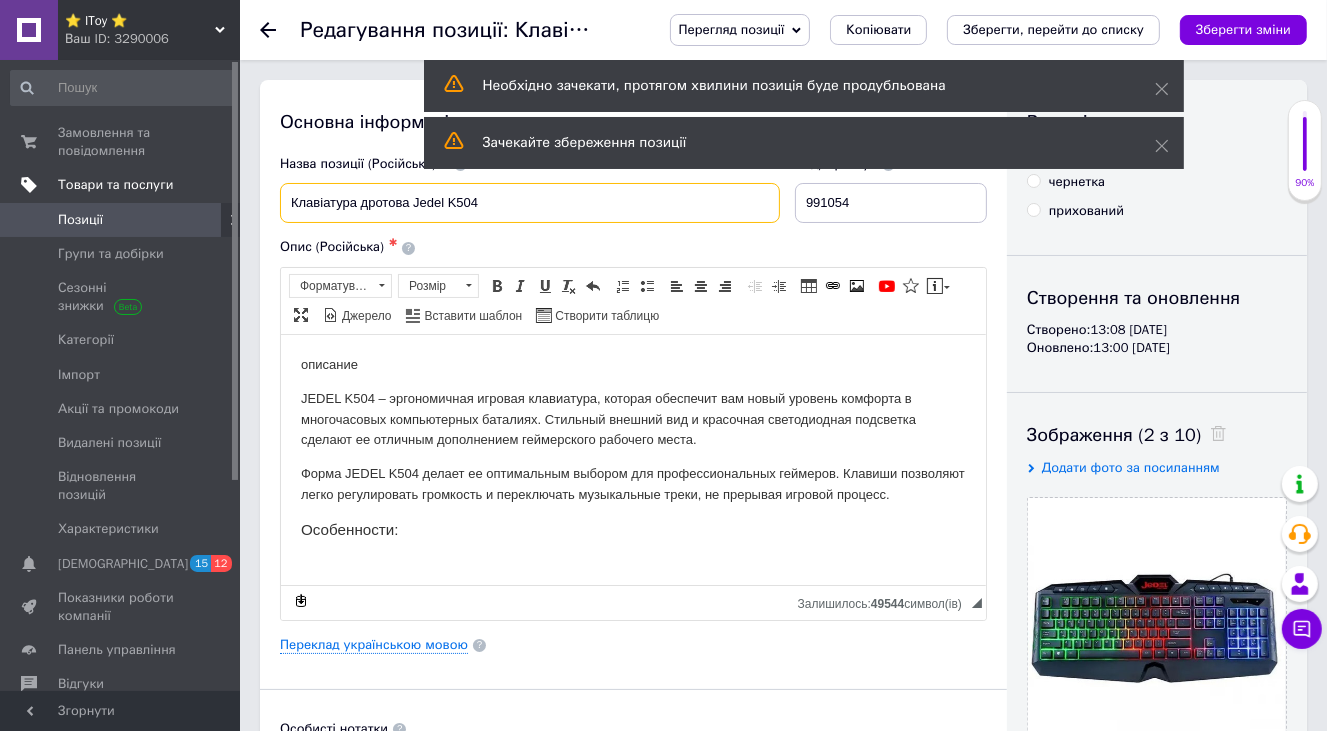 drag, startPoint x: 504, startPoint y: 202, endPoint x: 148, endPoint y: 174, distance: 357.09943 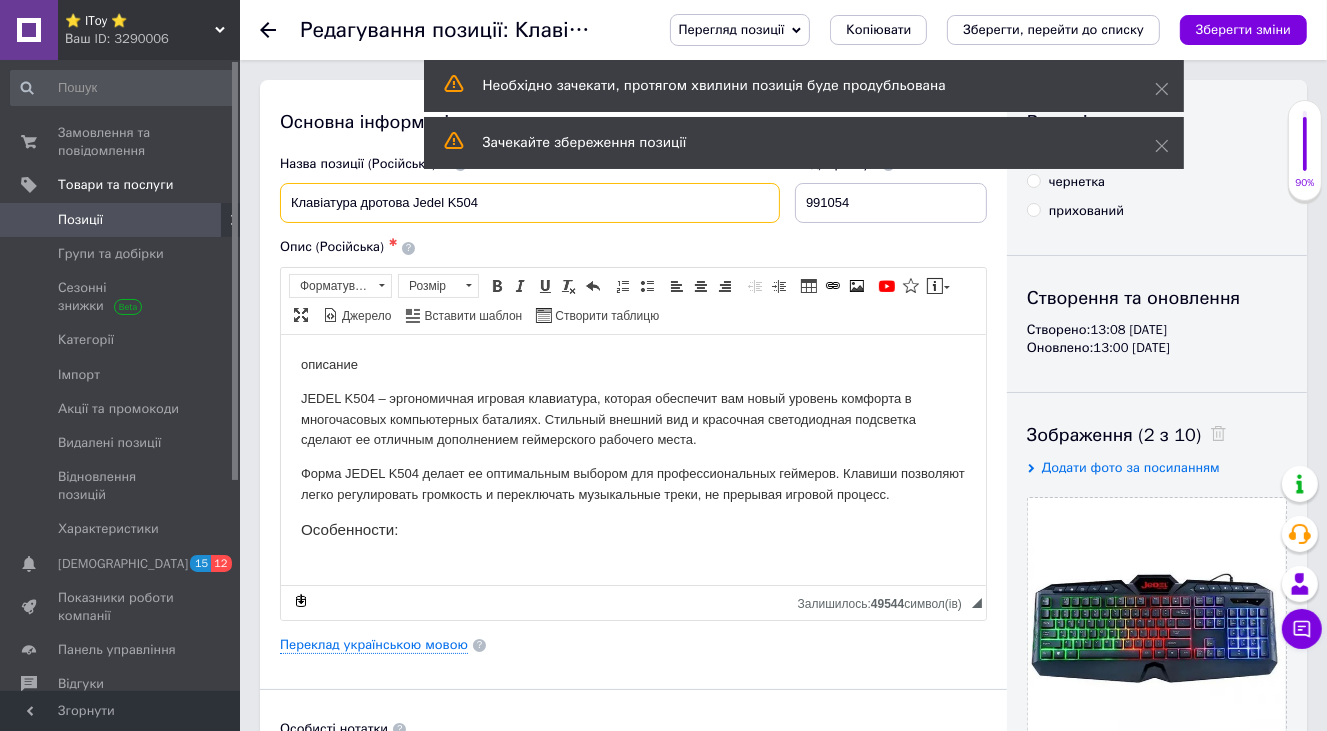 paste on "(DL UA) Клавіатура дротова Jedel COMBO G10 + миша" 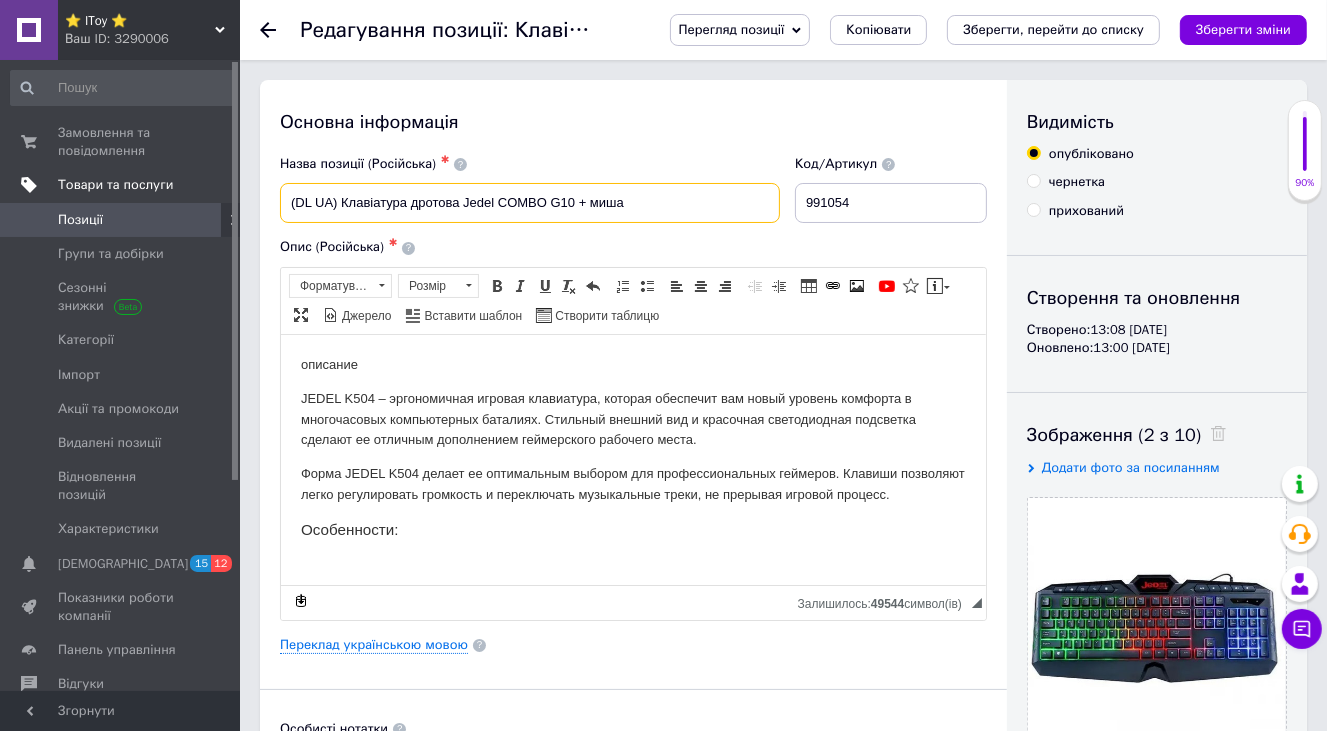 drag, startPoint x: 627, startPoint y: 201, endPoint x: 212, endPoint y: 187, distance: 415.23608 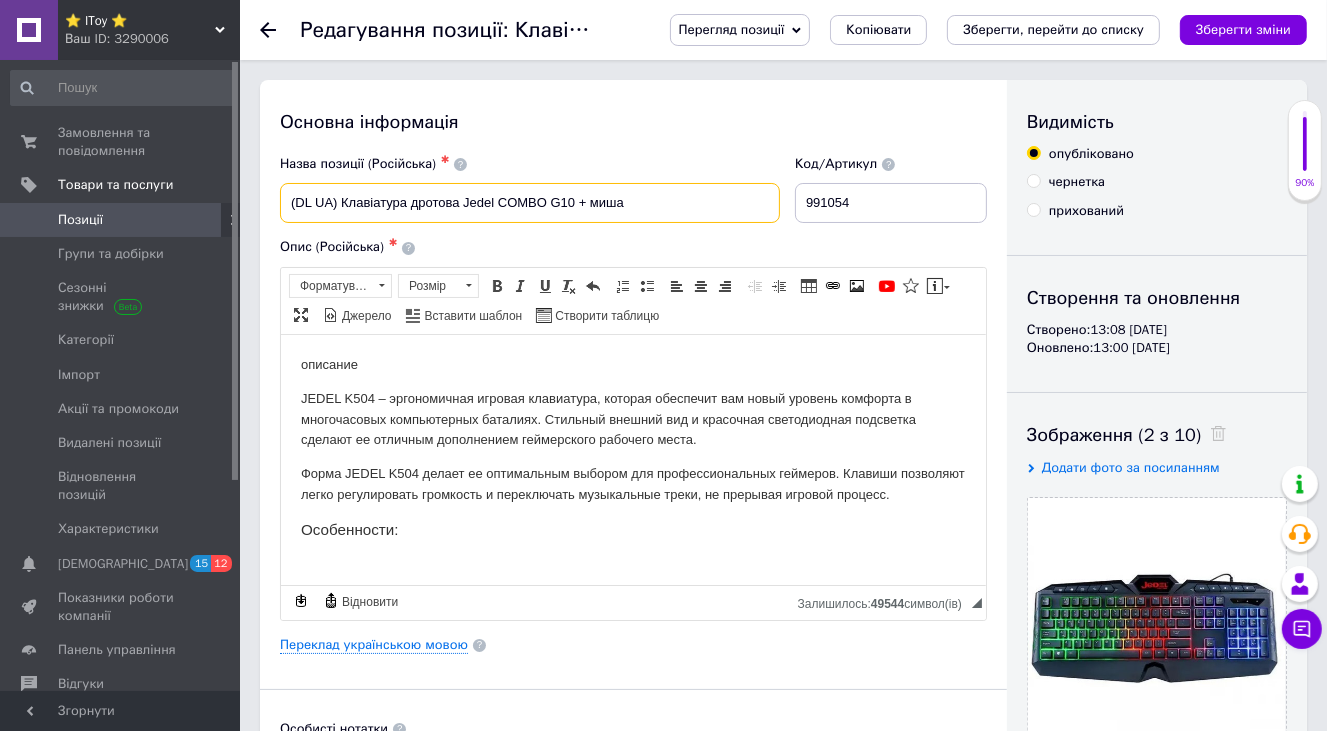 paste on "роводная клавиатура Jedel COMBO G10 + мышь" 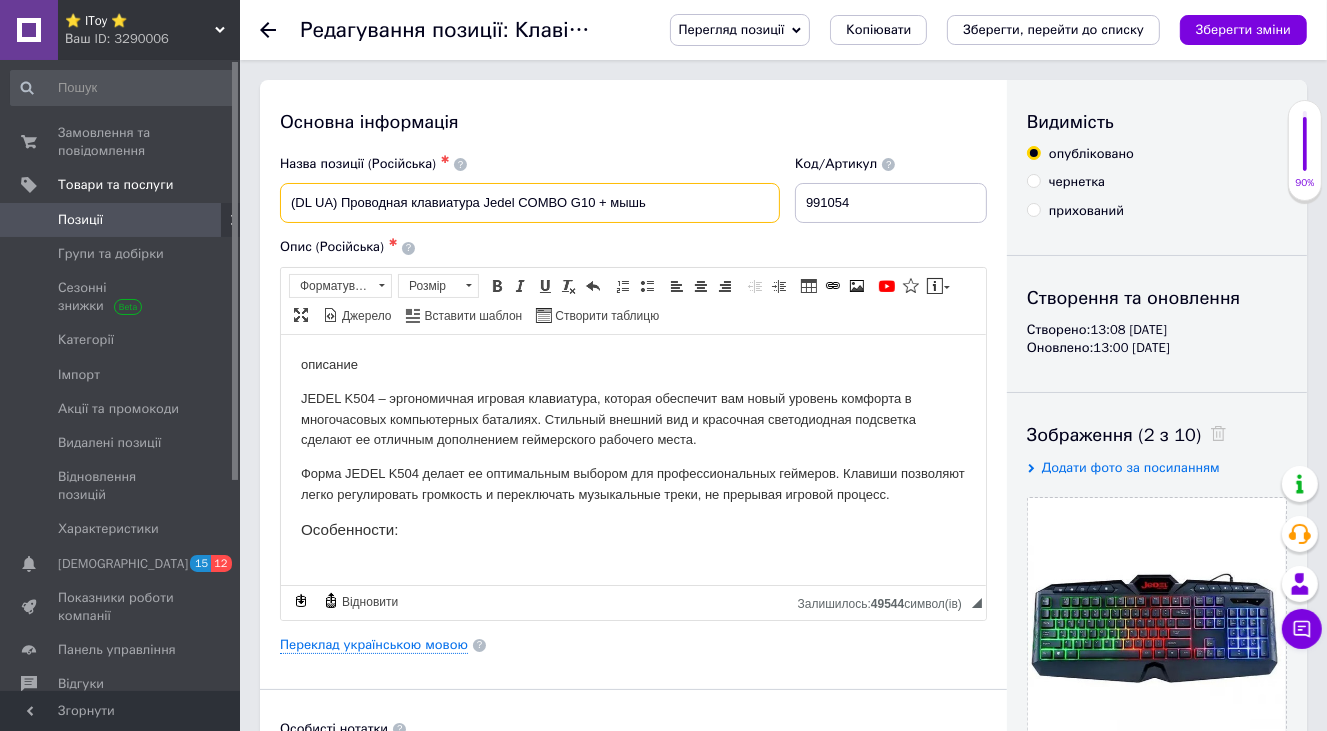 click on "(DL UA) Проводная клавиатура Jedel COMBO G10 + мышь" at bounding box center [530, 203] 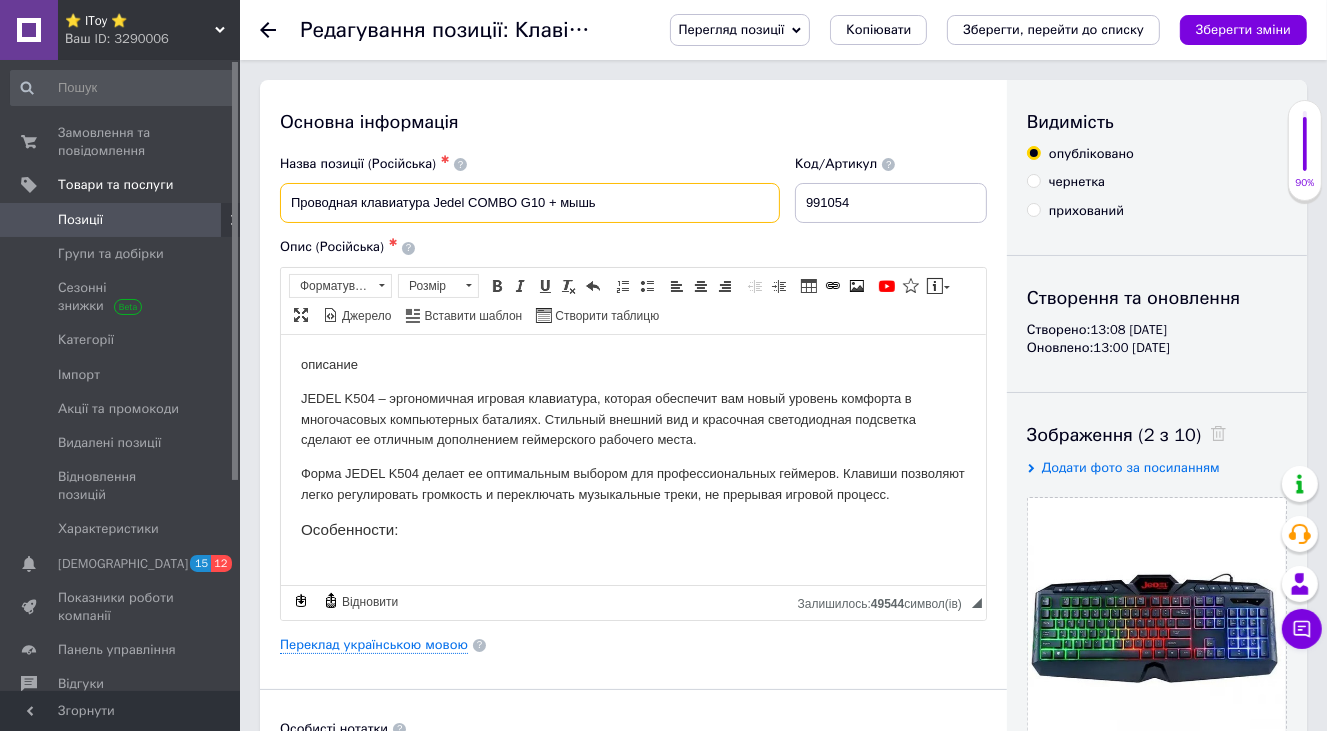 type on "Проводная клавиатура Jedel COMBO G10 + мышь" 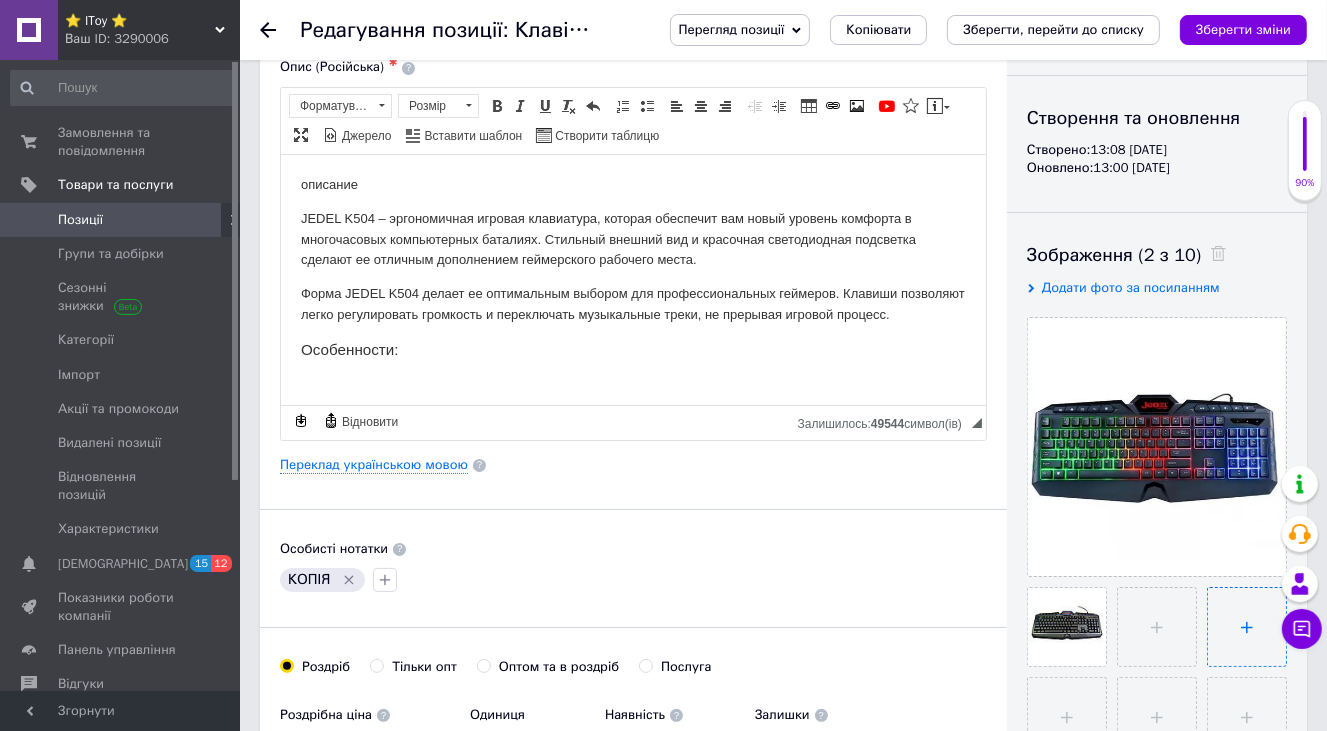 scroll, scrollTop: 300, scrollLeft: 0, axis: vertical 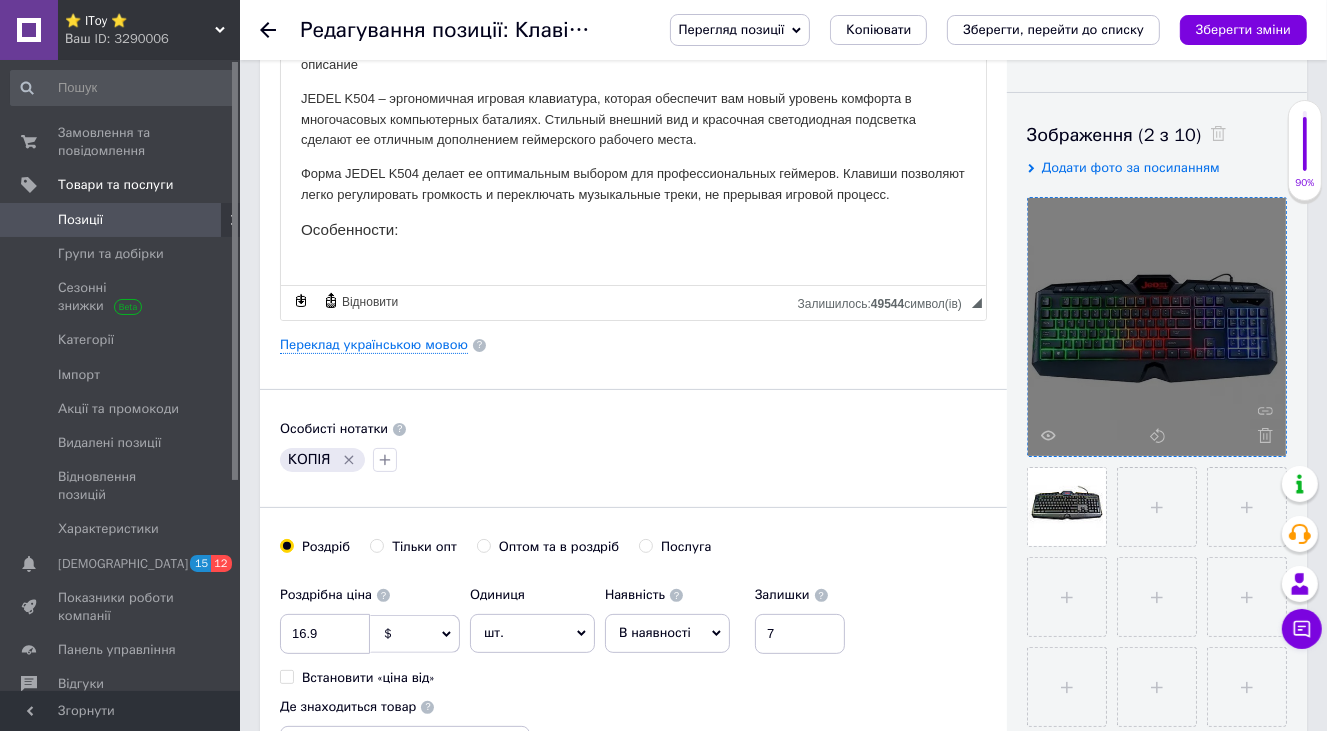 click 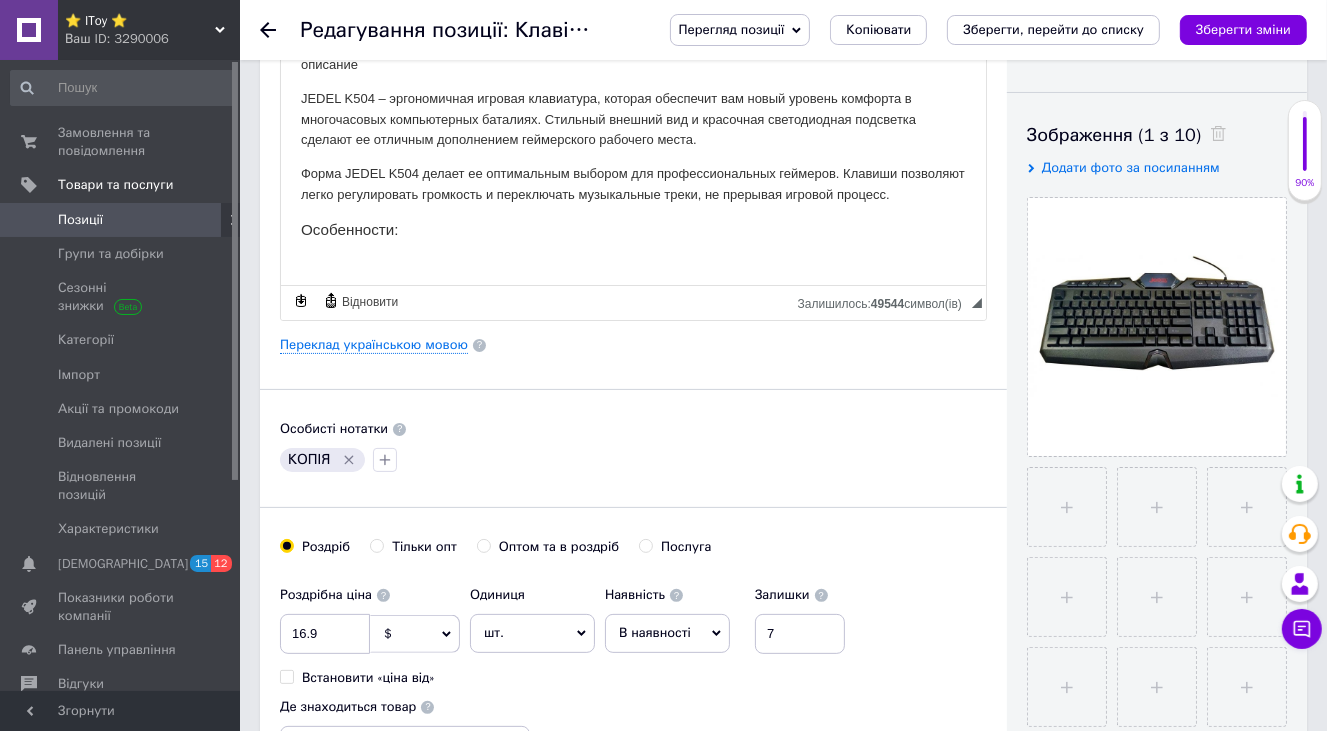 drag, startPoint x: 1136, startPoint y: 163, endPoint x: 1141, endPoint y: 177, distance: 14.866069 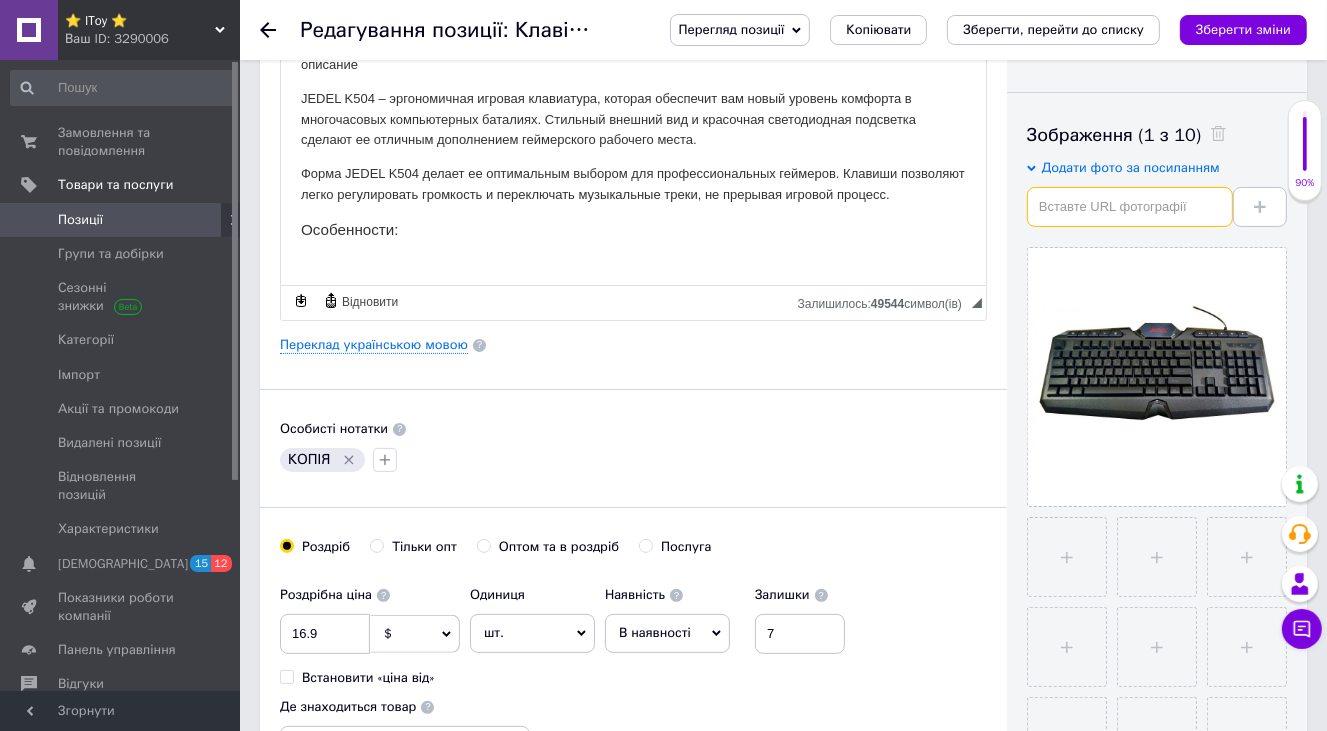 click at bounding box center (1130, 207) 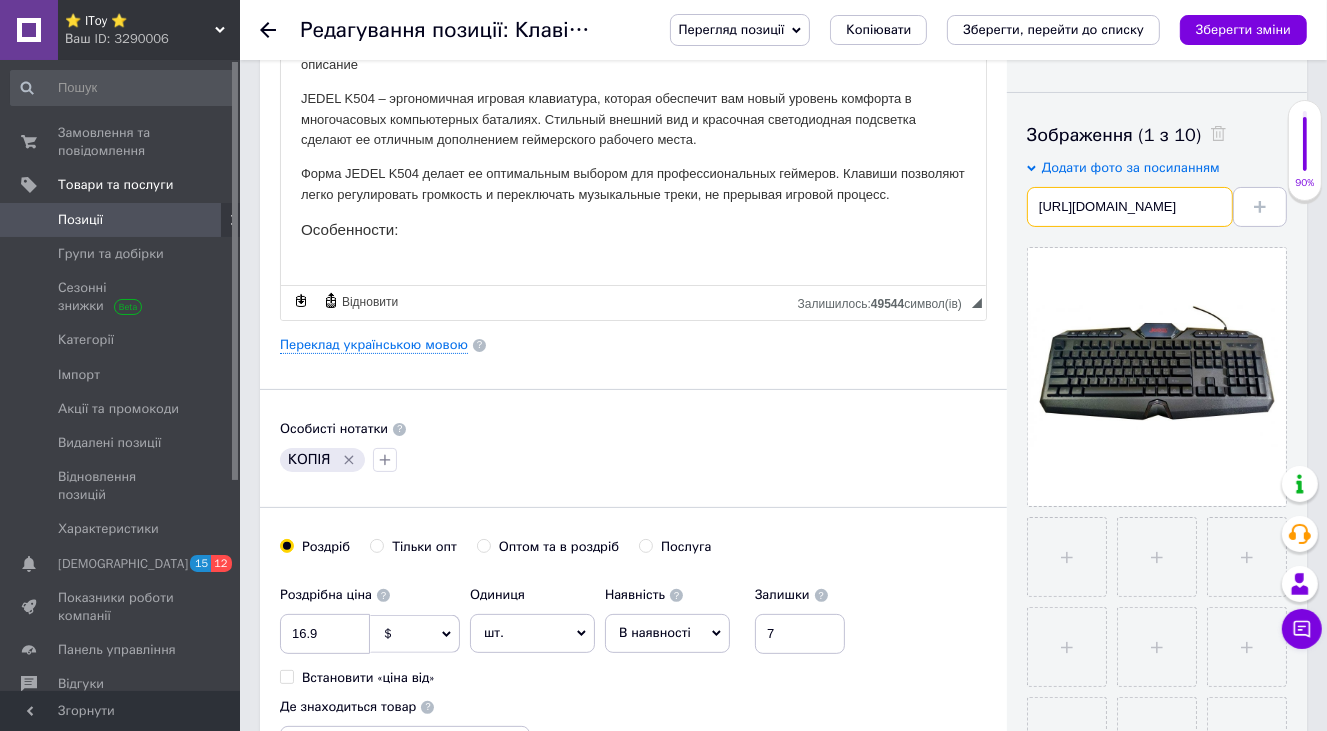 scroll, scrollTop: 0, scrollLeft: 368, axis: horizontal 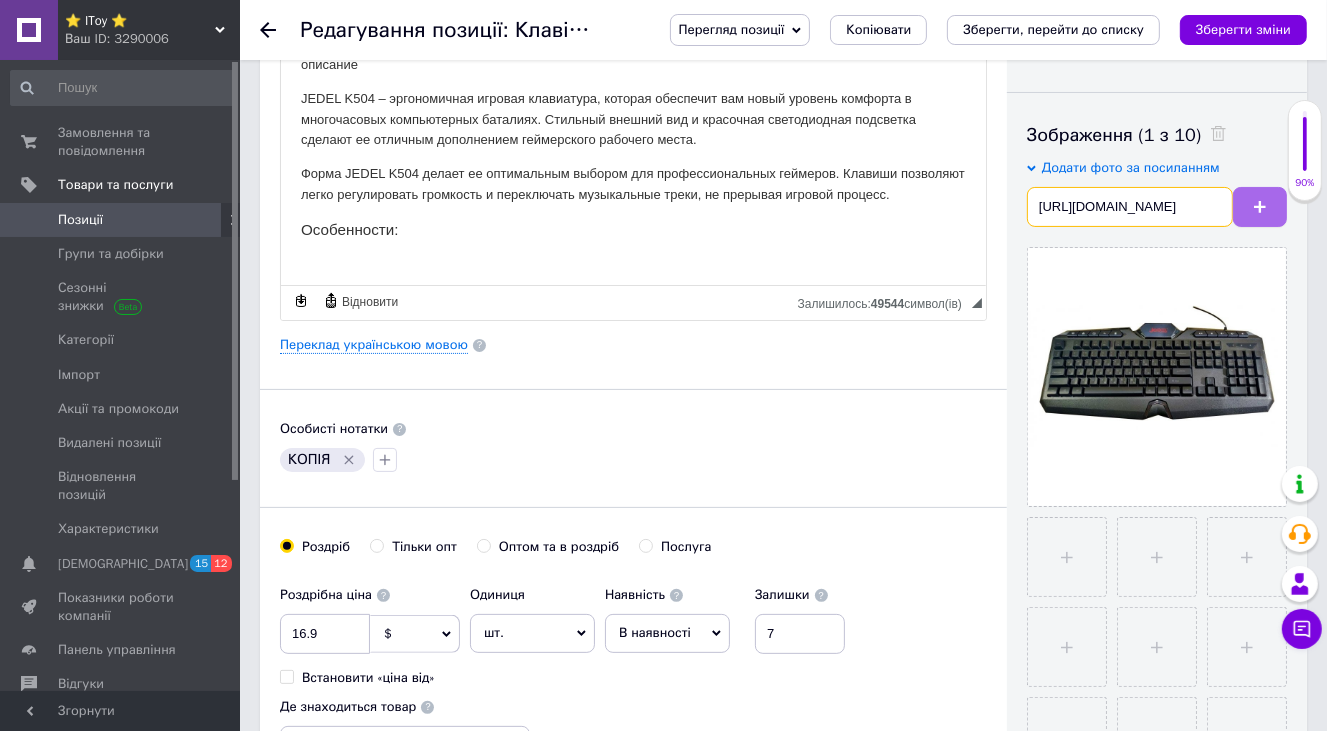 type on "https://cdn.27.ua/sc--media--prod/default/a5/e5/c9/a5e5c907-8dde-4d53-ad4a-c0f0f13eb0ad.jpg" 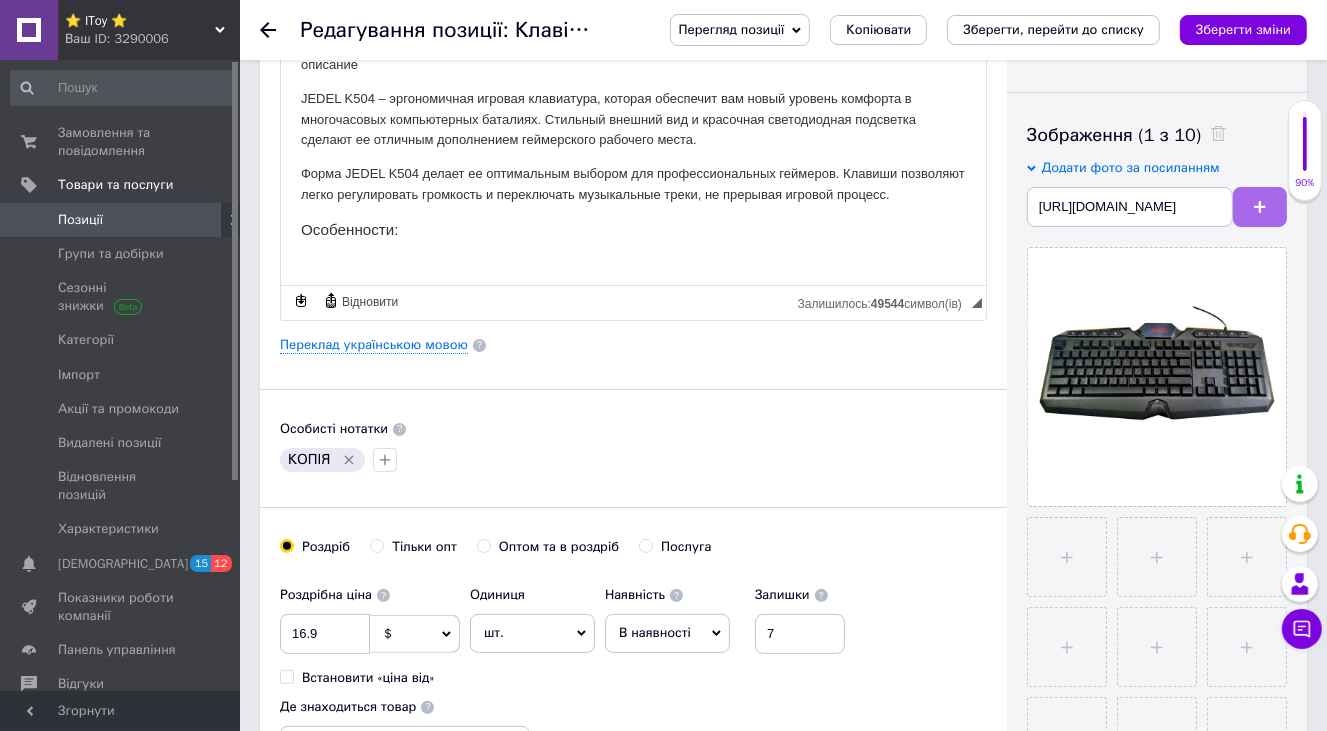 scroll, scrollTop: 0, scrollLeft: 0, axis: both 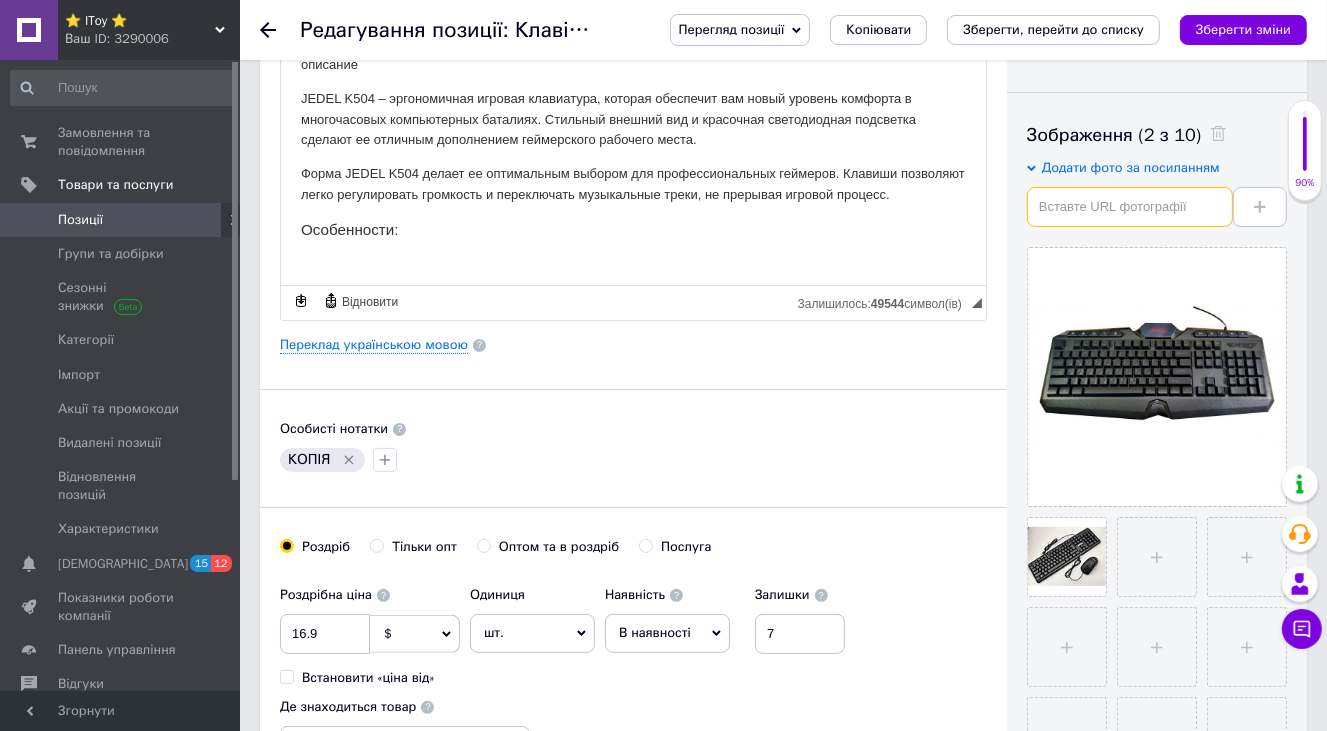 click at bounding box center [1130, 207] 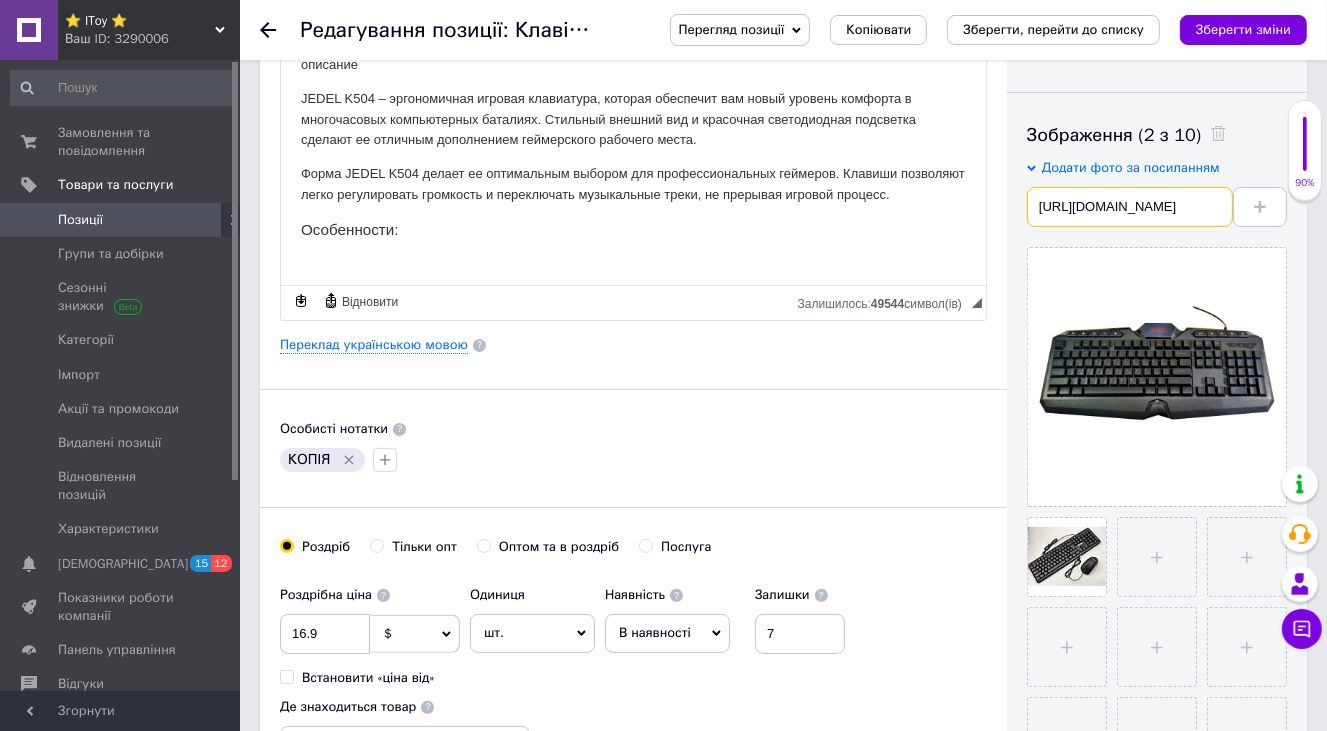 scroll, scrollTop: 0, scrollLeft: 368, axis: horizontal 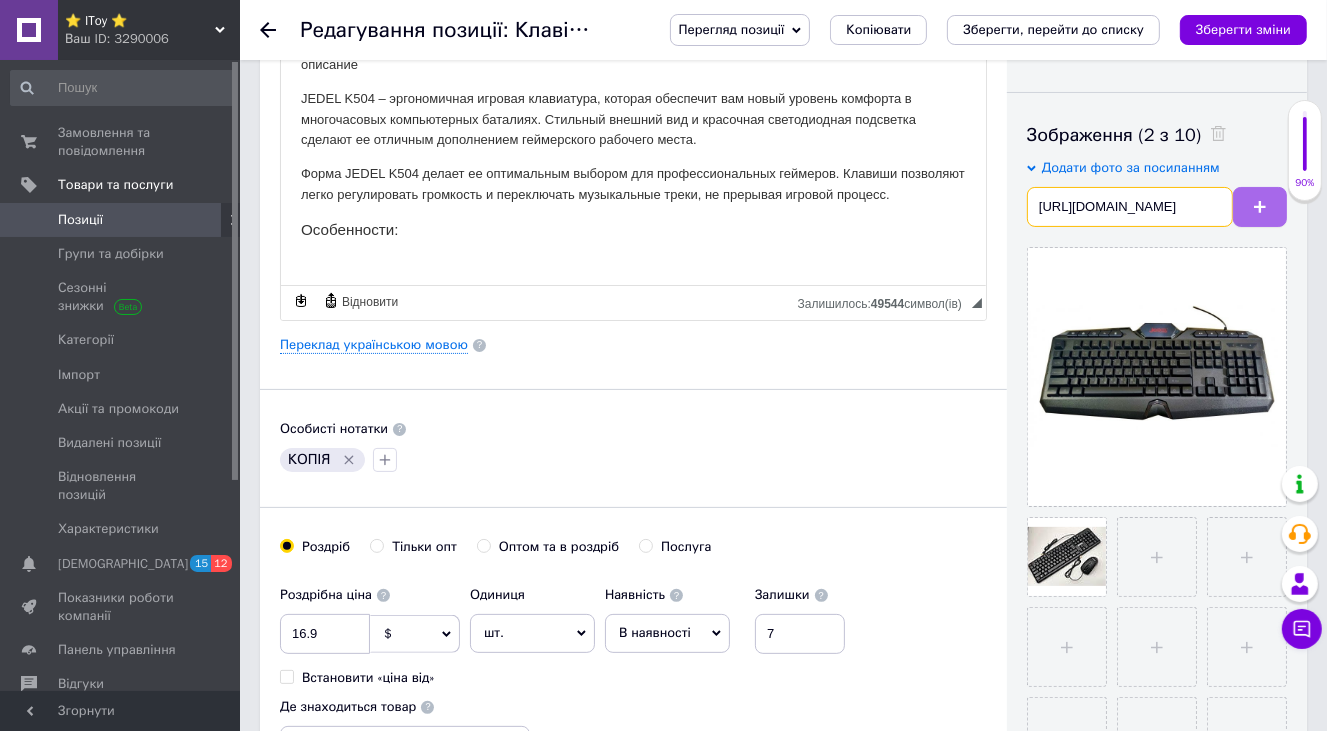 type on "https://cdn.27.ua/sc--media--prod/default/45/01/a7/4501a7f7-d171-4f8a-982f-771e6427aa14.jpg" 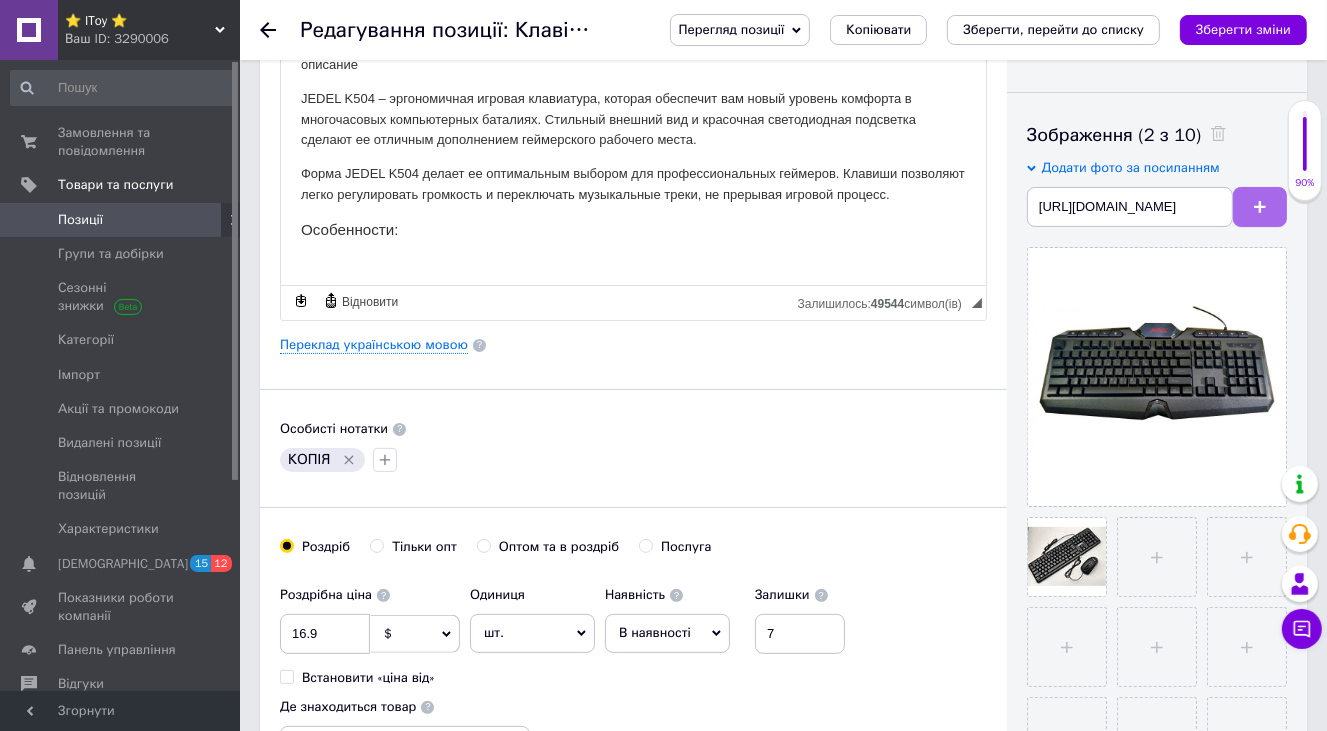 click at bounding box center [1260, 207] 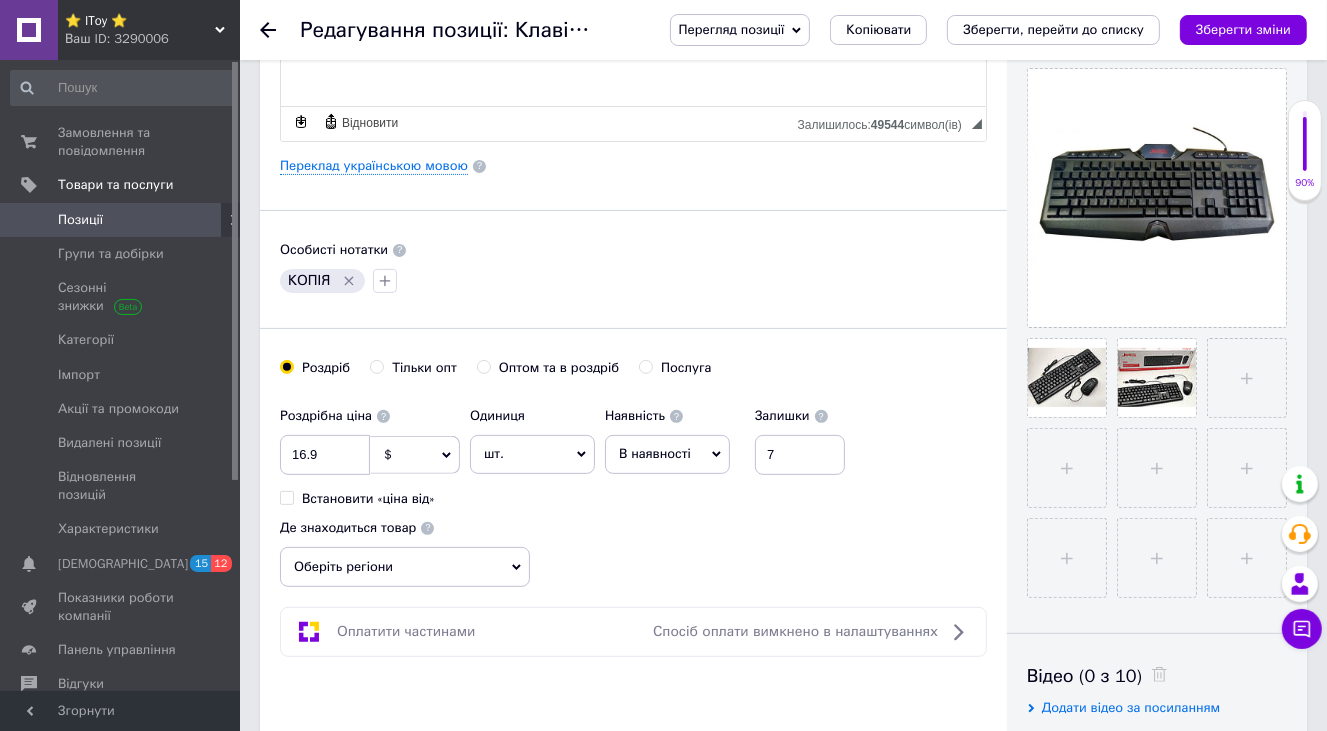 scroll, scrollTop: 500, scrollLeft: 0, axis: vertical 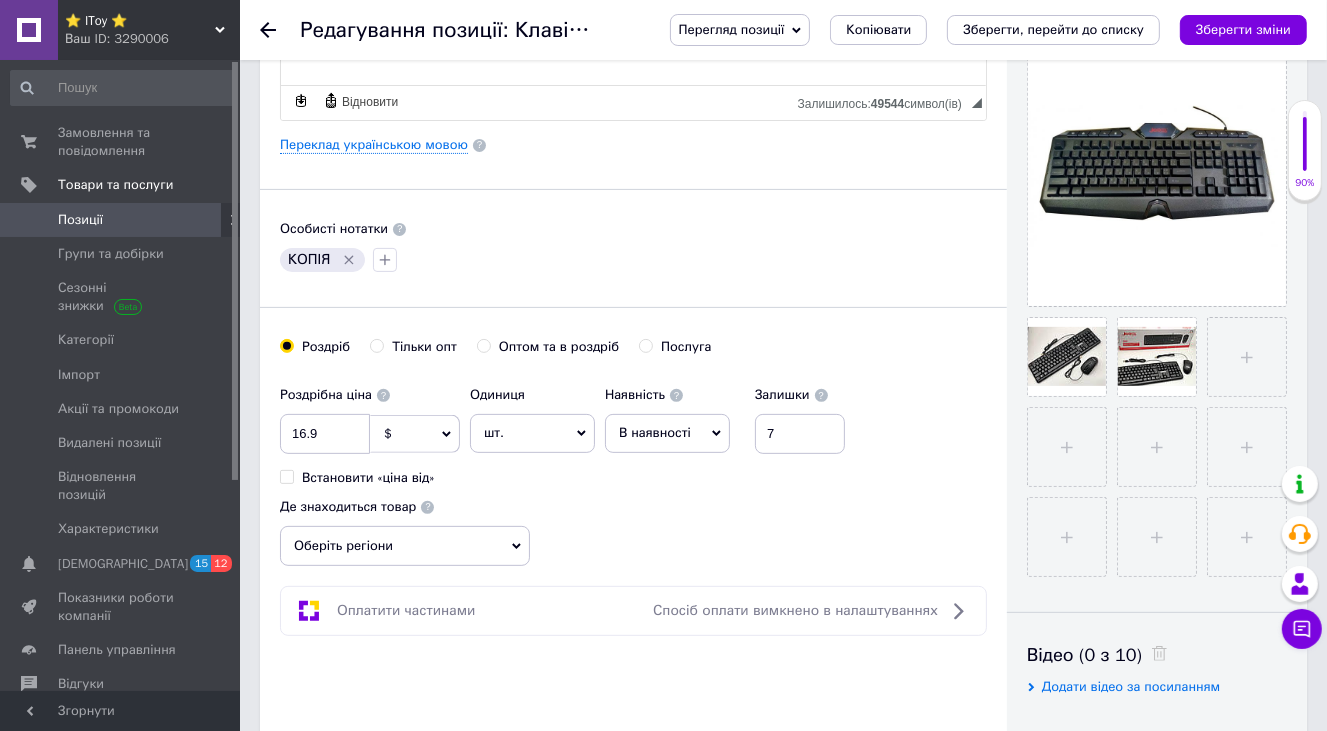 click 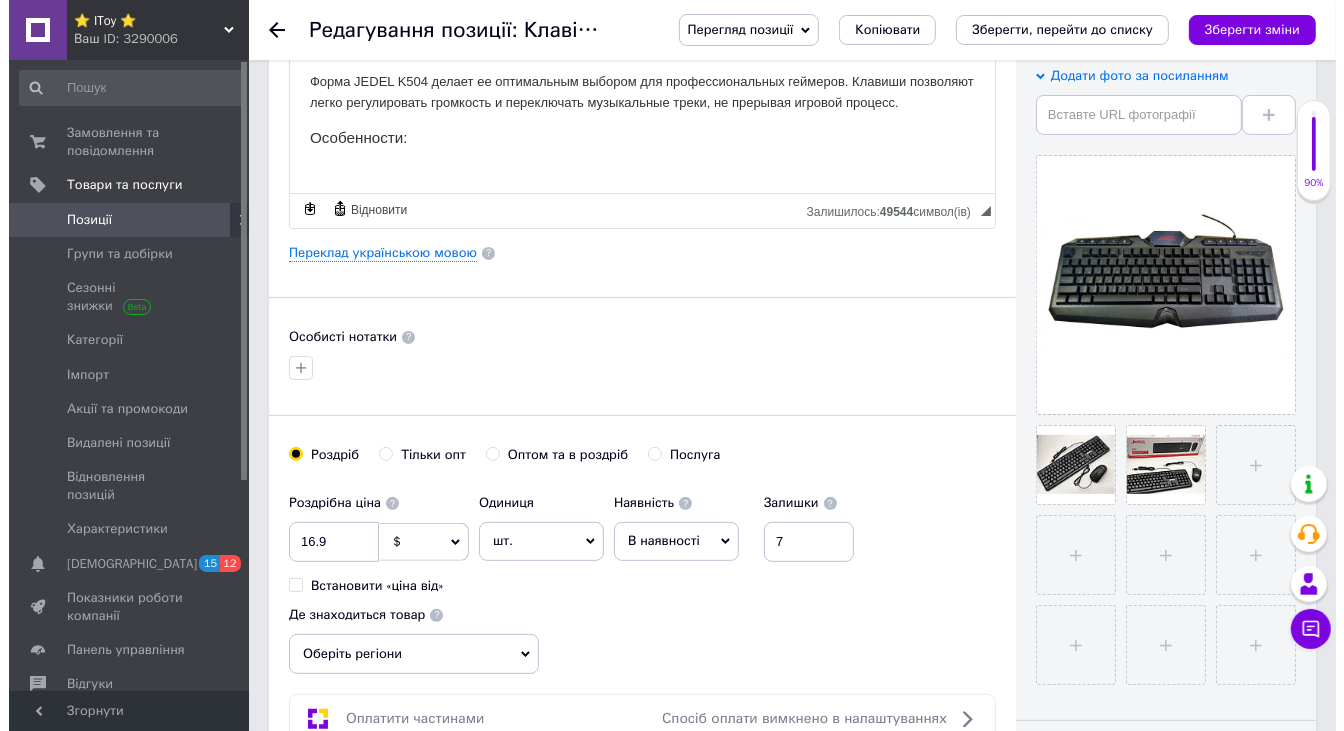 scroll, scrollTop: 200, scrollLeft: 0, axis: vertical 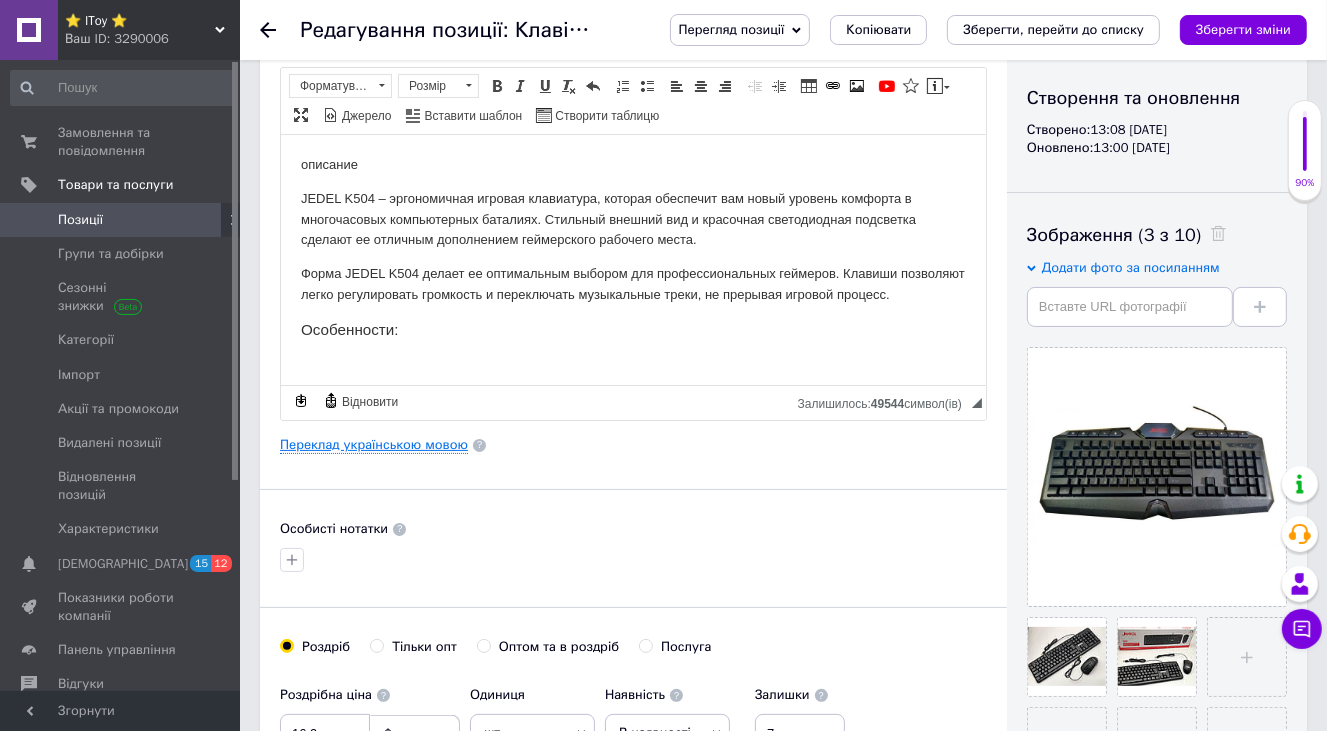 click on "Переклад українською мовою" at bounding box center (374, 445) 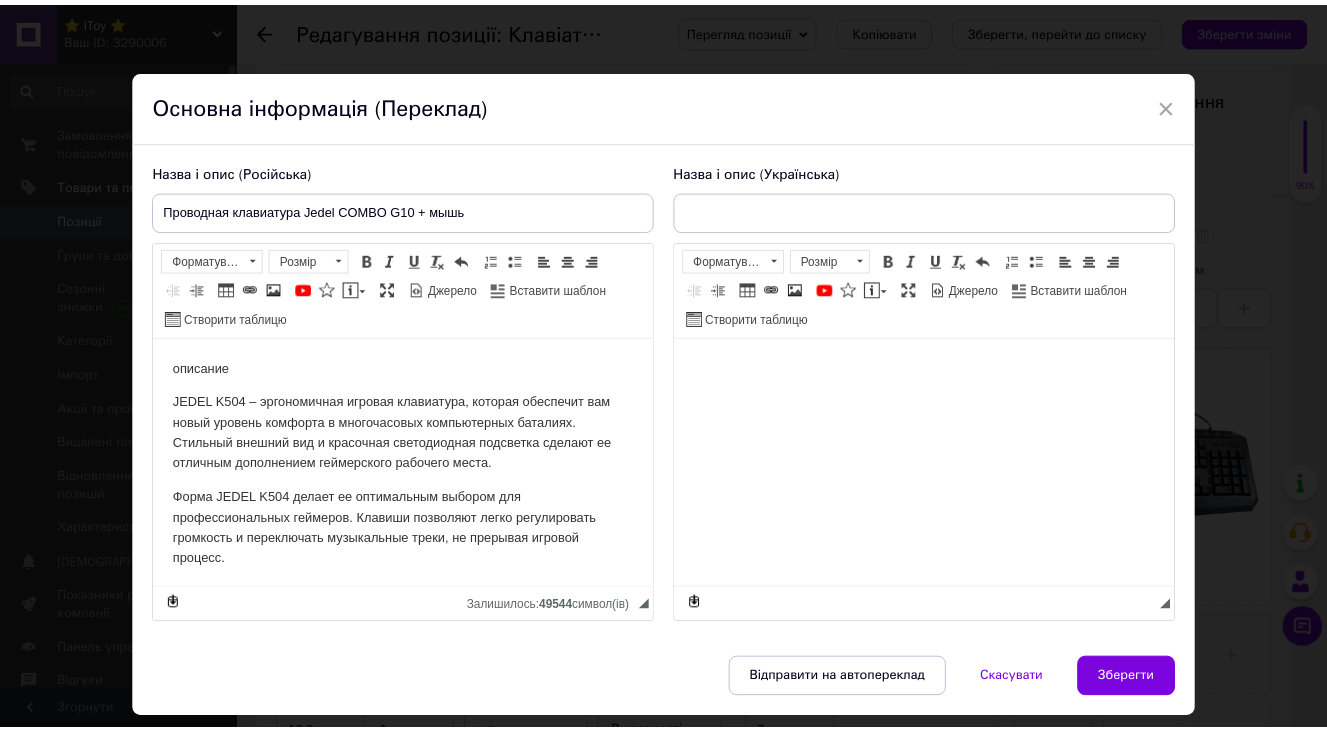 scroll, scrollTop: 0, scrollLeft: 0, axis: both 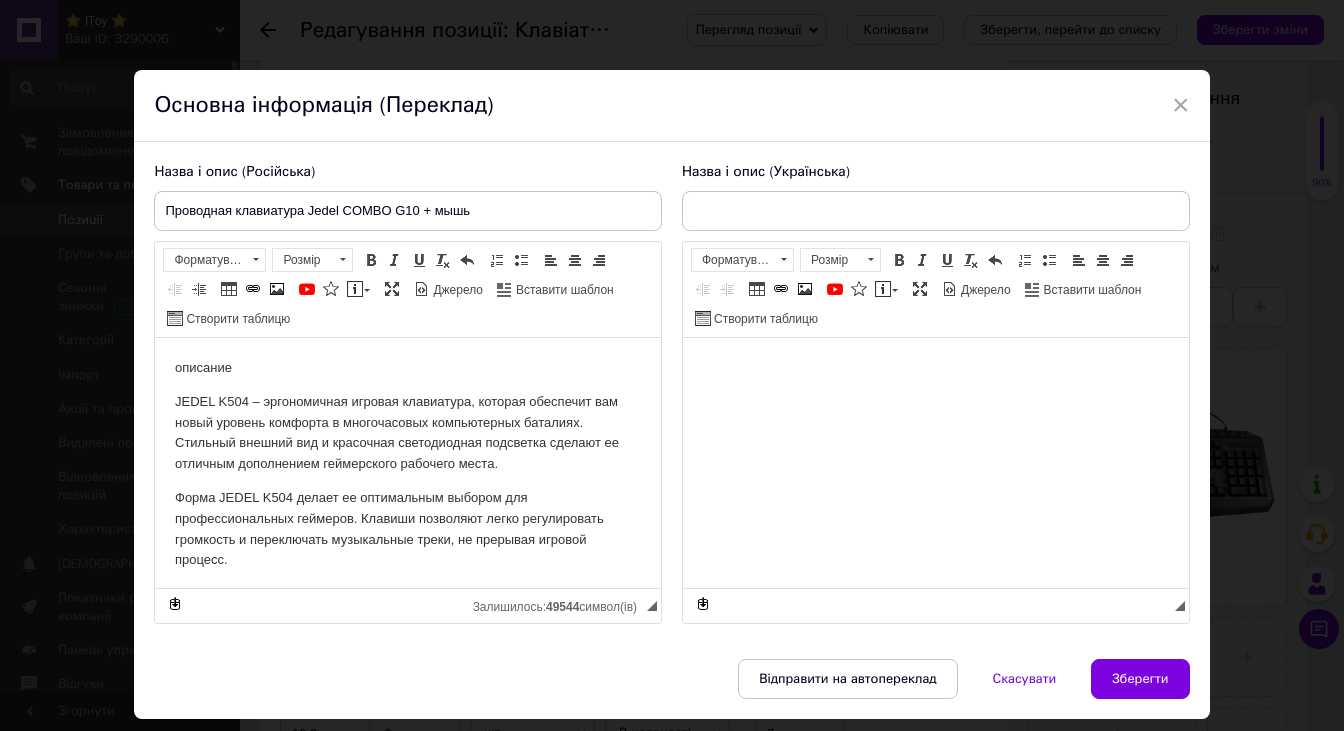 drag, startPoint x: 698, startPoint y: 372, endPoint x: 826, endPoint y: 390, distance: 129.25943 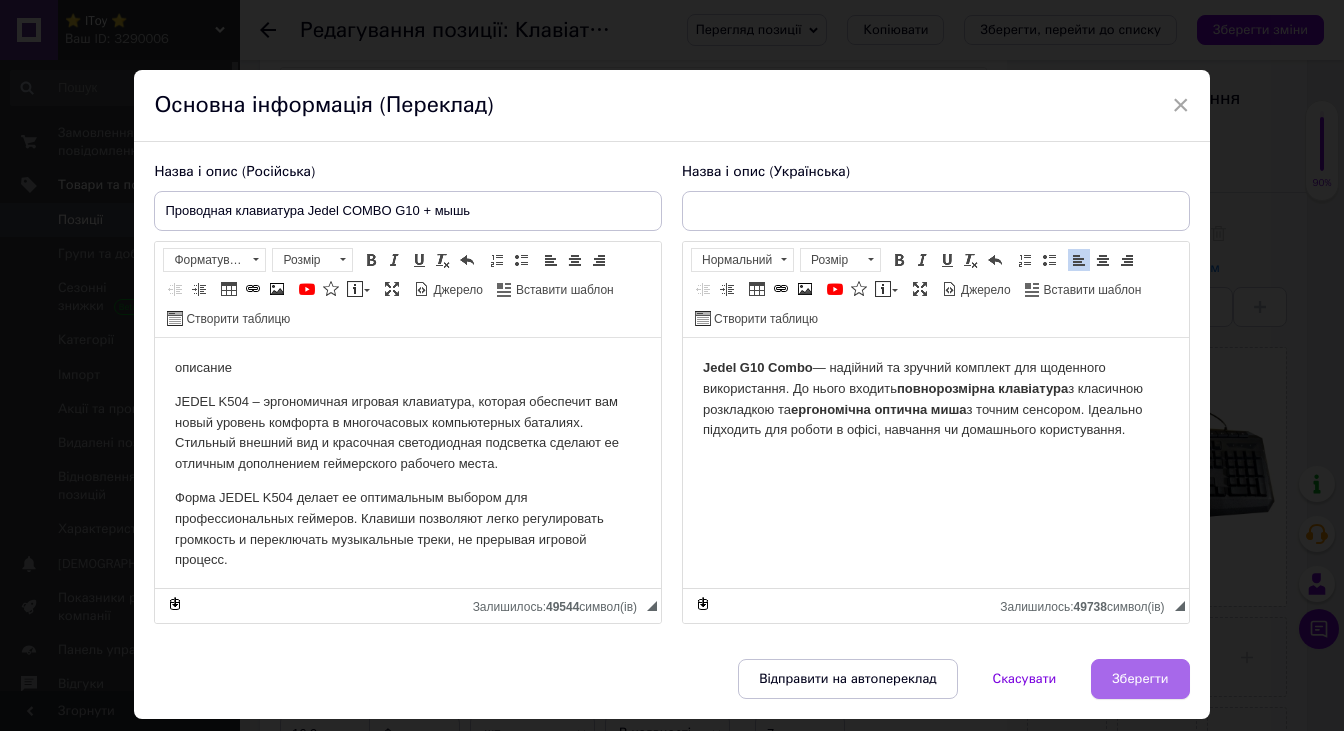 click on "Зберегти" at bounding box center (1140, 679) 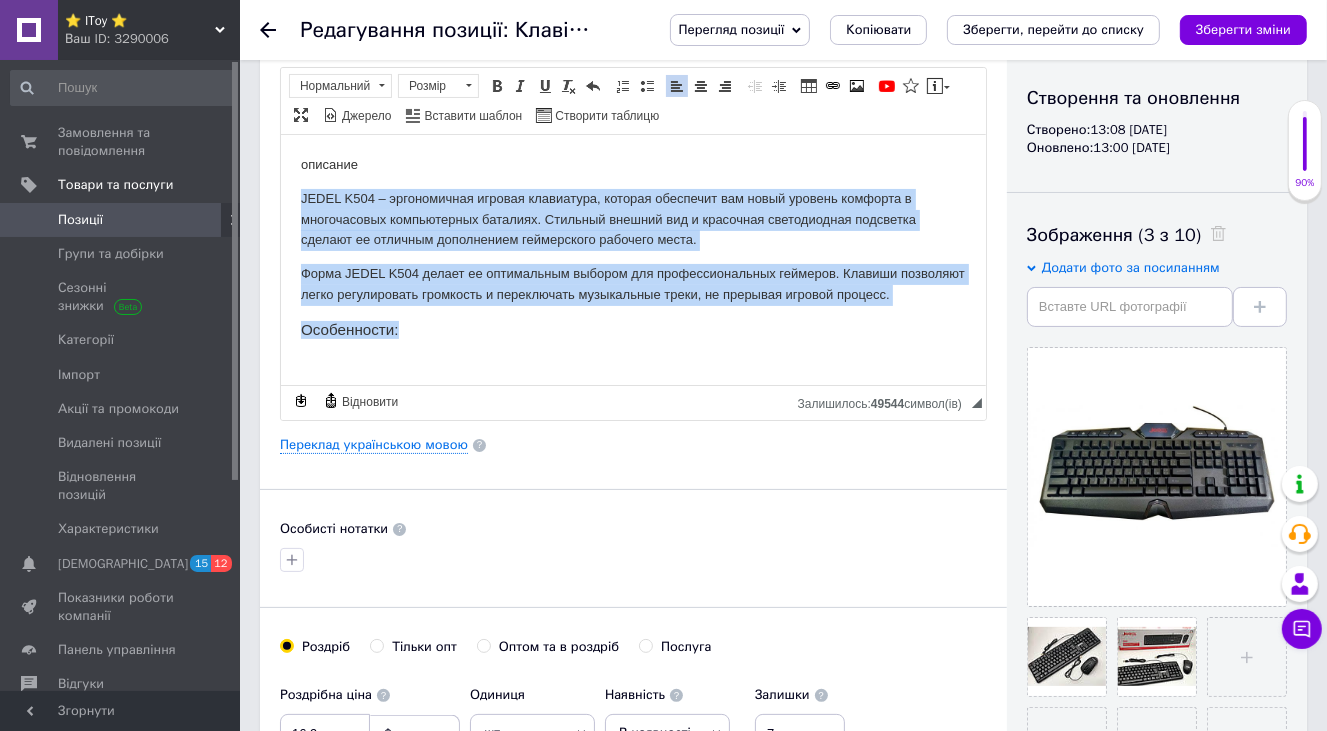 drag, startPoint x: 292, startPoint y: 200, endPoint x: 918, endPoint y: 311, distance: 635.7649 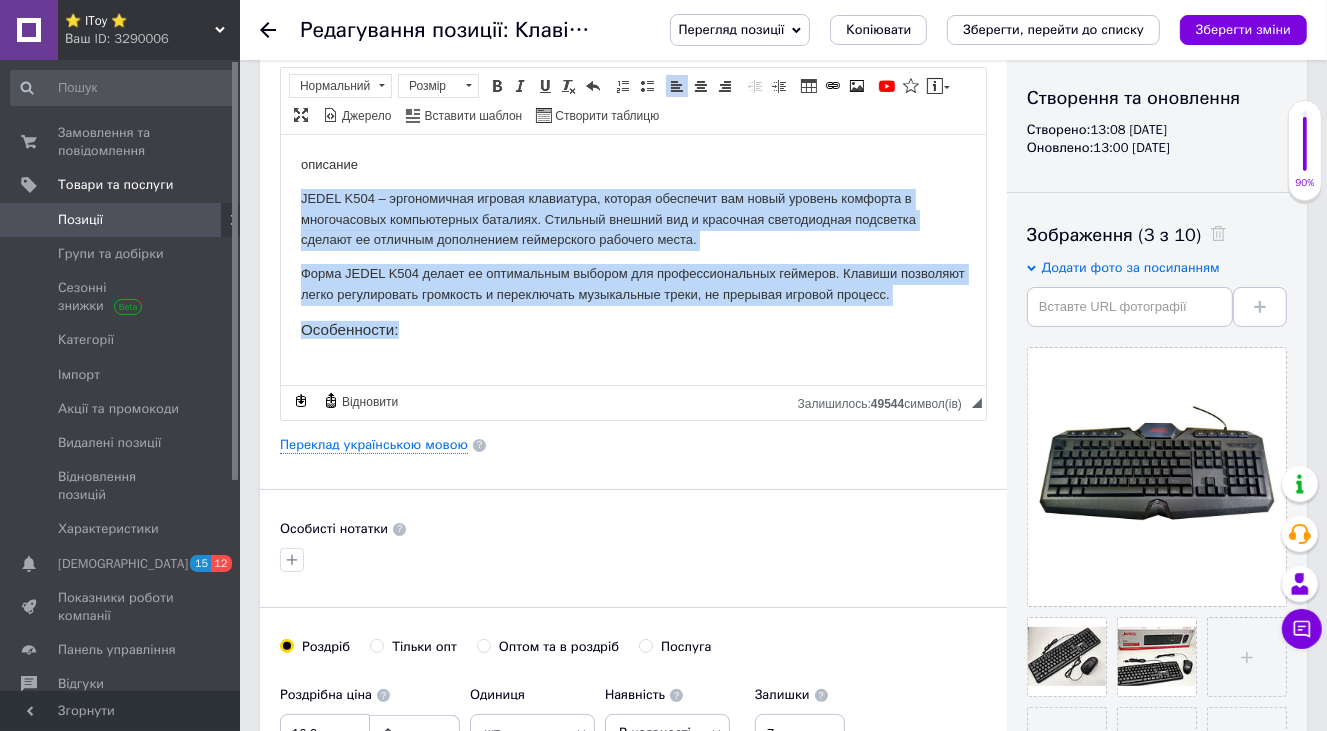 click on "Особенности:" at bounding box center [632, 329] 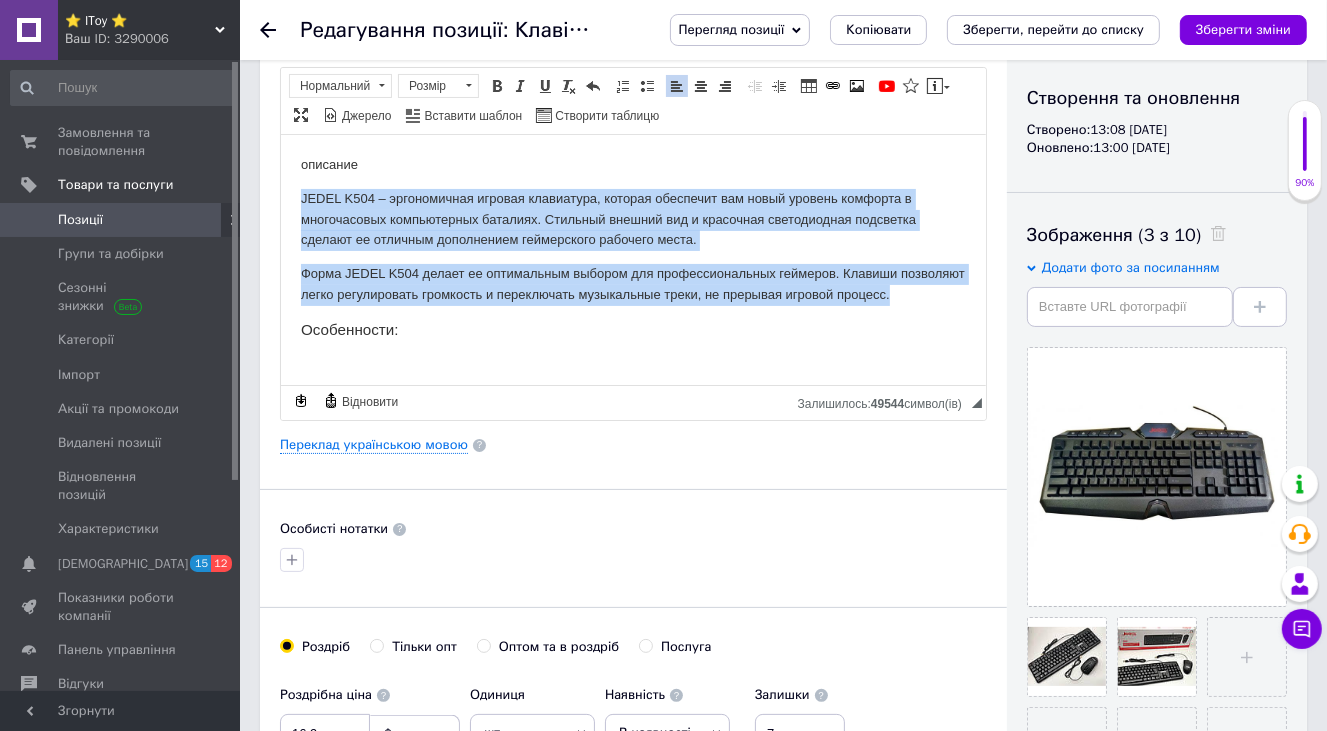 drag, startPoint x: 299, startPoint y: 194, endPoint x: 981, endPoint y: 292, distance: 689.00507 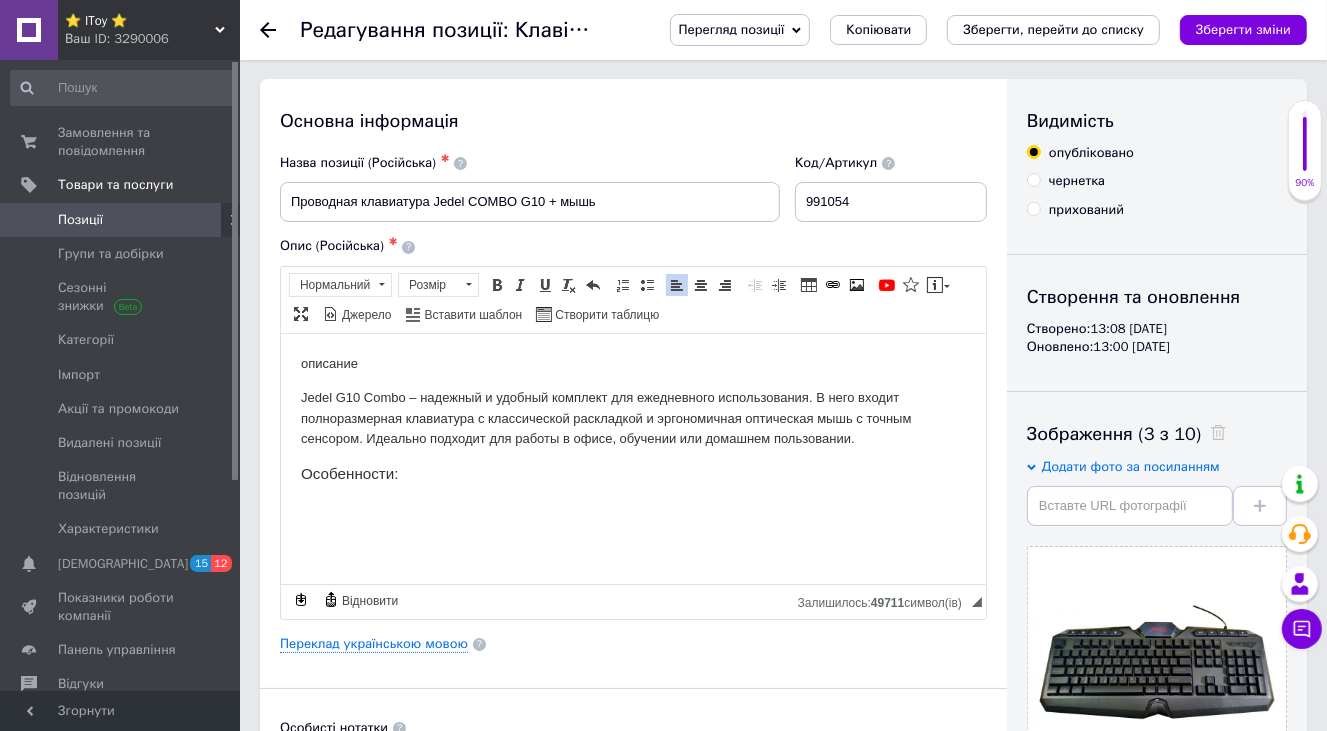 scroll, scrollTop: 0, scrollLeft: 0, axis: both 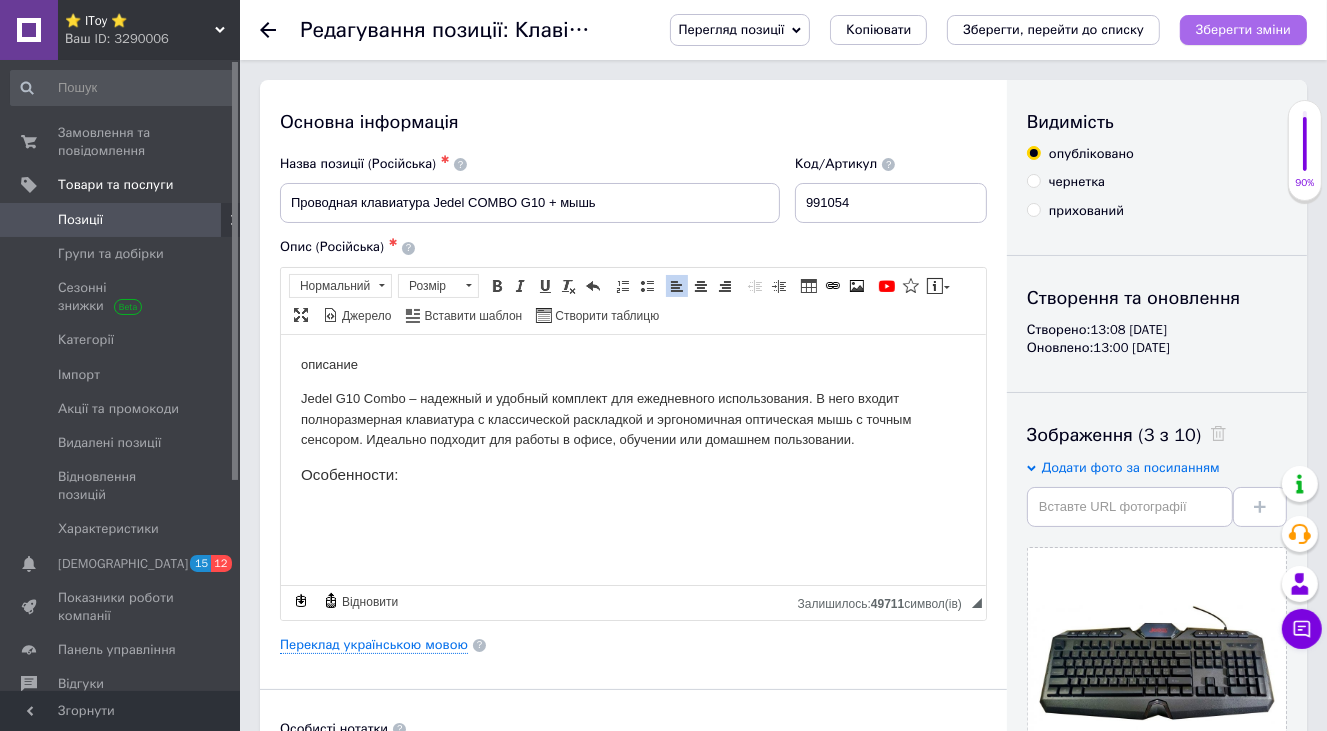 click on "Зберегти зміни" at bounding box center [1243, 29] 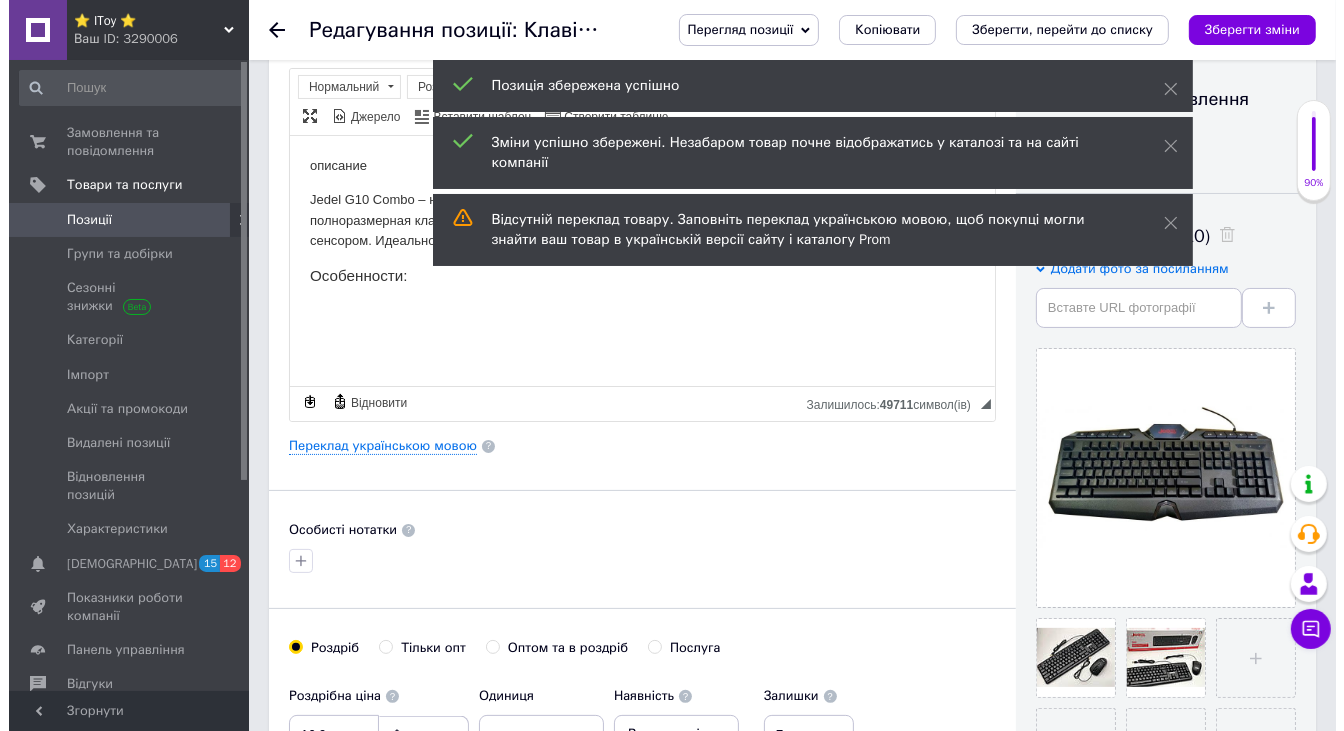scroll, scrollTop: 200, scrollLeft: 0, axis: vertical 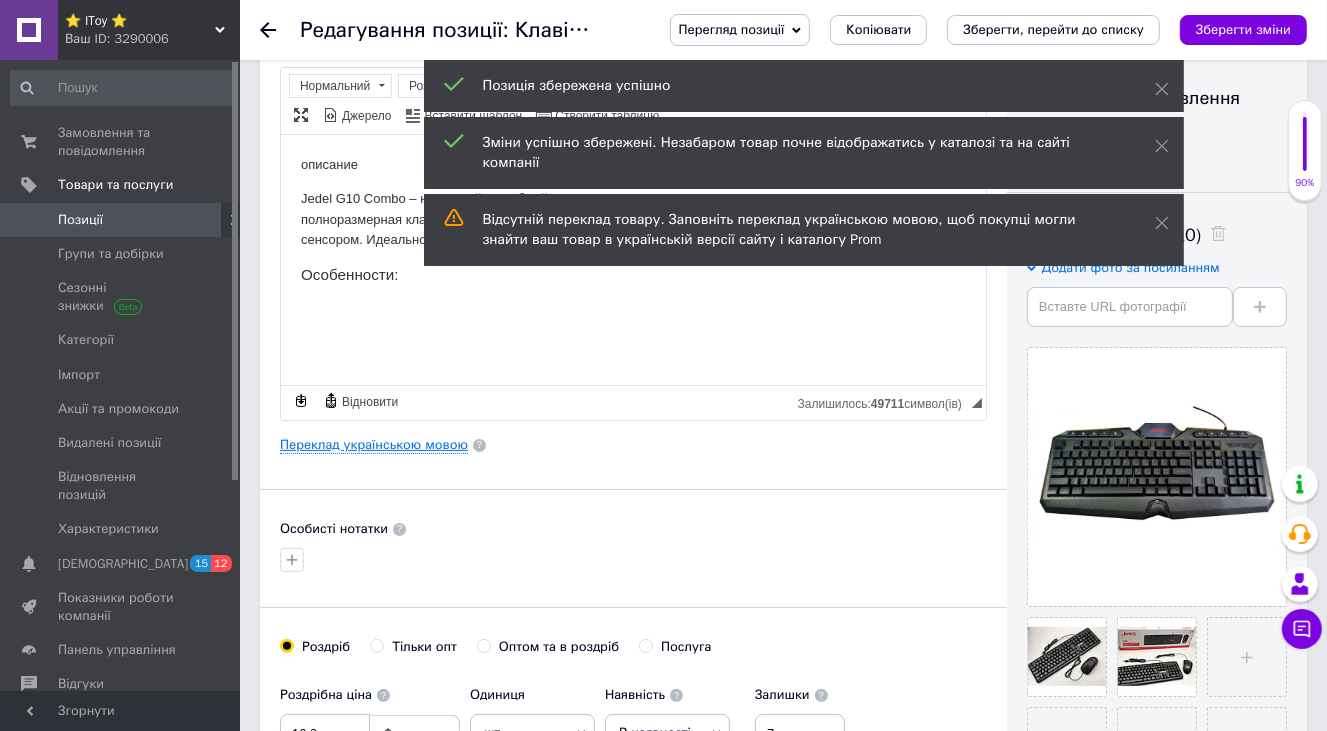 click on "Переклад українською мовою" at bounding box center (374, 445) 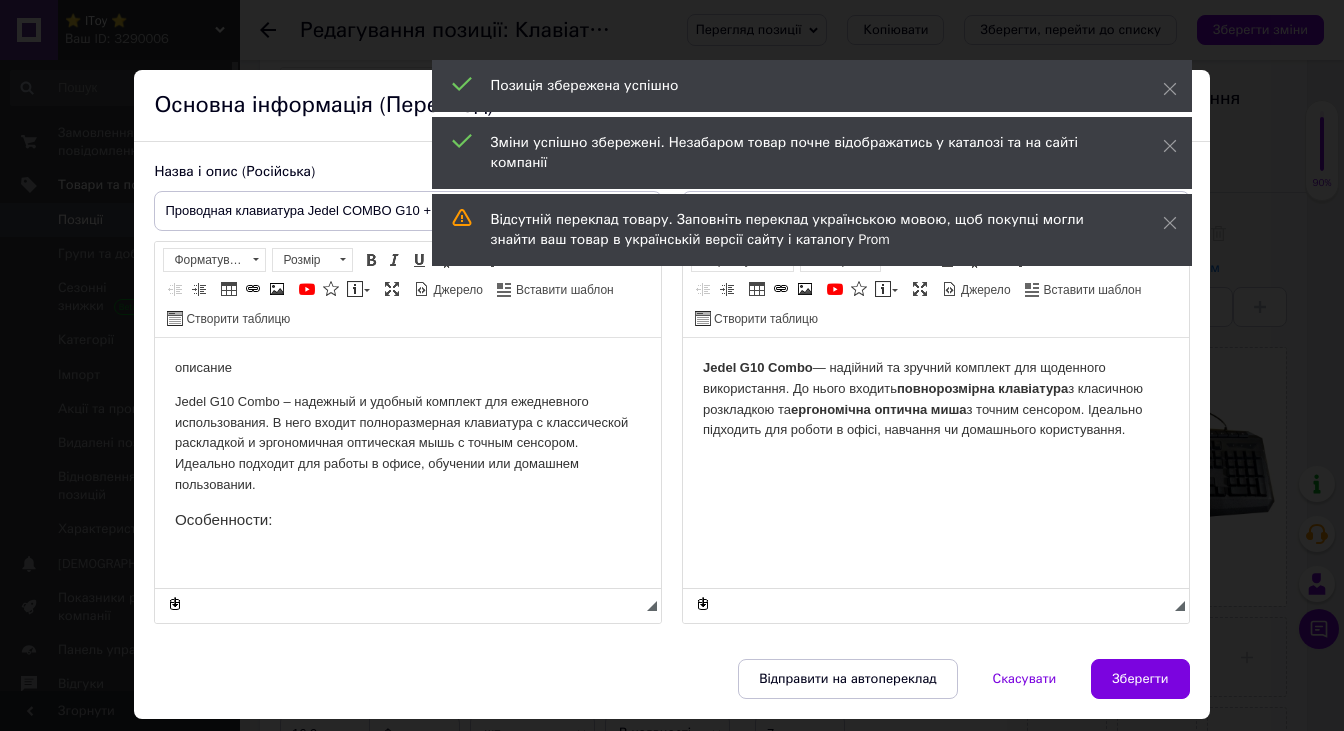 scroll, scrollTop: 0, scrollLeft: 0, axis: both 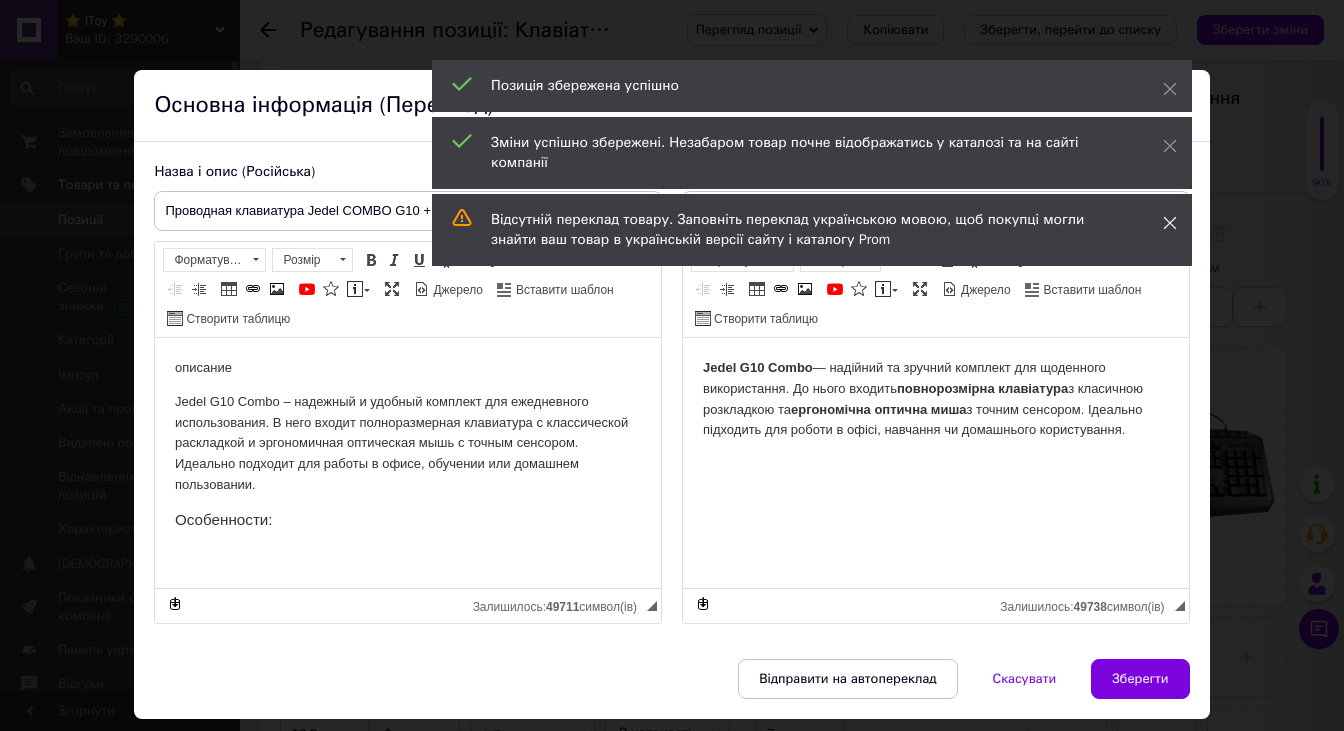 click 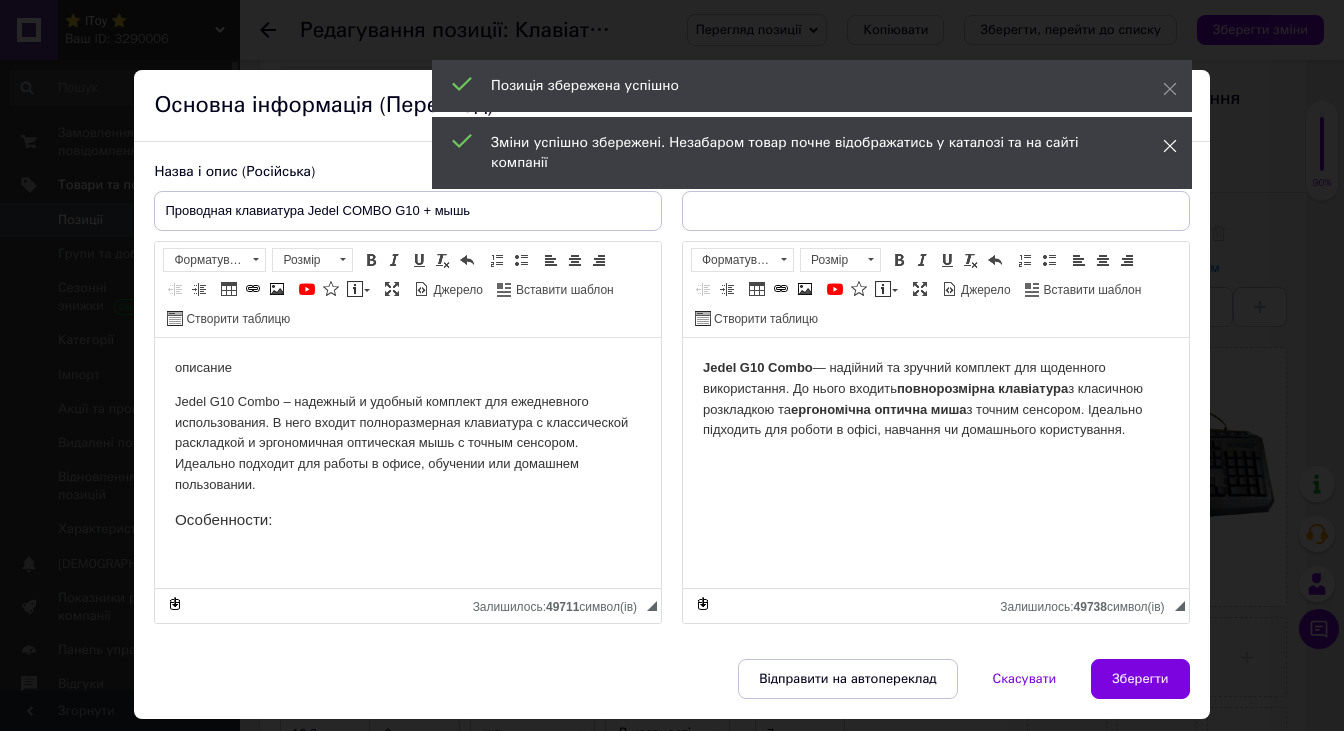 click 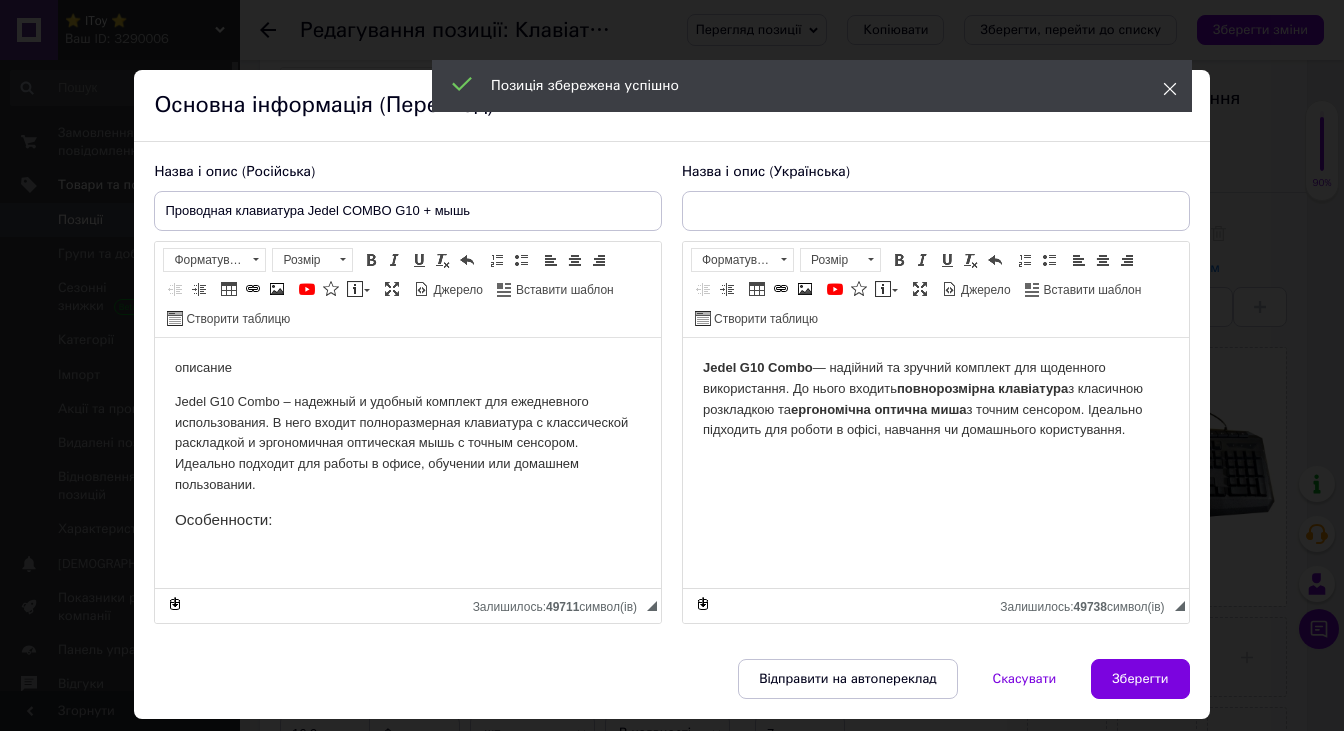 click 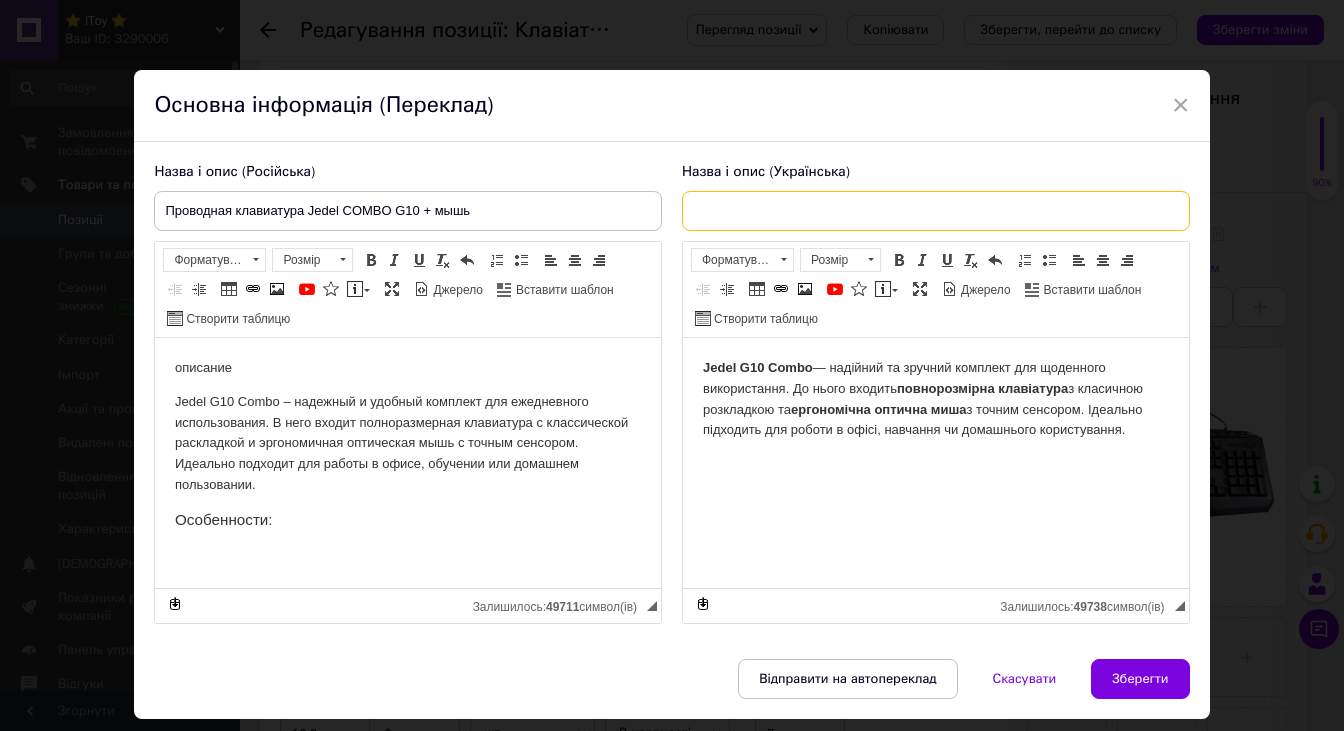 click at bounding box center [936, 211] 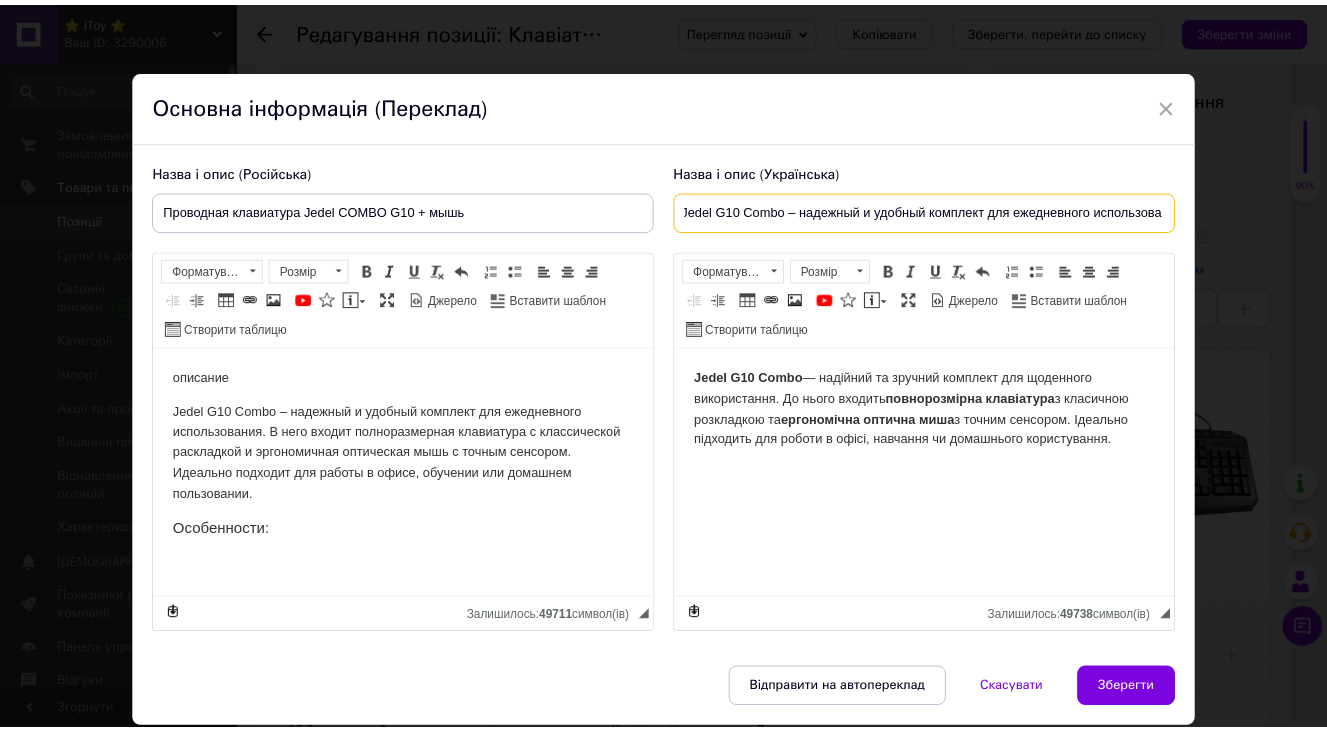 scroll, scrollTop: 0, scrollLeft: 0, axis: both 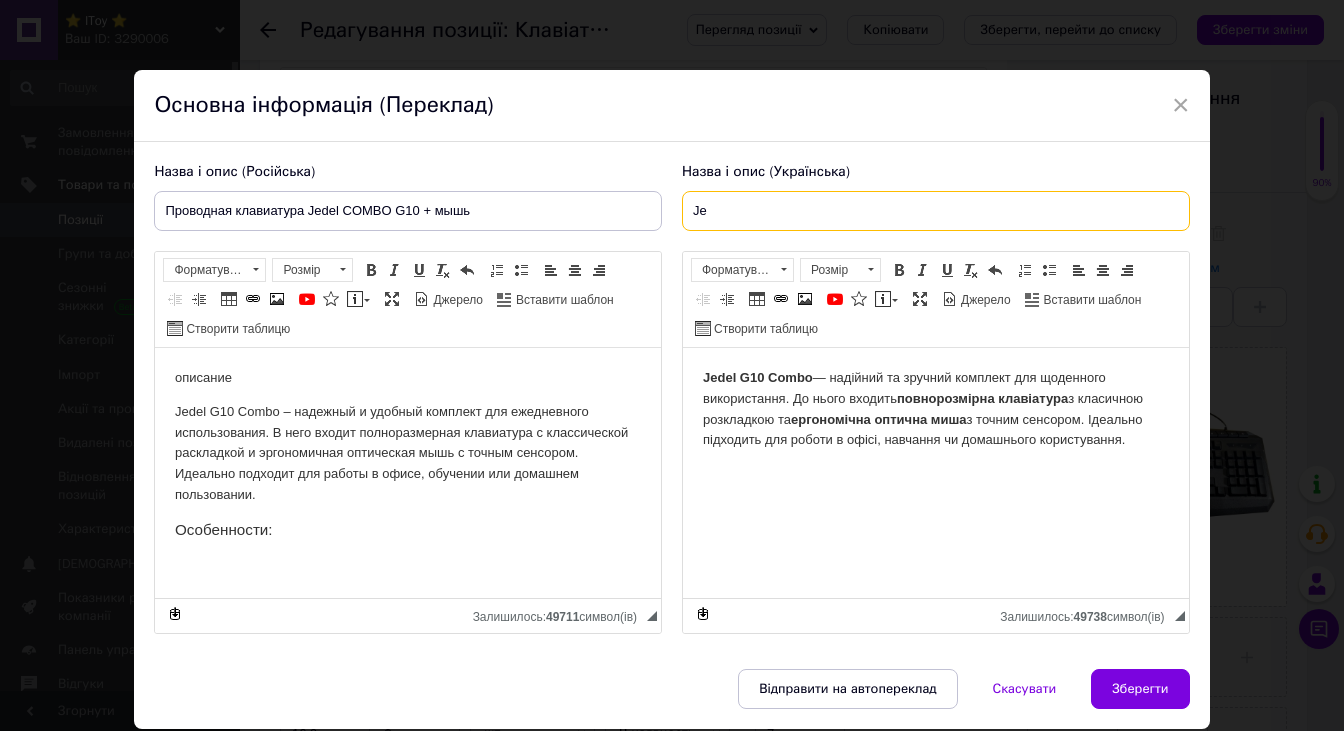 type on "J" 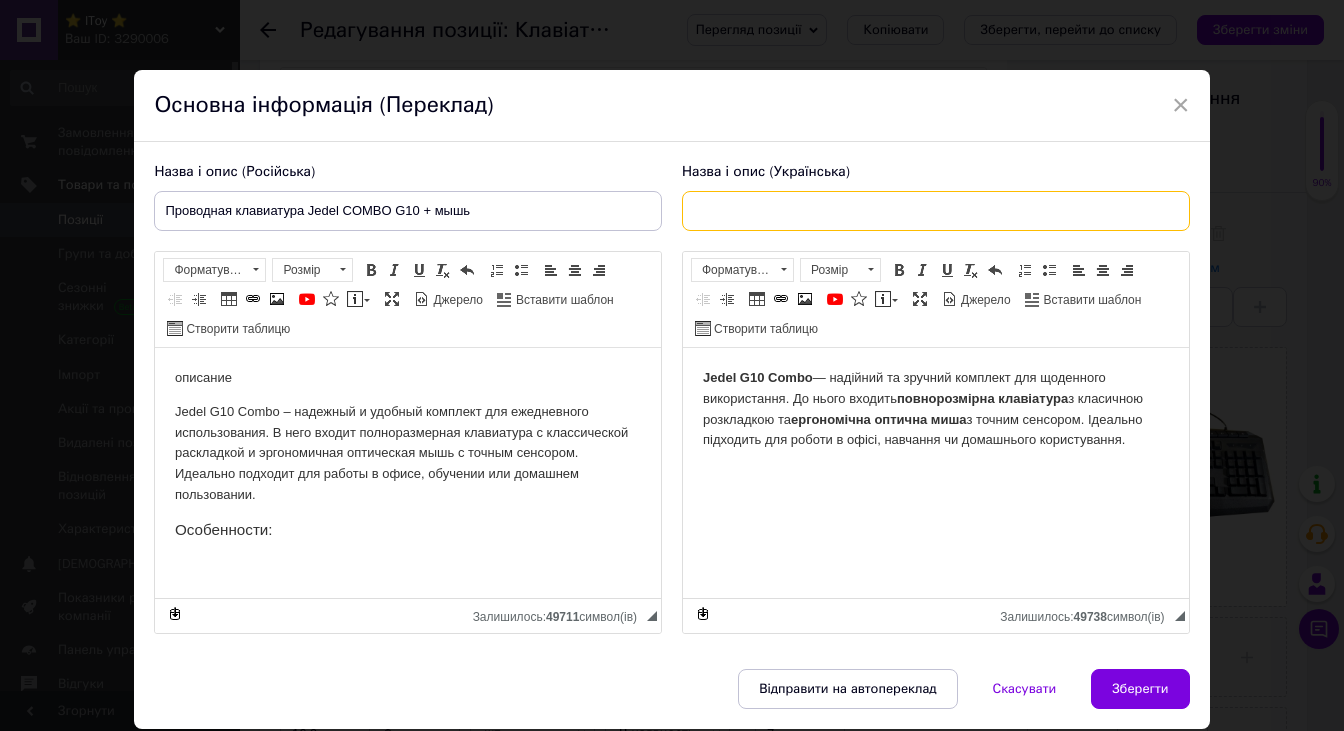 click at bounding box center [936, 211] 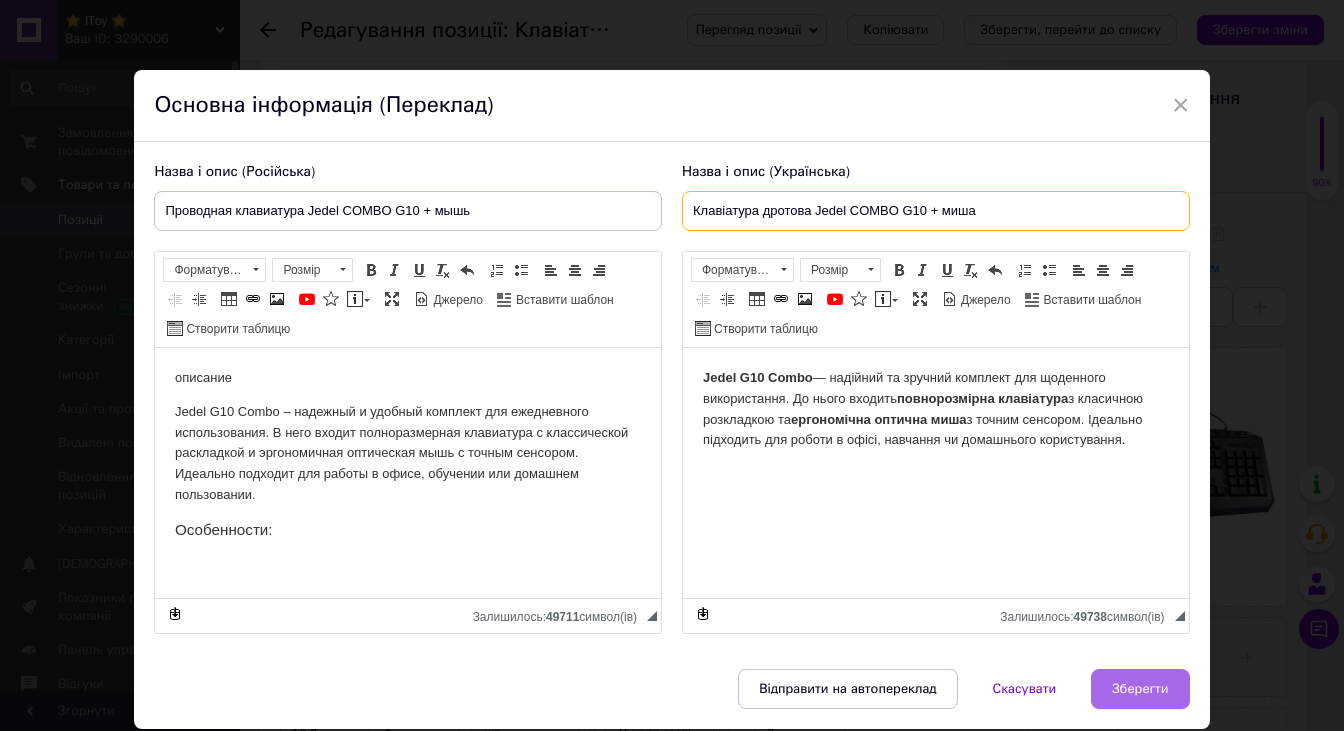 type on "Клавіатура дротова Jedel COMBO G10 + миша" 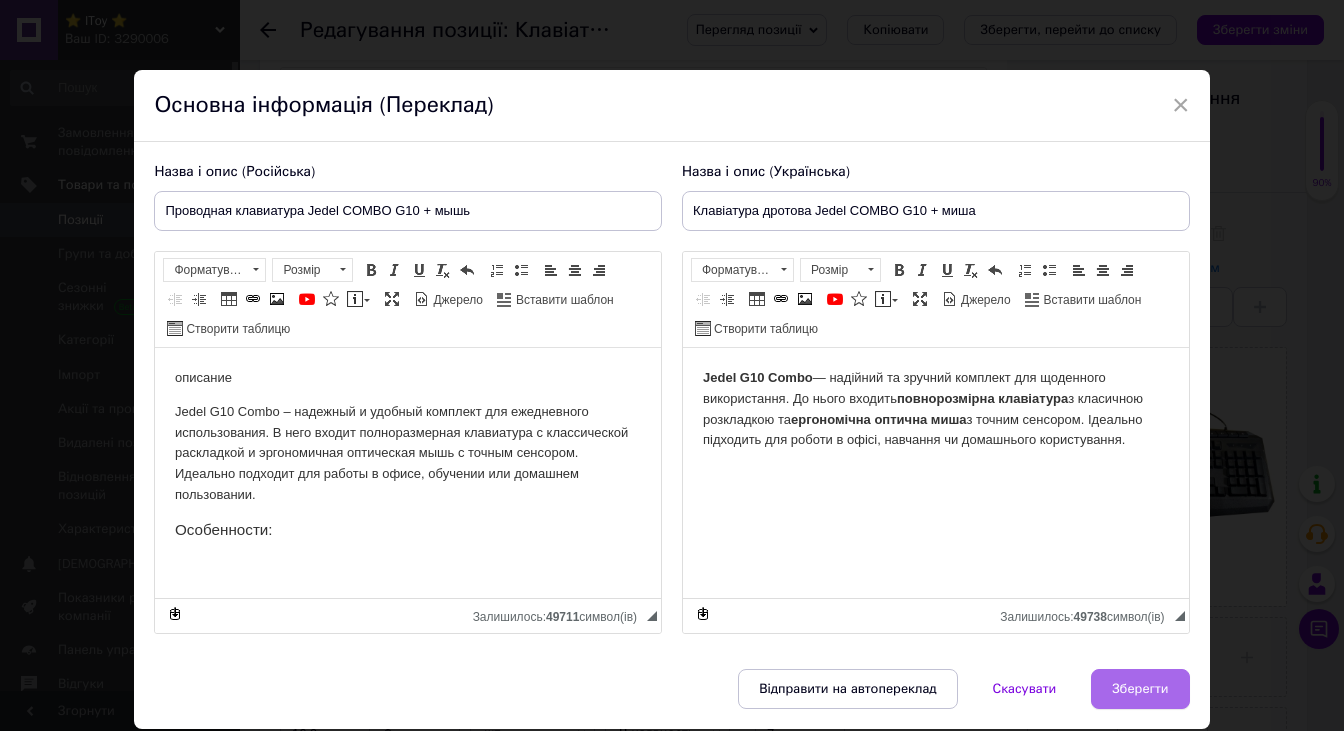 click on "Зберегти" at bounding box center (1140, 689) 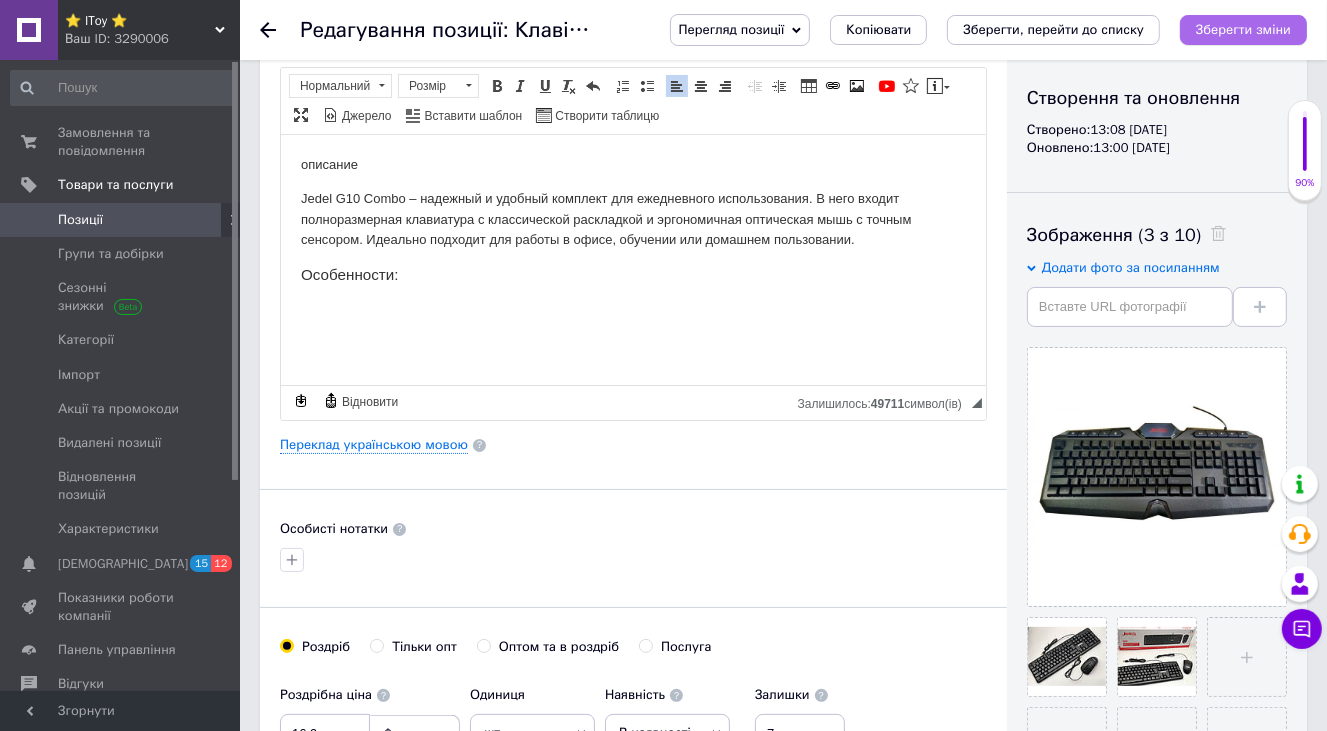 click on "Зберегти зміни" at bounding box center (1243, 29) 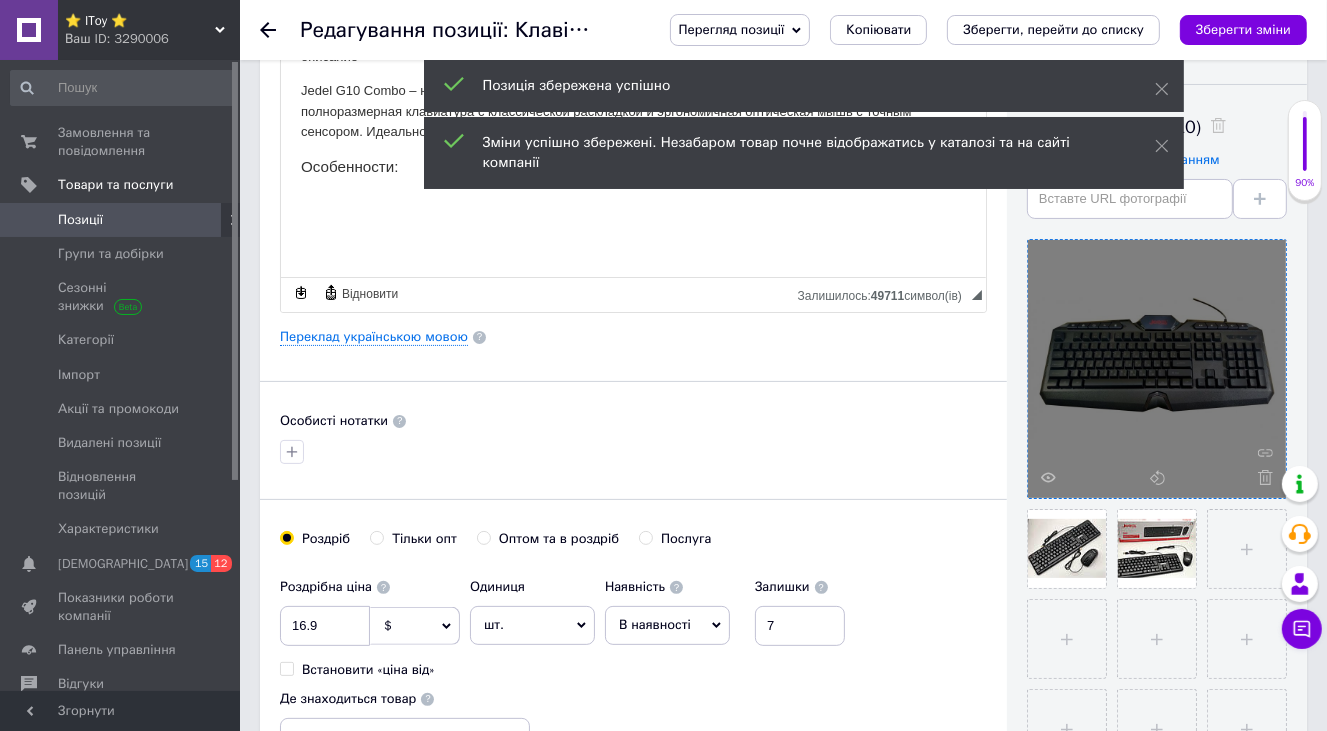 scroll, scrollTop: 500, scrollLeft: 0, axis: vertical 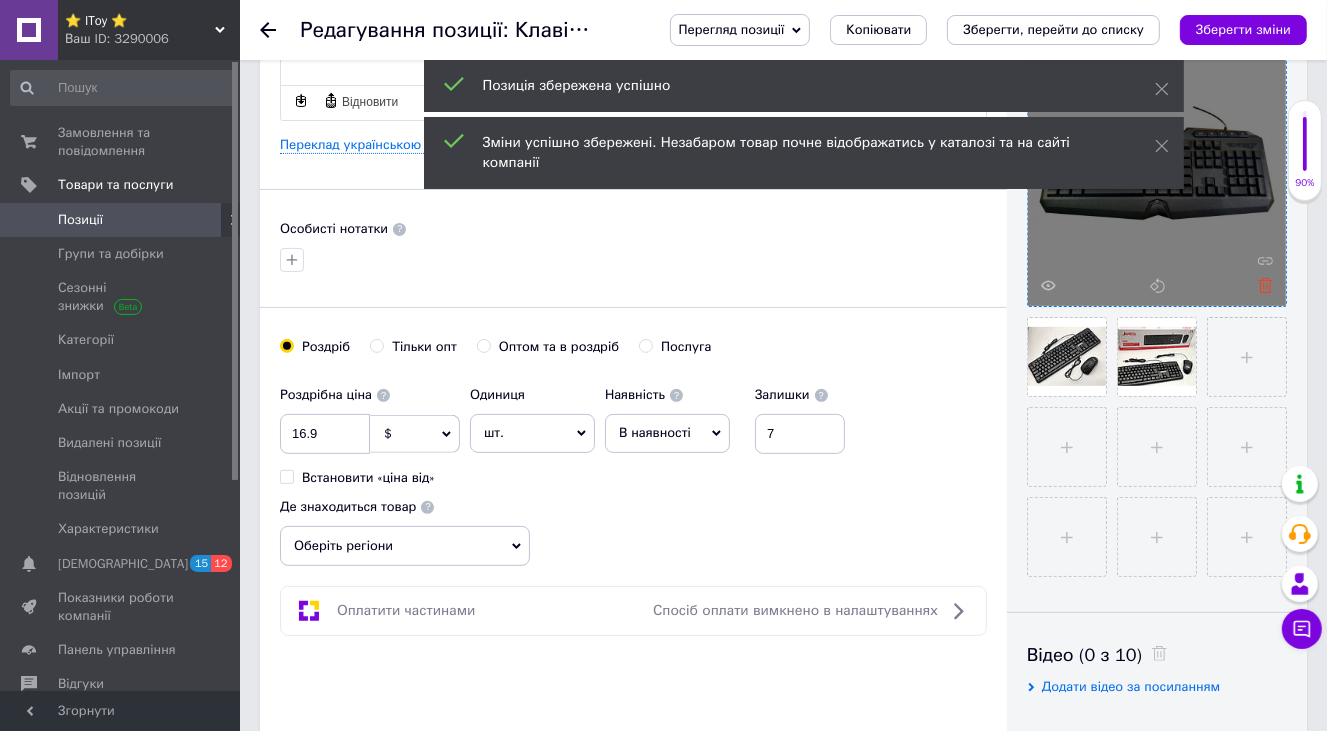 click 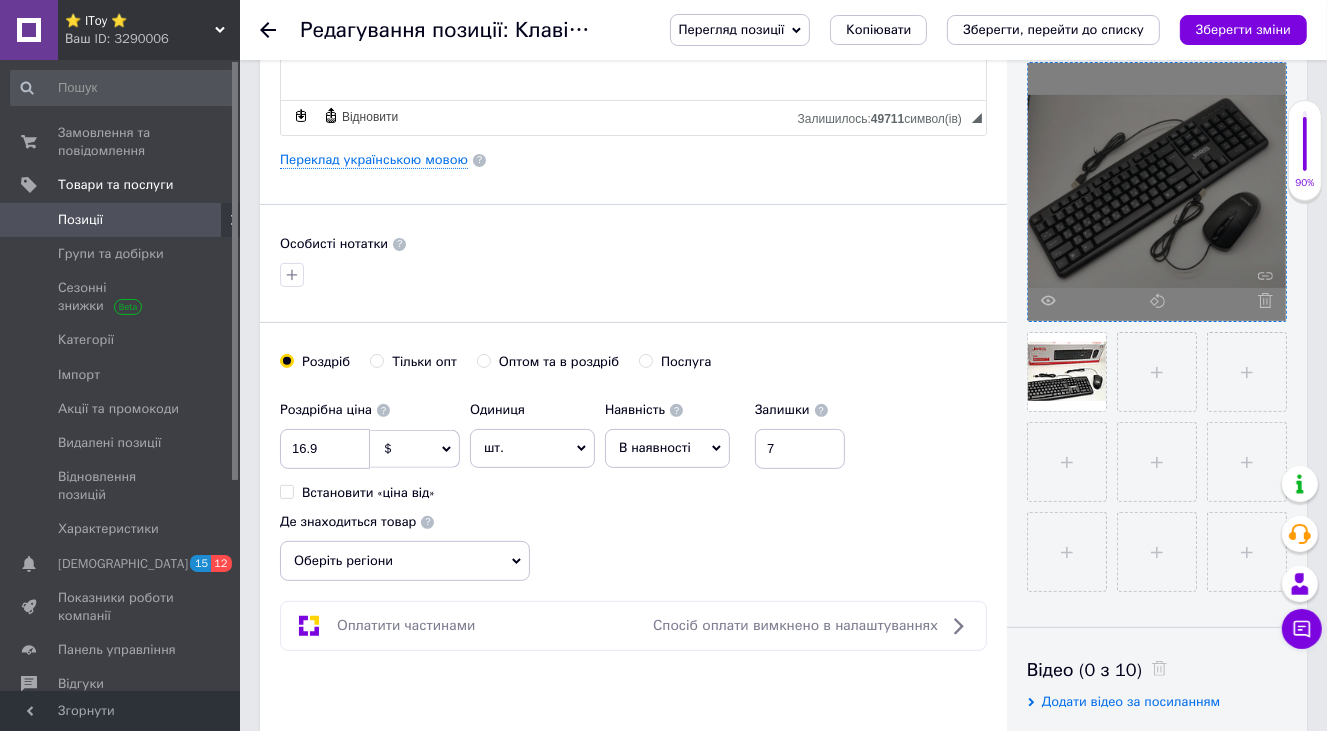 scroll, scrollTop: 200, scrollLeft: 0, axis: vertical 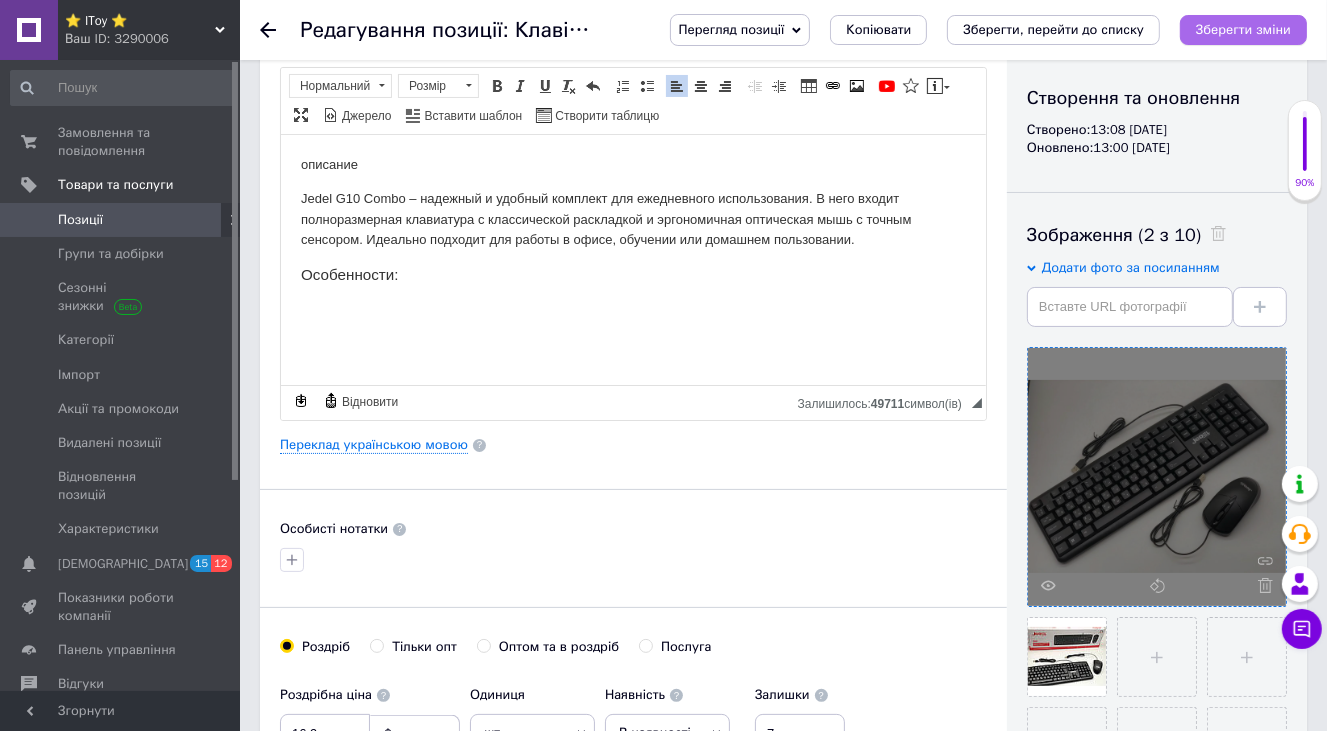 click on "Зберегти зміни" at bounding box center (1243, 29) 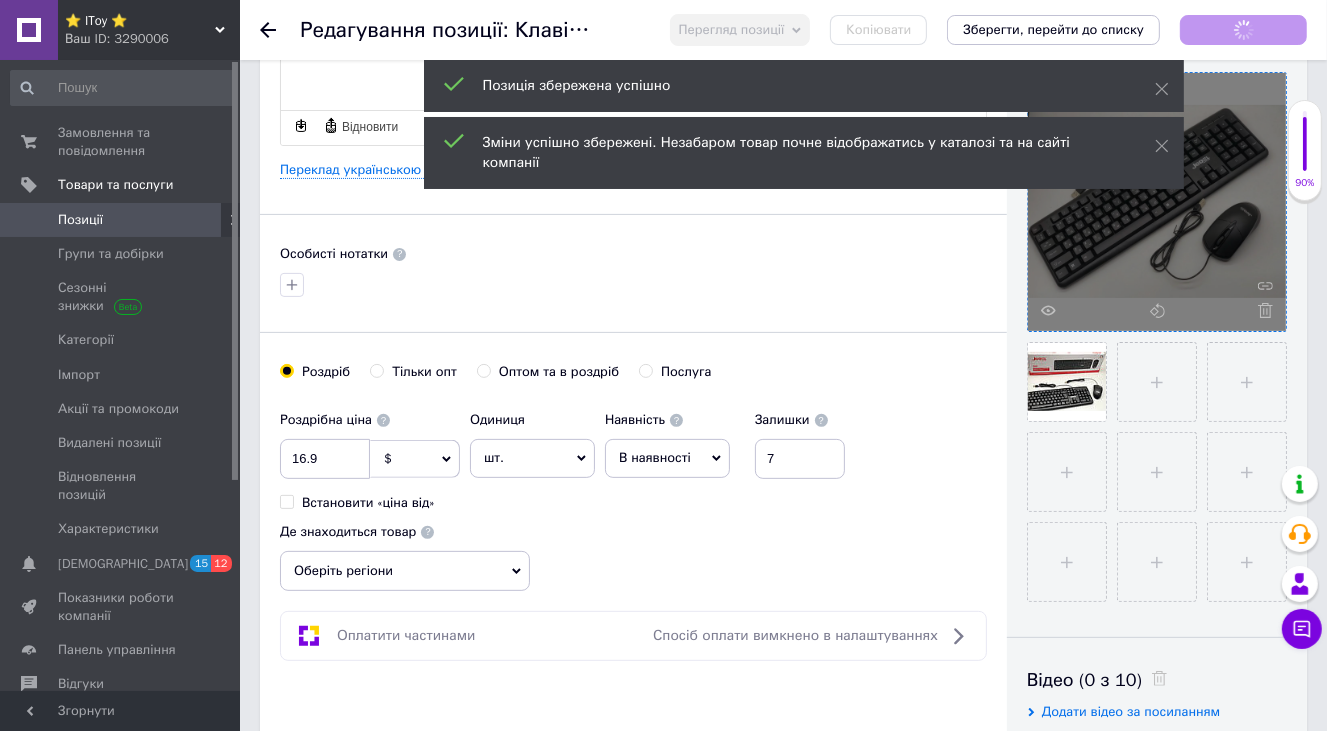 scroll, scrollTop: 600, scrollLeft: 0, axis: vertical 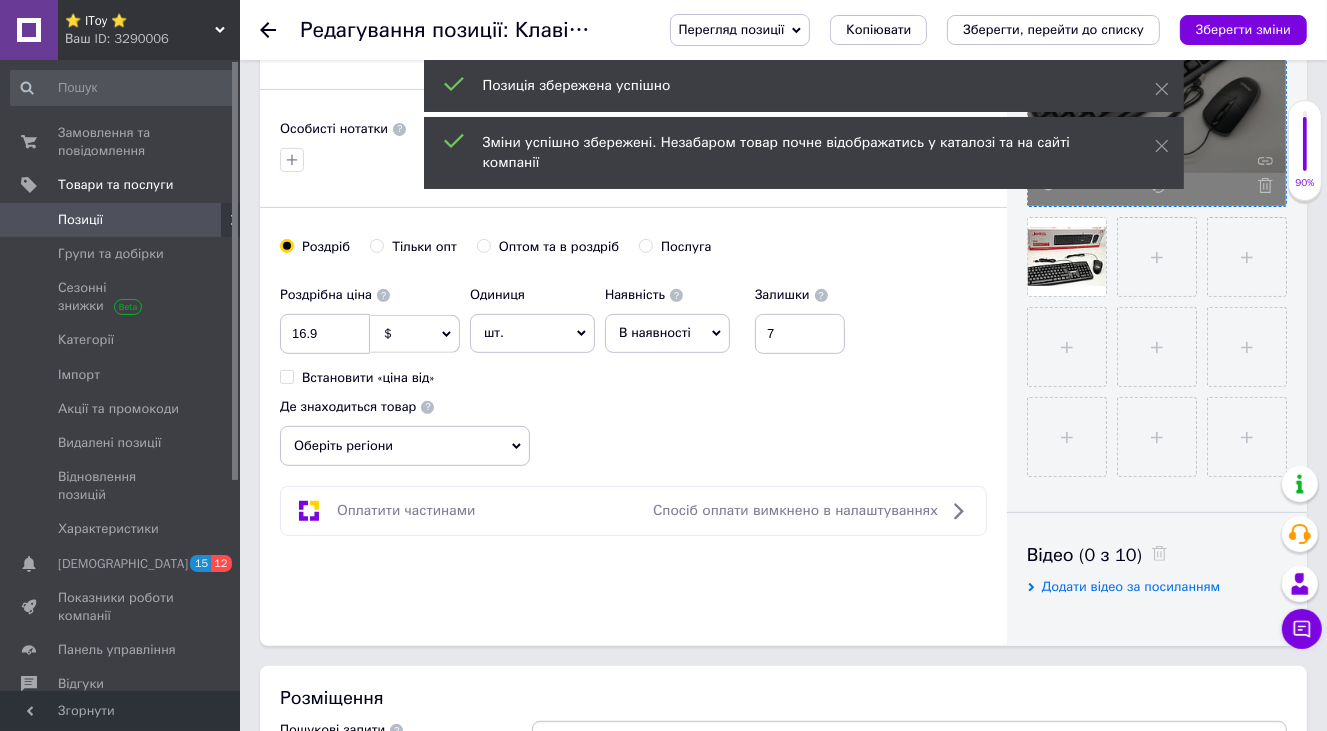 click 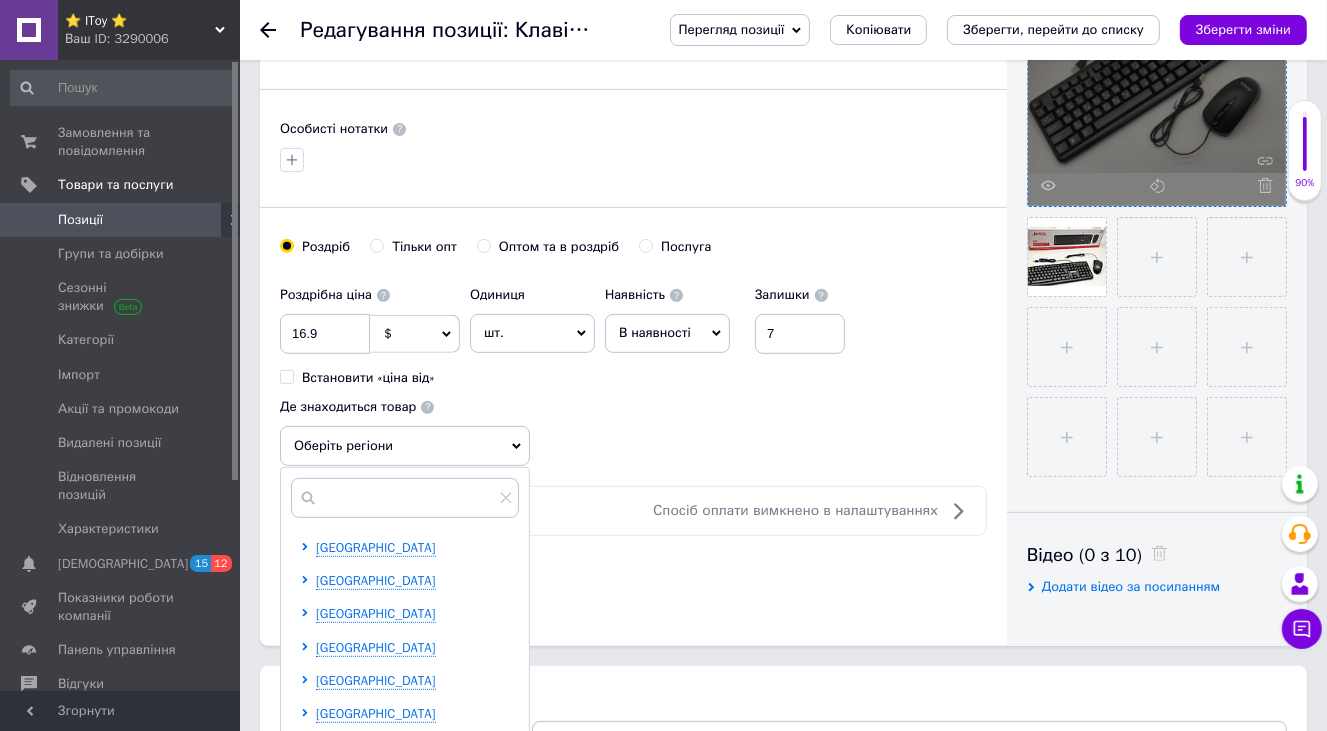scroll, scrollTop: 100, scrollLeft: 0, axis: vertical 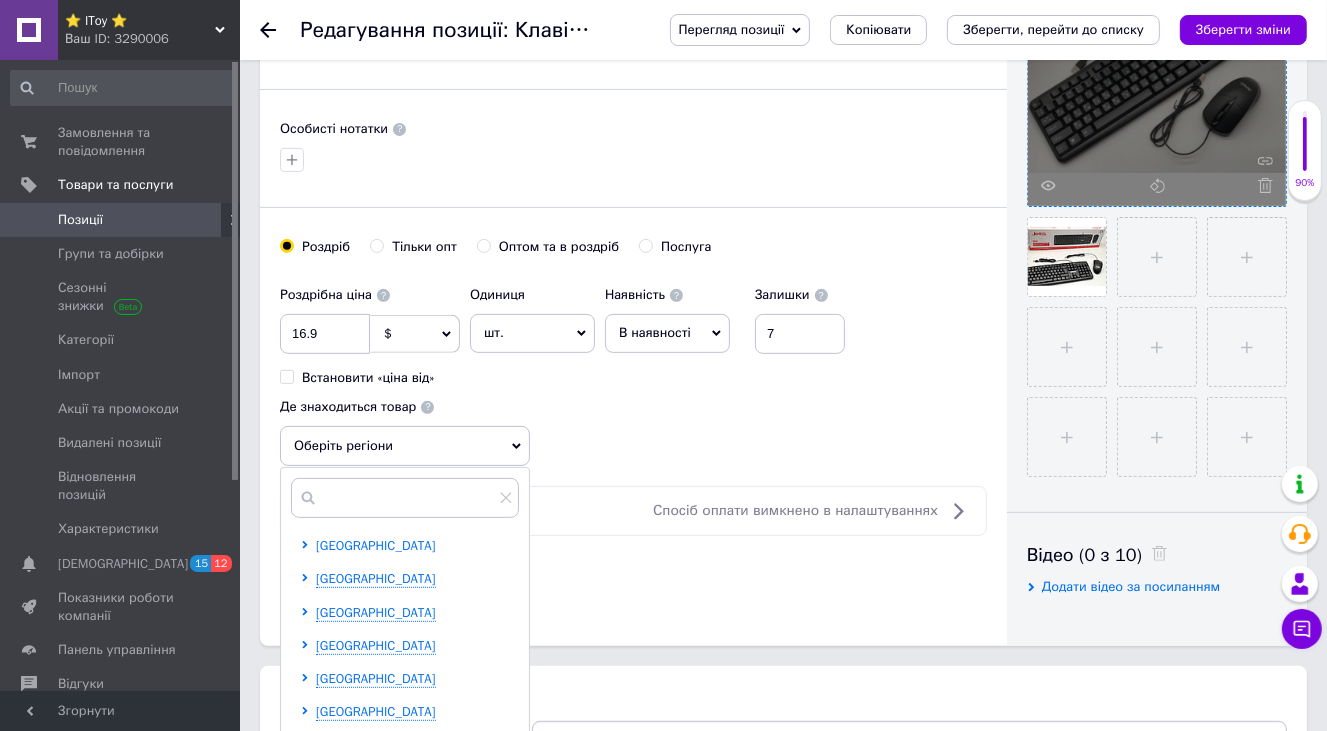 click on "Дніпропетровська область" at bounding box center (376, 545) 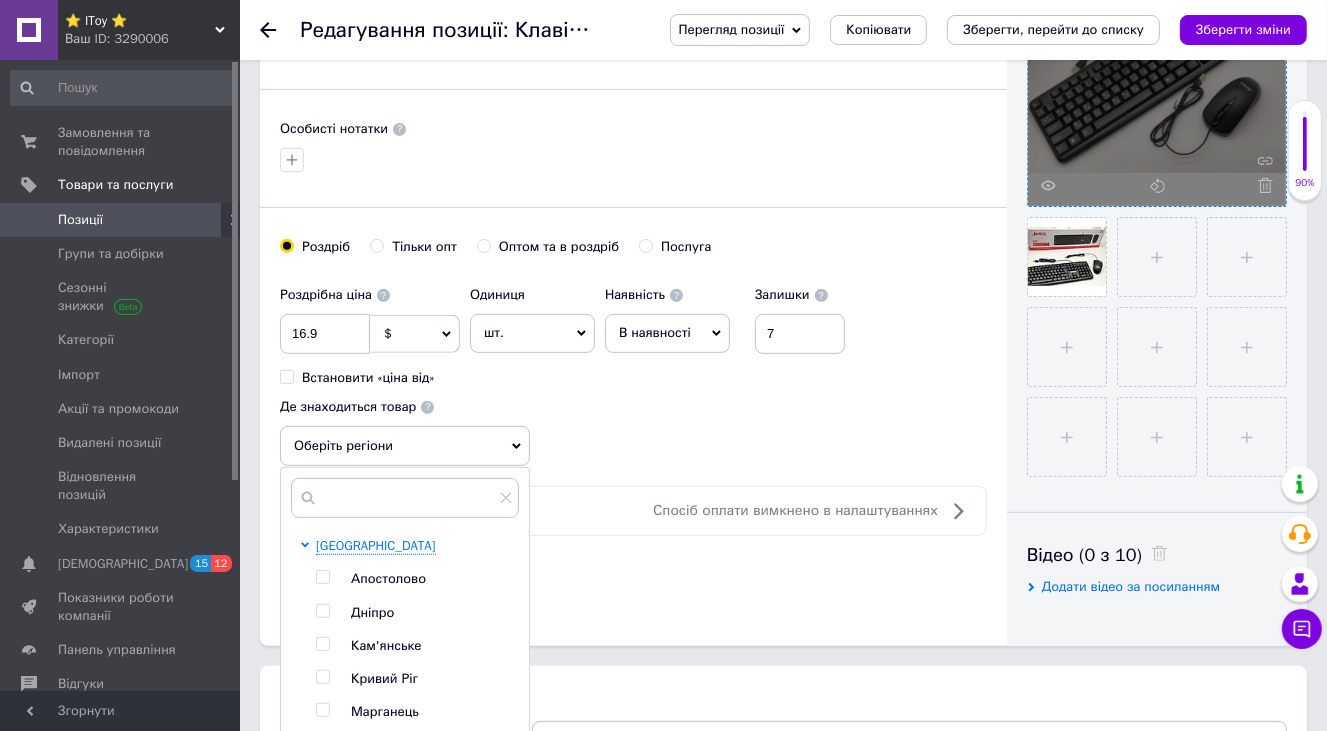 click at bounding box center (322, 611) 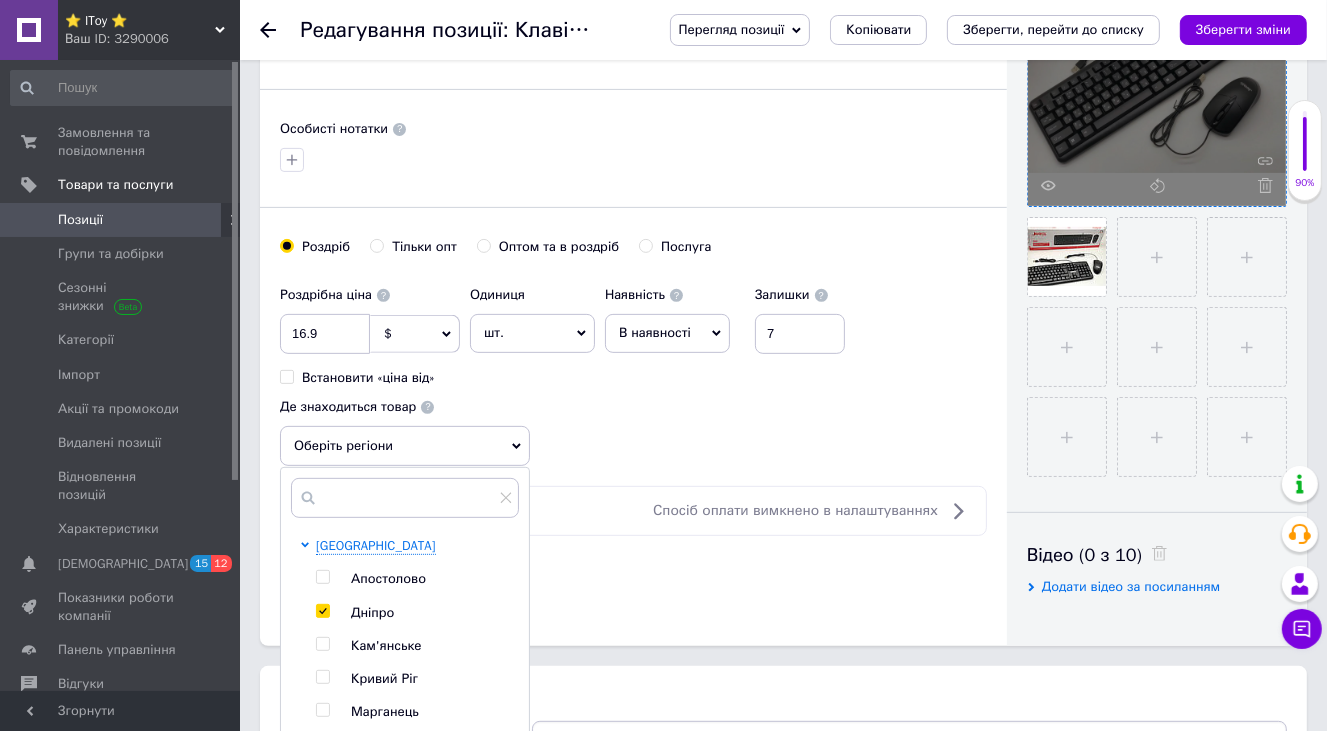 checkbox on "true" 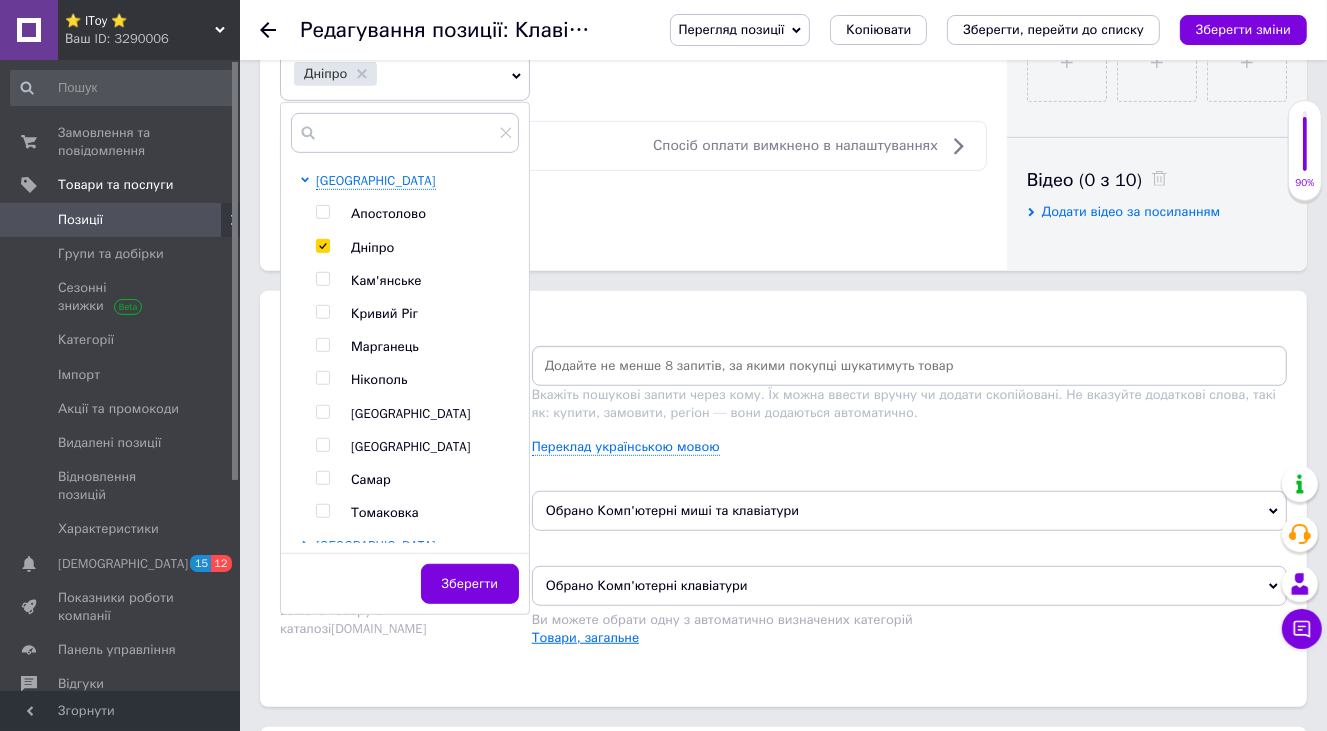 scroll, scrollTop: 1000, scrollLeft: 0, axis: vertical 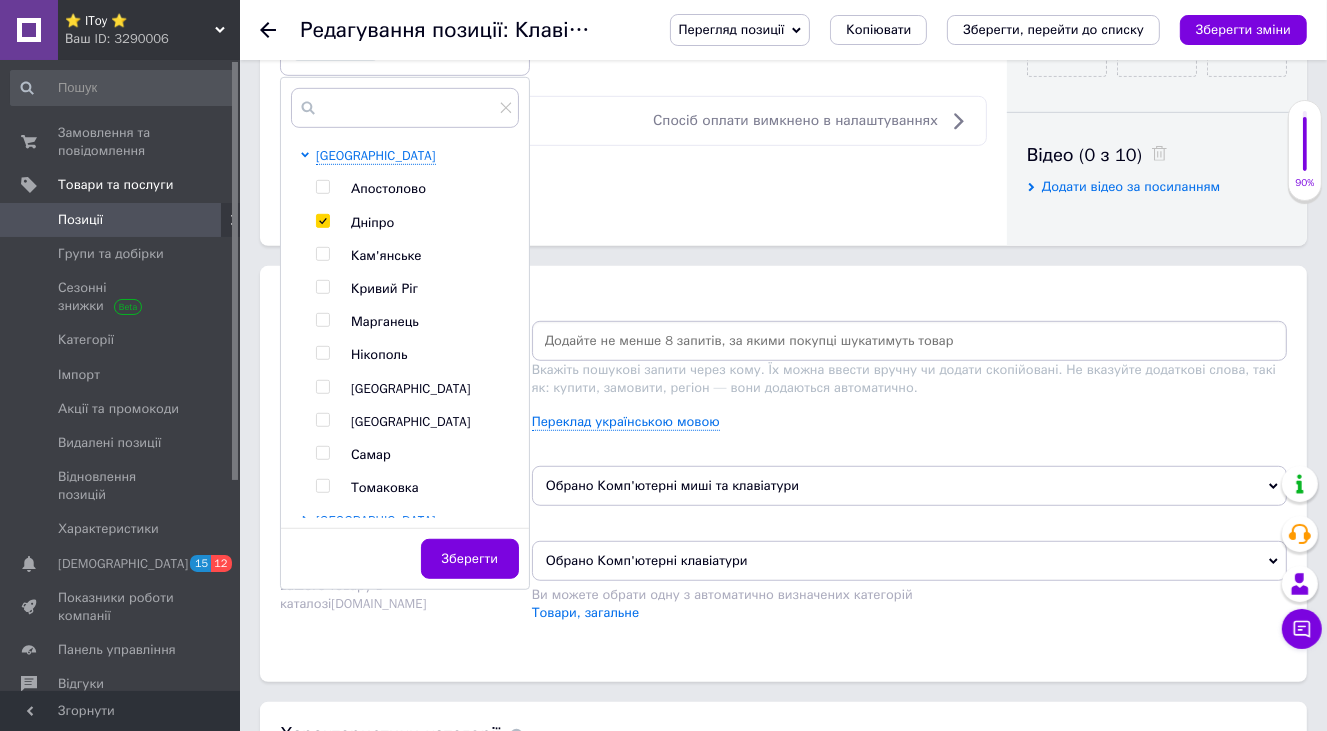 click on "Зберегти" at bounding box center [470, 559] 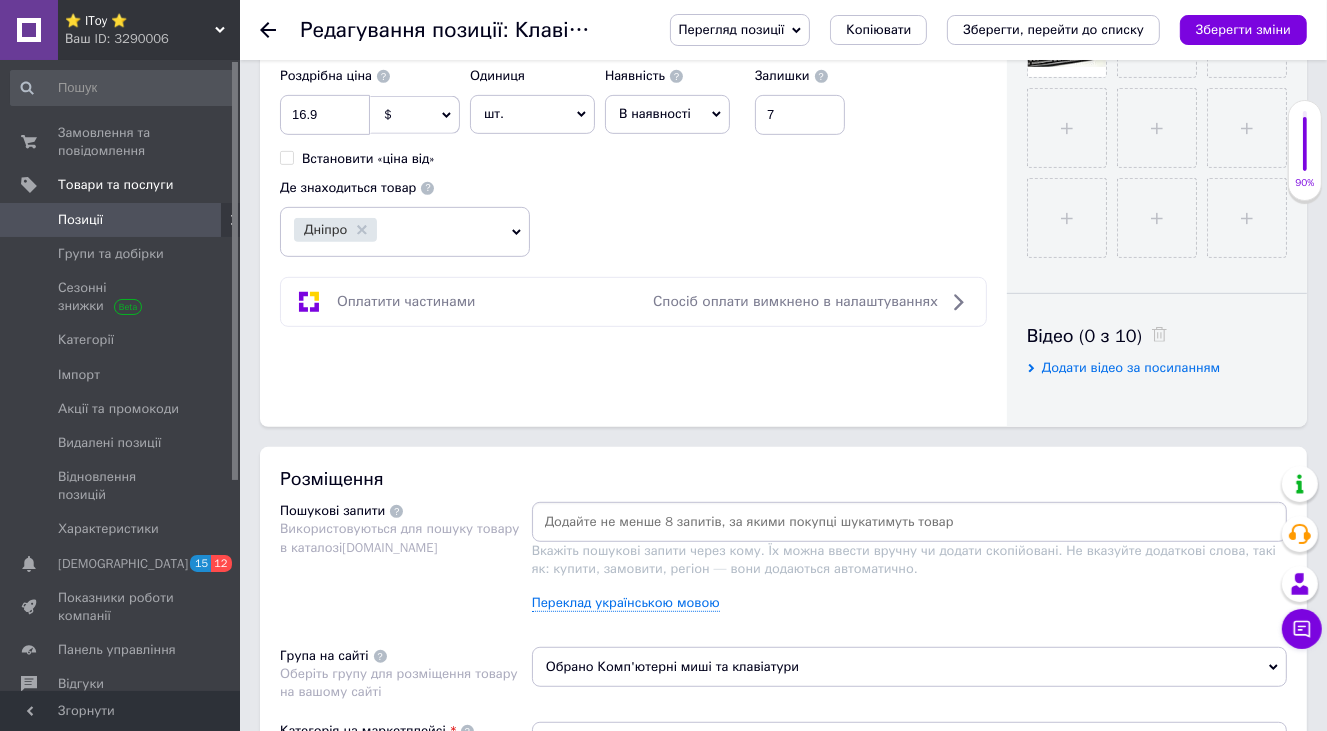 scroll, scrollTop: 600, scrollLeft: 0, axis: vertical 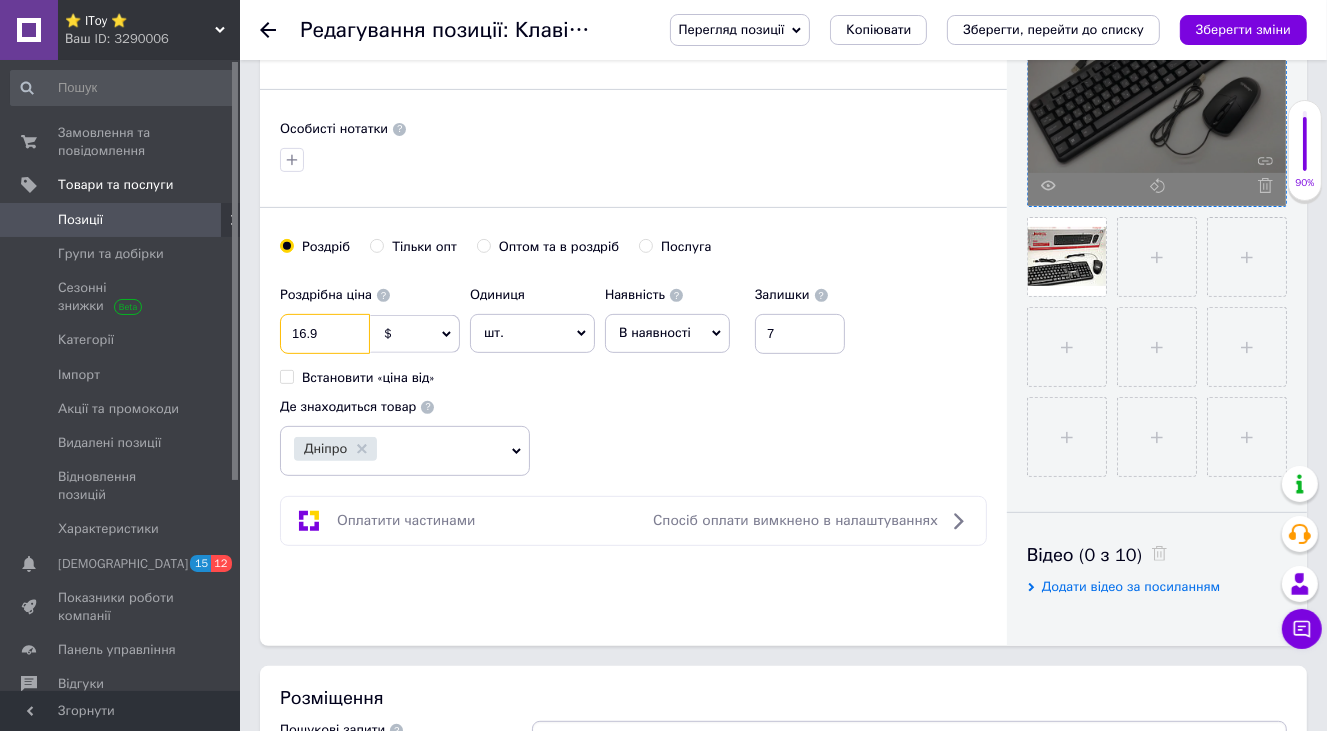drag, startPoint x: 333, startPoint y: 330, endPoint x: 257, endPoint y: 322, distance: 76.41989 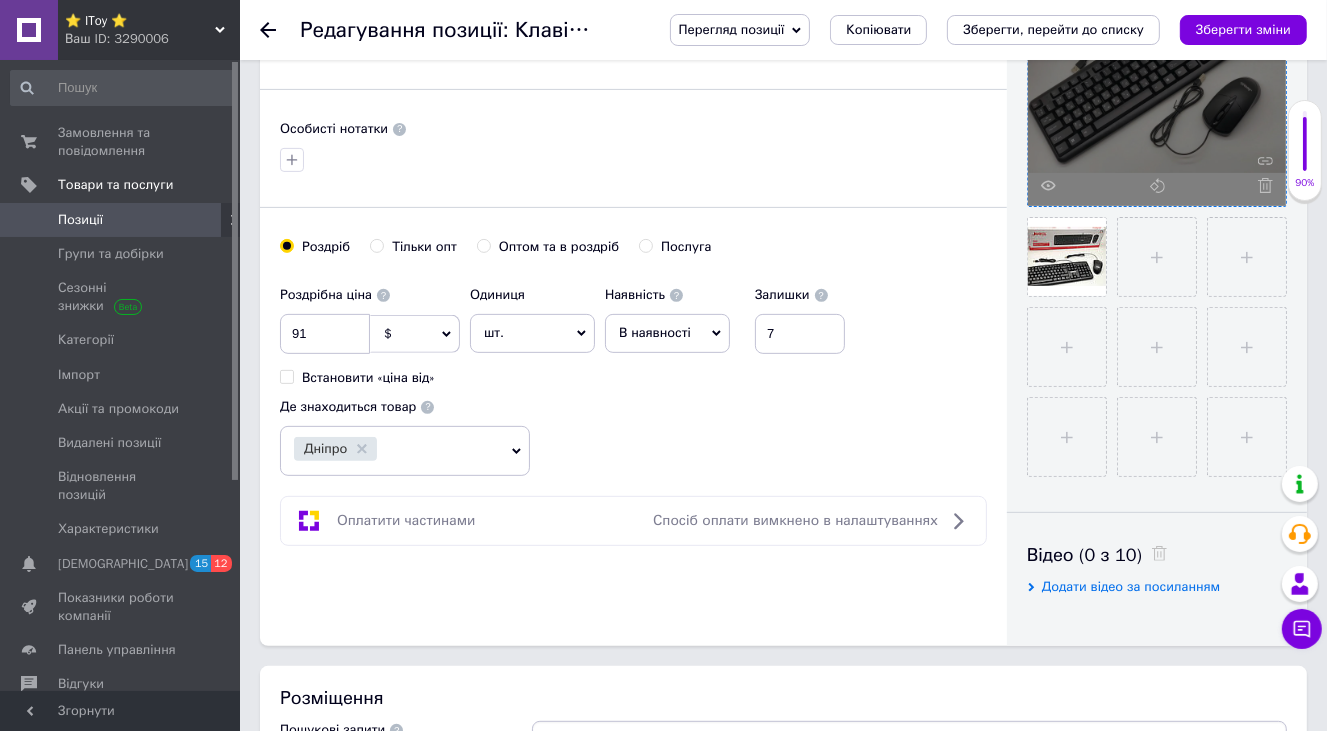 click on "Роздрібна ціна 91 $ EUR CHF ₴ GBP ¥ PLN ₸ MDL HUF KGS CNY TRY KRW lei Встановити «ціна від» Одиниця шт. Популярне комплект упаковка кв.м пара м кг пог.м послуга т а автоцистерна ампула б балон банка блістер бобіна бочка бут бухта в ват виїзд відро г г га година гр/кв.м гігакалорія д дав два місяці день доба доза є єврокуб з зміна к кВт каністра карат кв.дм кв.м кв.см кв.фут квартал кг кг/кв.м км колесо комплект коробка куб.дм куб.м л л лист м м мВт мл мм моток місяць мішок н набір номер о об'єкт од. п палетомісце пара партія пач пог.м послуга посівна одиниця птахомісце півроку пігулка 1" at bounding box center [633, 376] 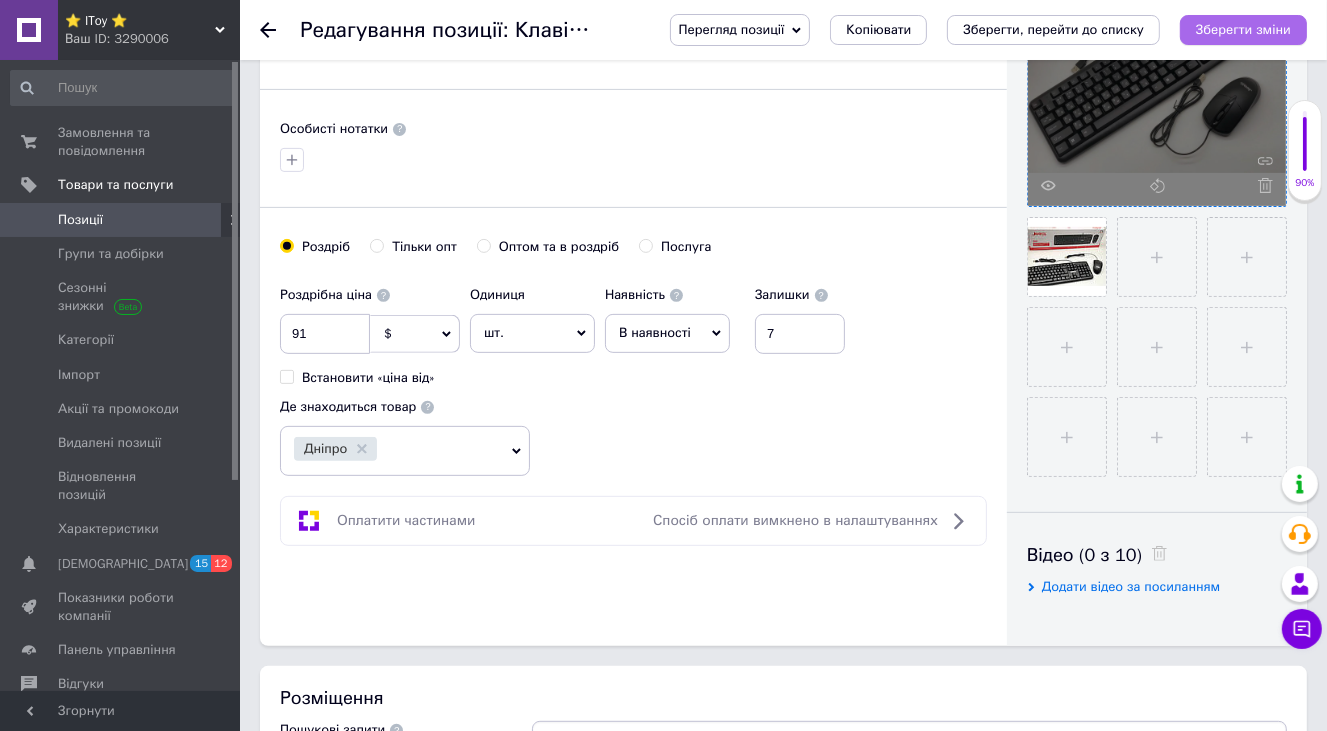 click on "Зберегти зміни" at bounding box center [1243, 30] 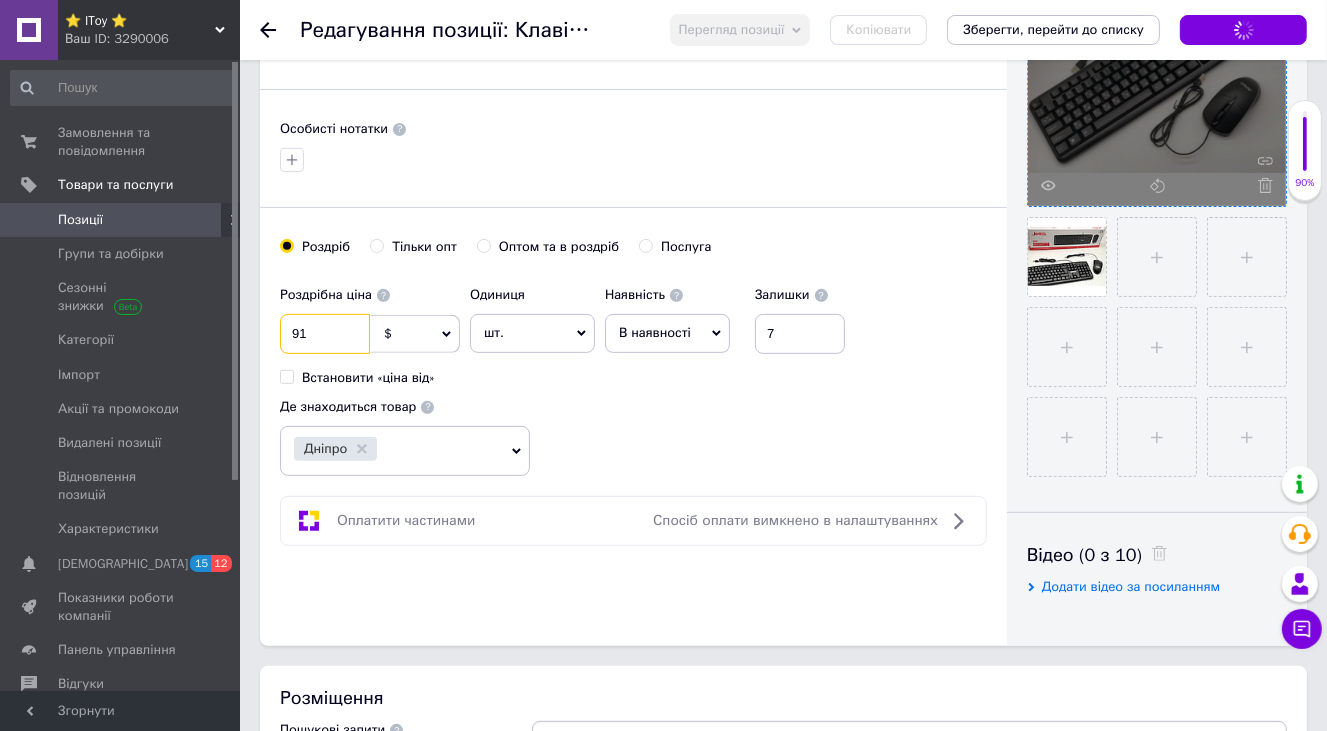 click on "91" at bounding box center (325, 334) 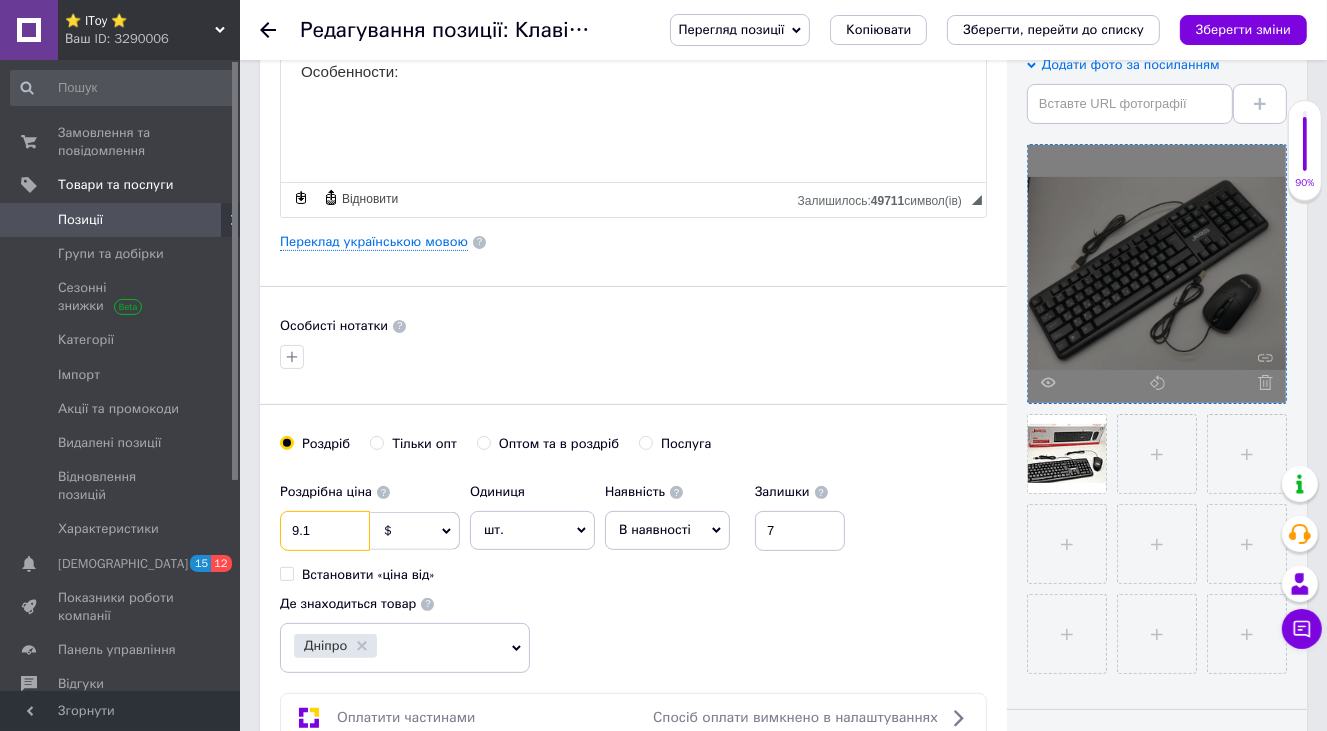 scroll, scrollTop: 200, scrollLeft: 0, axis: vertical 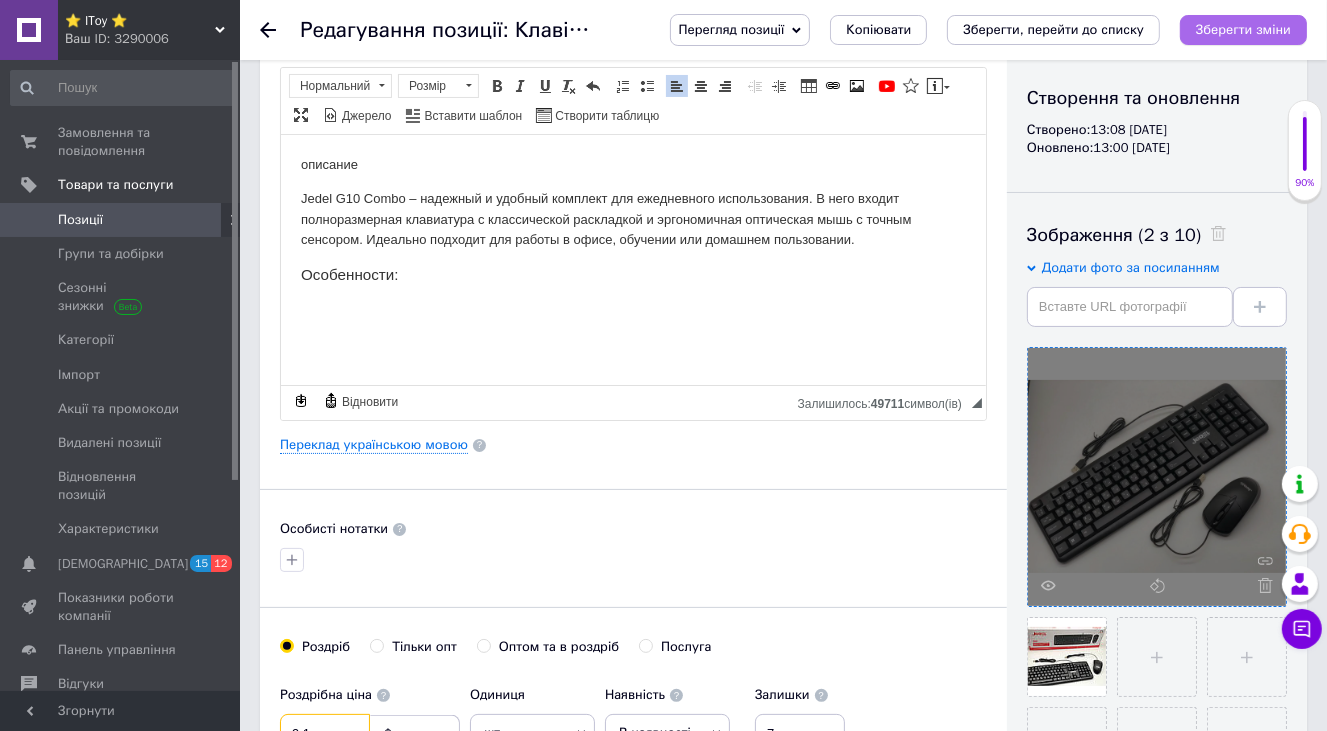 type on "9.1" 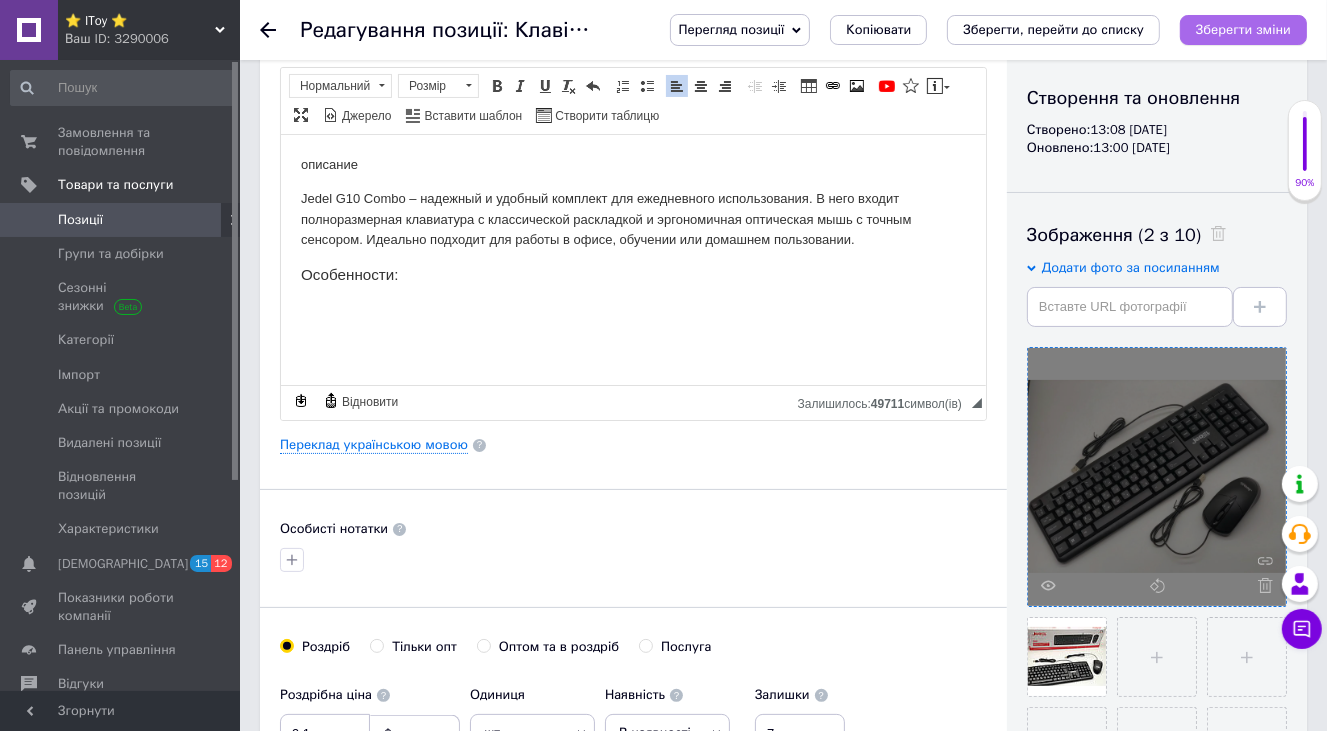 click on "Зберегти зміни" at bounding box center [1243, 29] 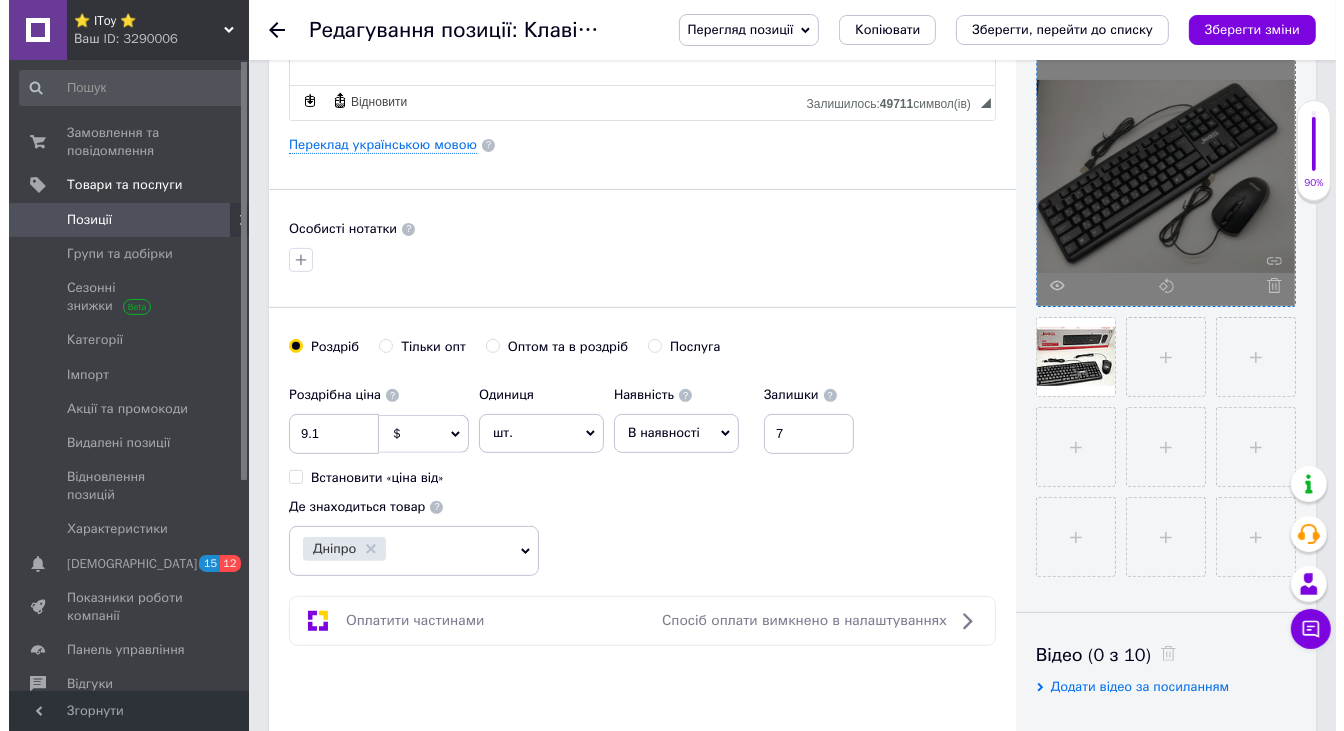 scroll, scrollTop: 100, scrollLeft: 0, axis: vertical 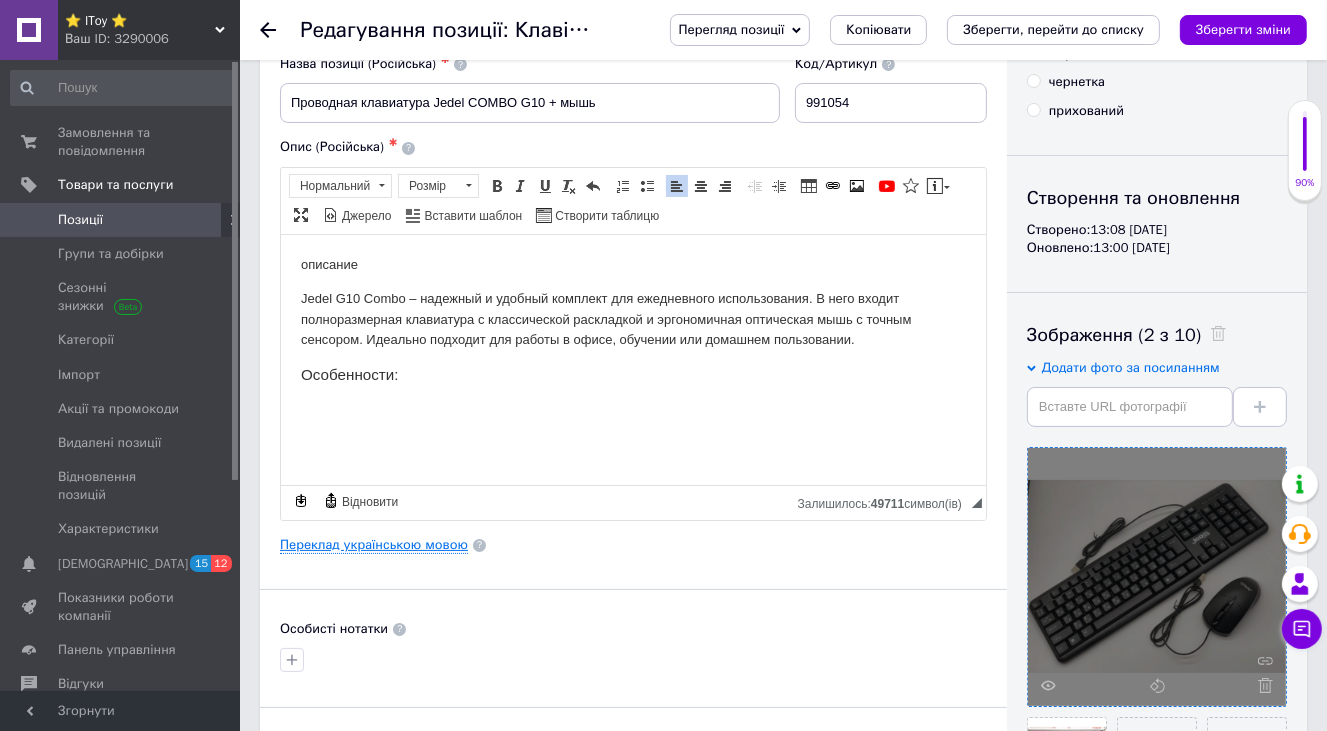 click on "Переклад українською мовою" at bounding box center [374, 545] 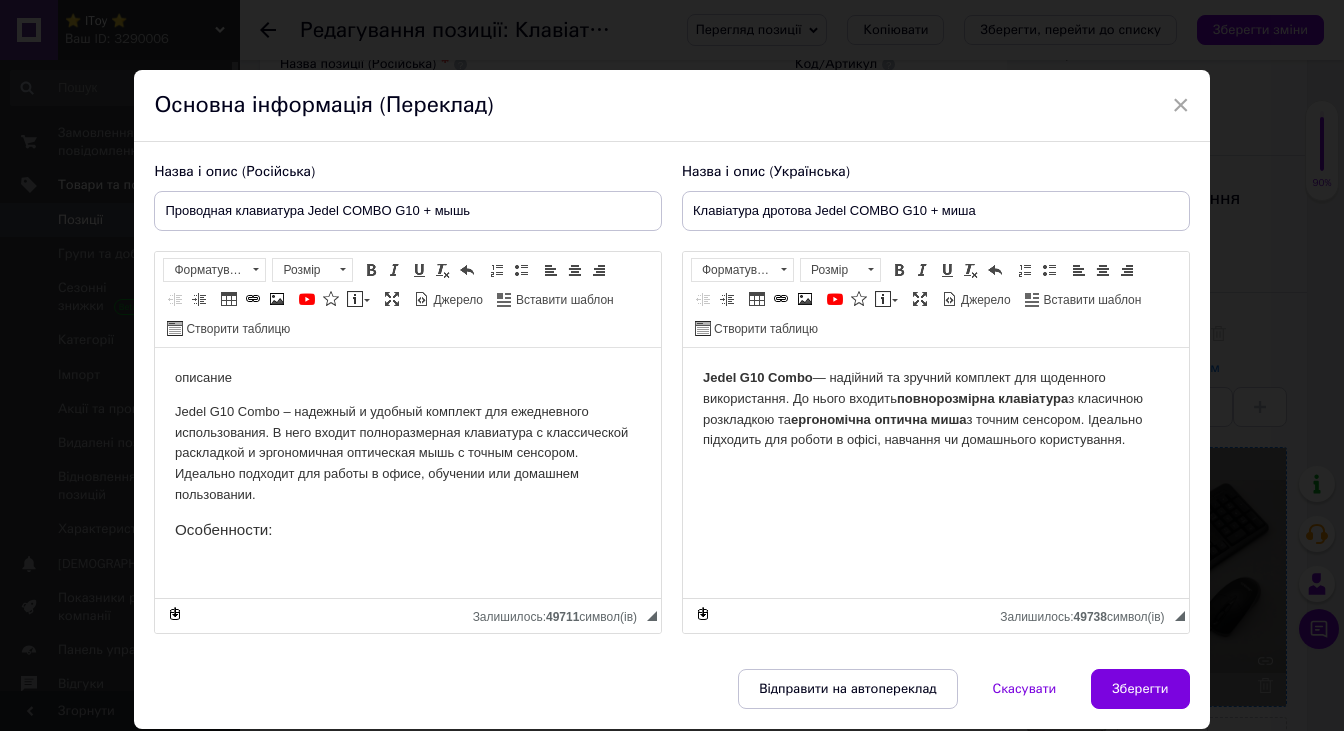 scroll, scrollTop: 0, scrollLeft: 0, axis: both 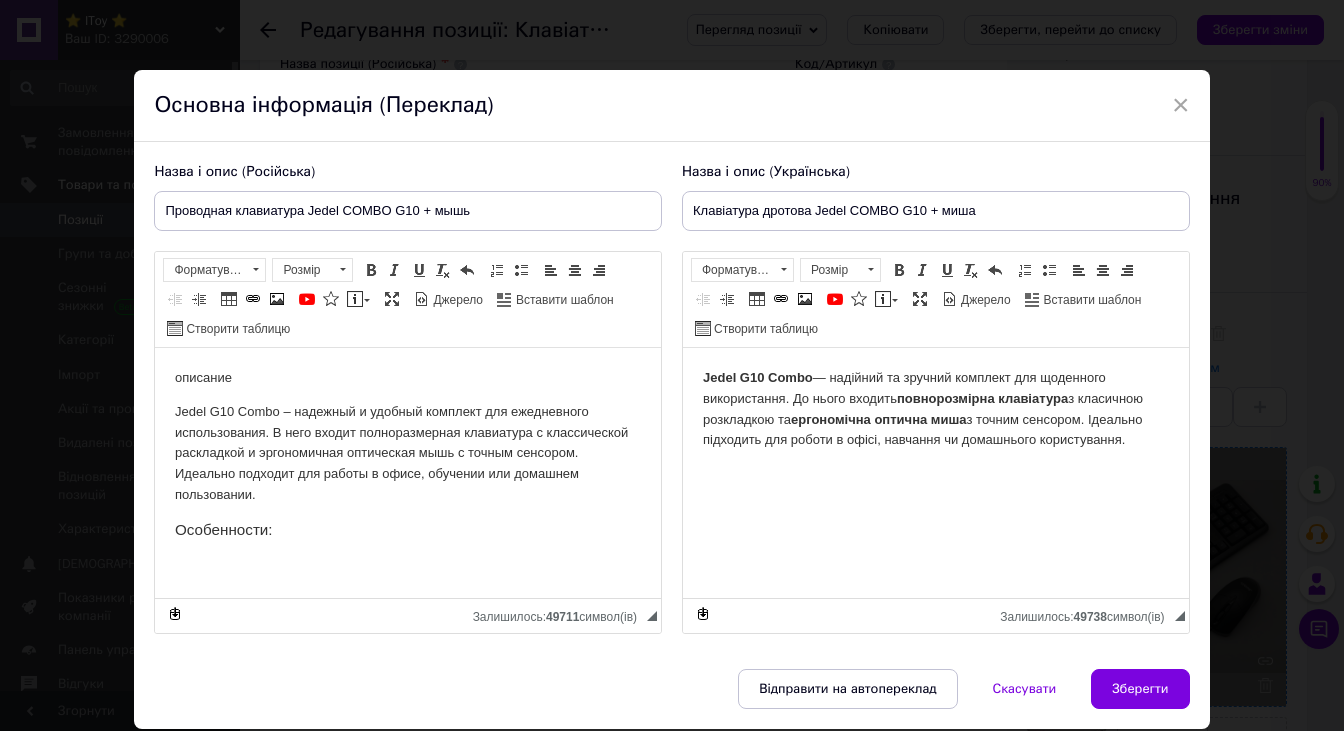 click on "Jedel G10 Combo  — надійний та зручний комплект для щоденного використання. До нього входить  повнорозмірна клавіатура  з класичною розкладкою та  ергономічна оптична миша  з точним сенсором. Ідеально підходить для роботи в офісі, навчання чи домашнього користування." at bounding box center [936, 409] 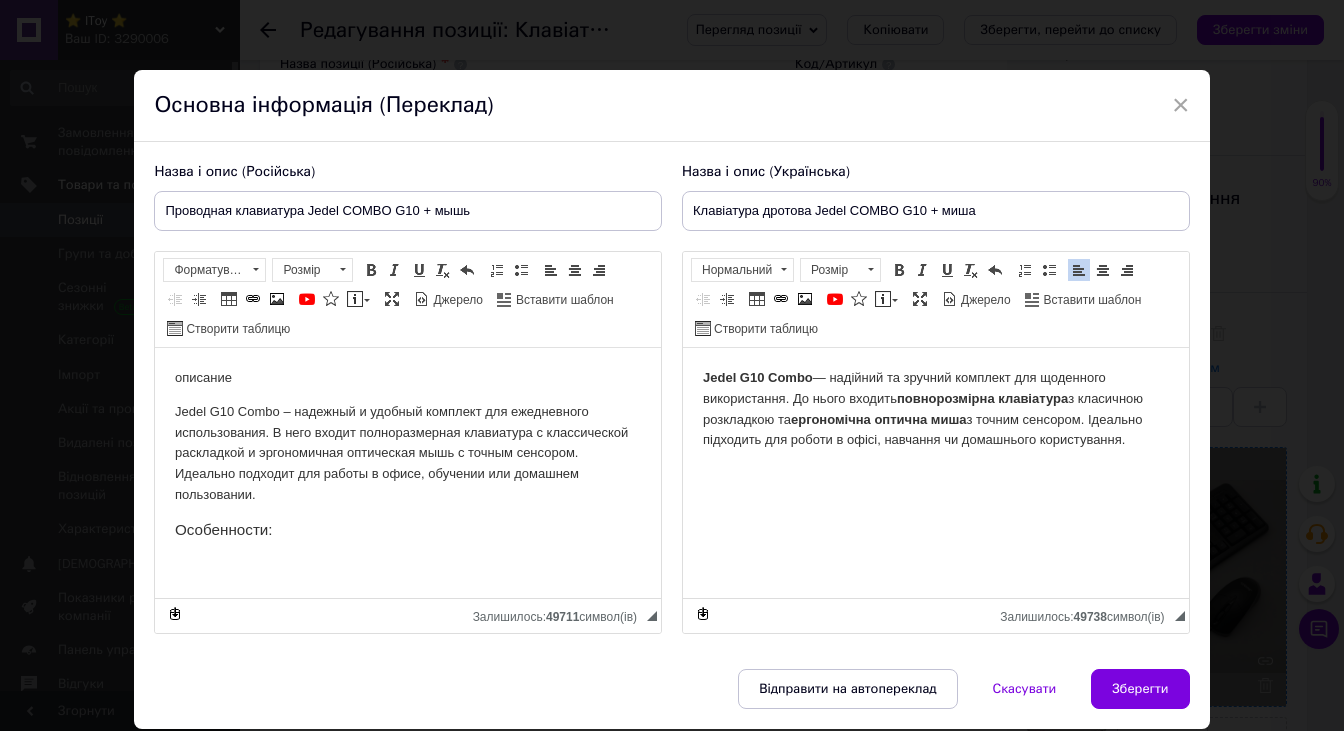 click on "Jedel G10 Combo  — надійний та зручний комплект для щоденного використання. До нього входить  повнорозмірна клавіатура  з класичною розкладкою та  ергономічна оптична миша  з точним сенсором. Ідеально підходить для роботи в офісі, навчання чи домашнього користування." at bounding box center (936, 409) 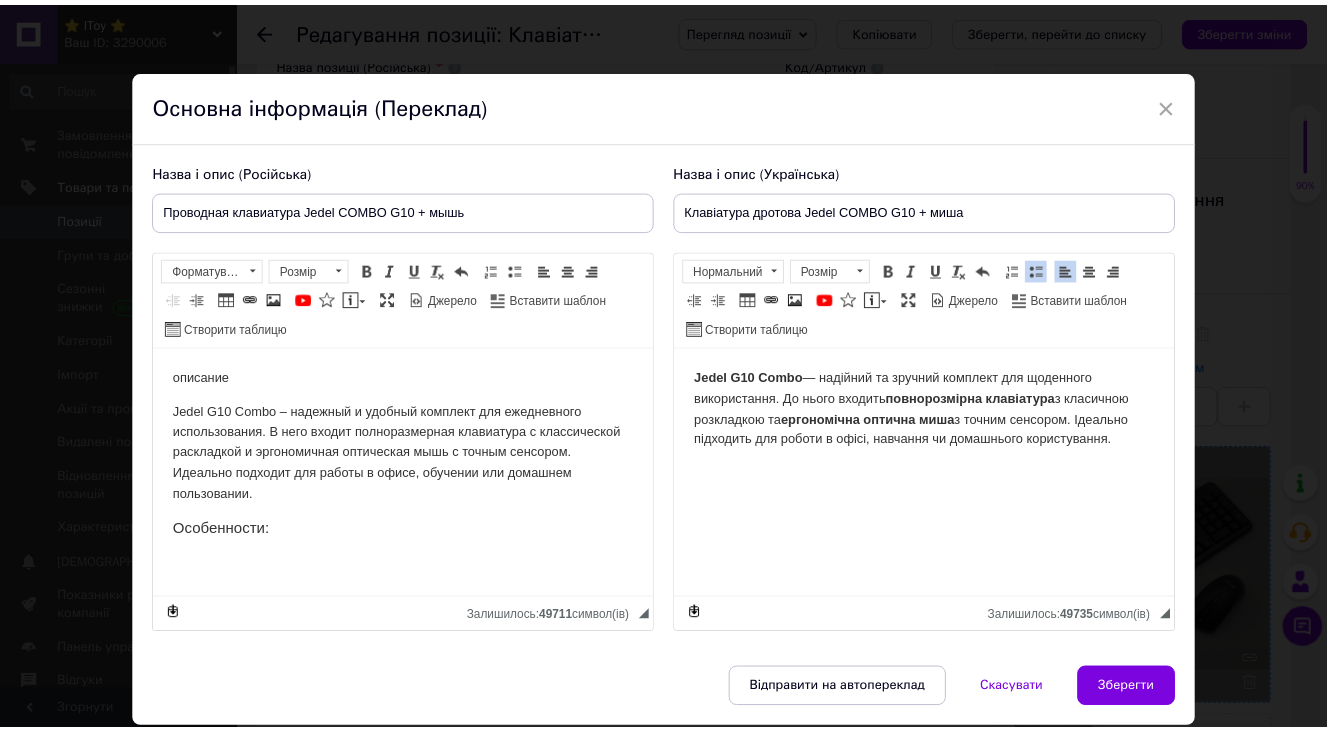 scroll, scrollTop: 548, scrollLeft: 0, axis: vertical 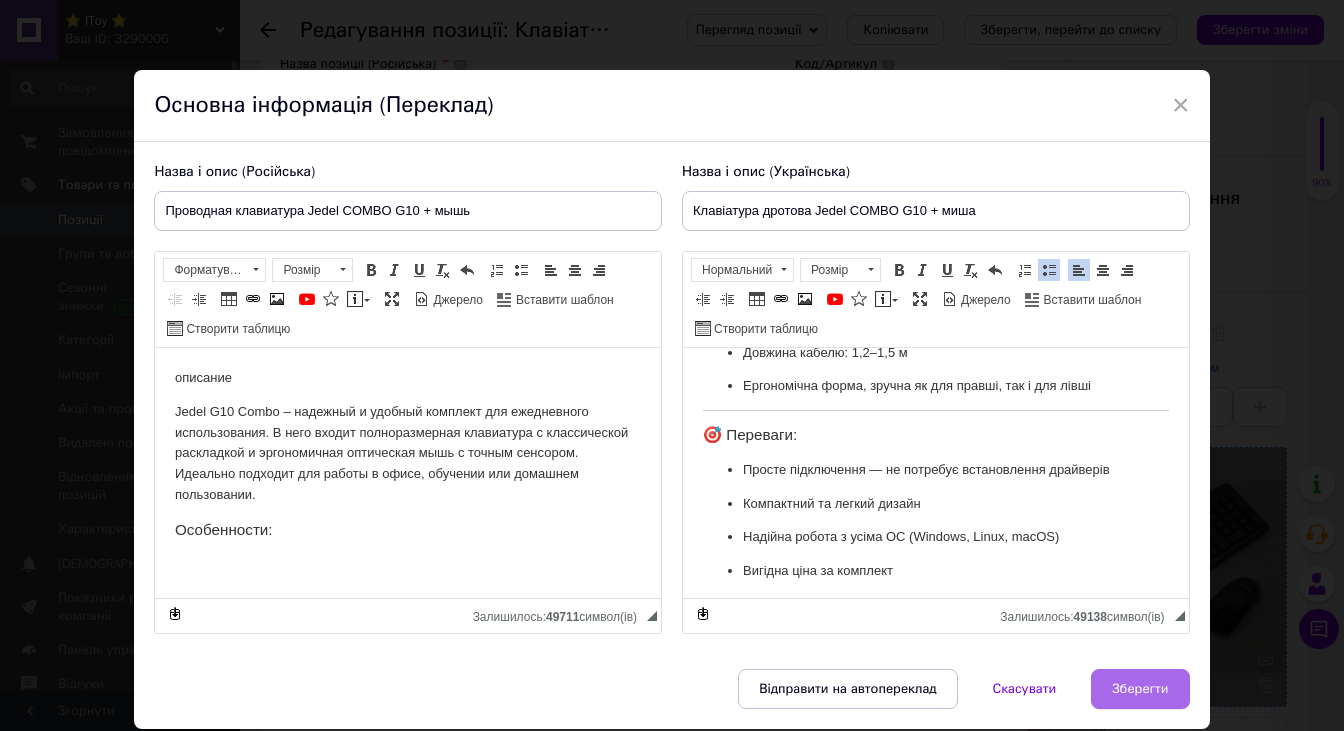 click on "Зберегти" at bounding box center (1140, 689) 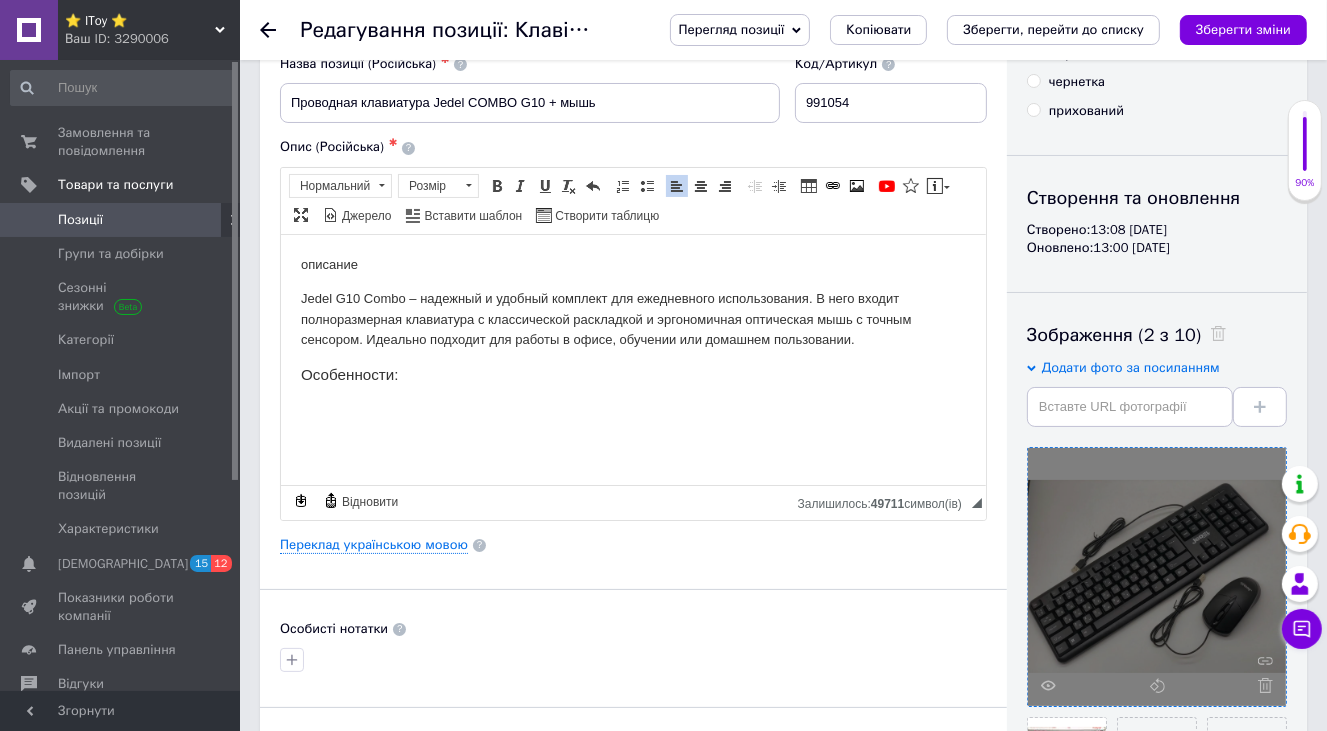 click on "Особенности:" at bounding box center (632, 374) 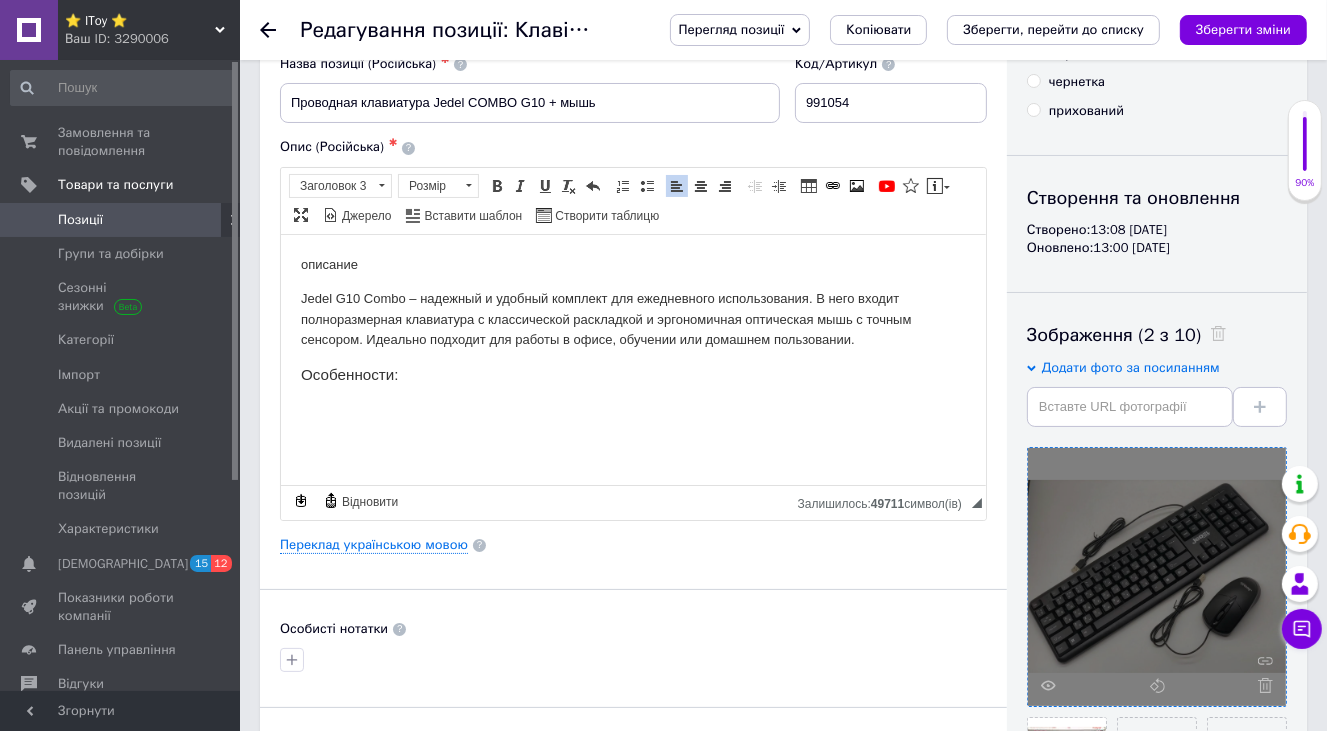 scroll, scrollTop: 527, scrollLeft: 0, axis: vertical 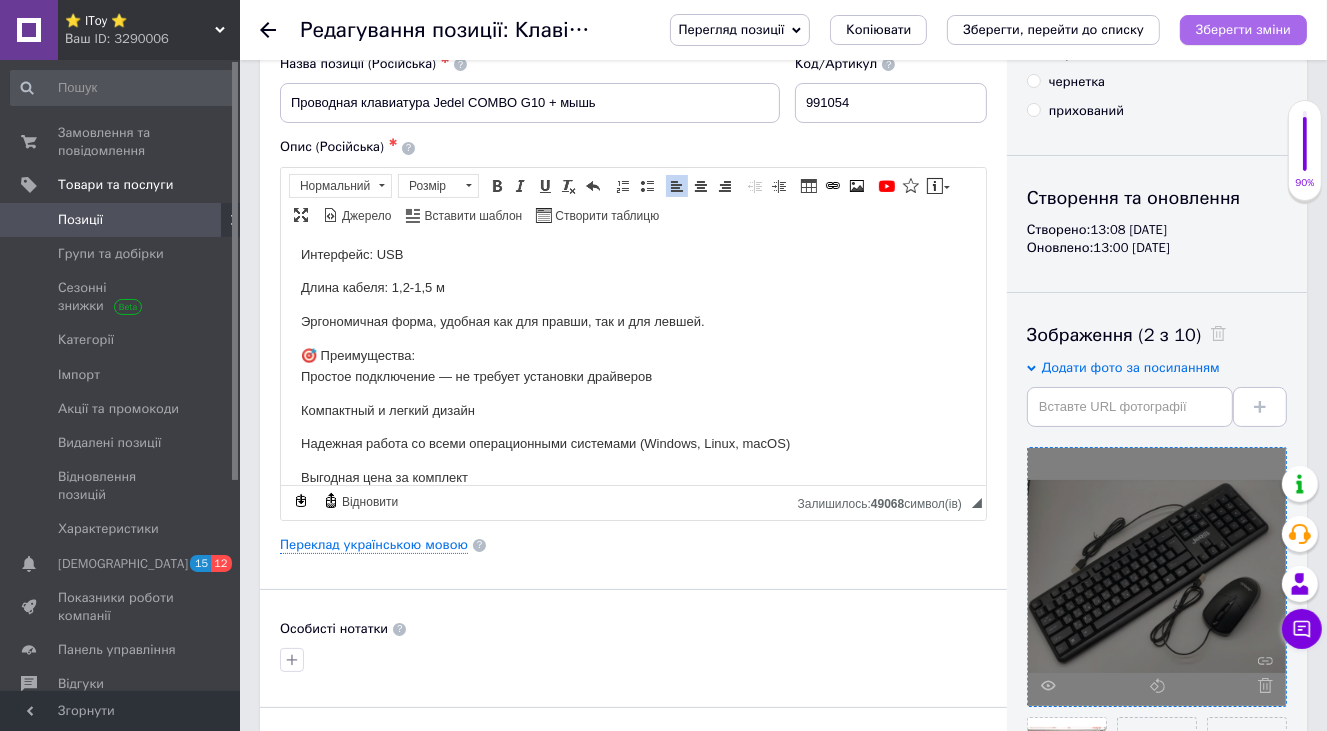 click on "Зберегти зміни" at bounding box center (1243, 29) 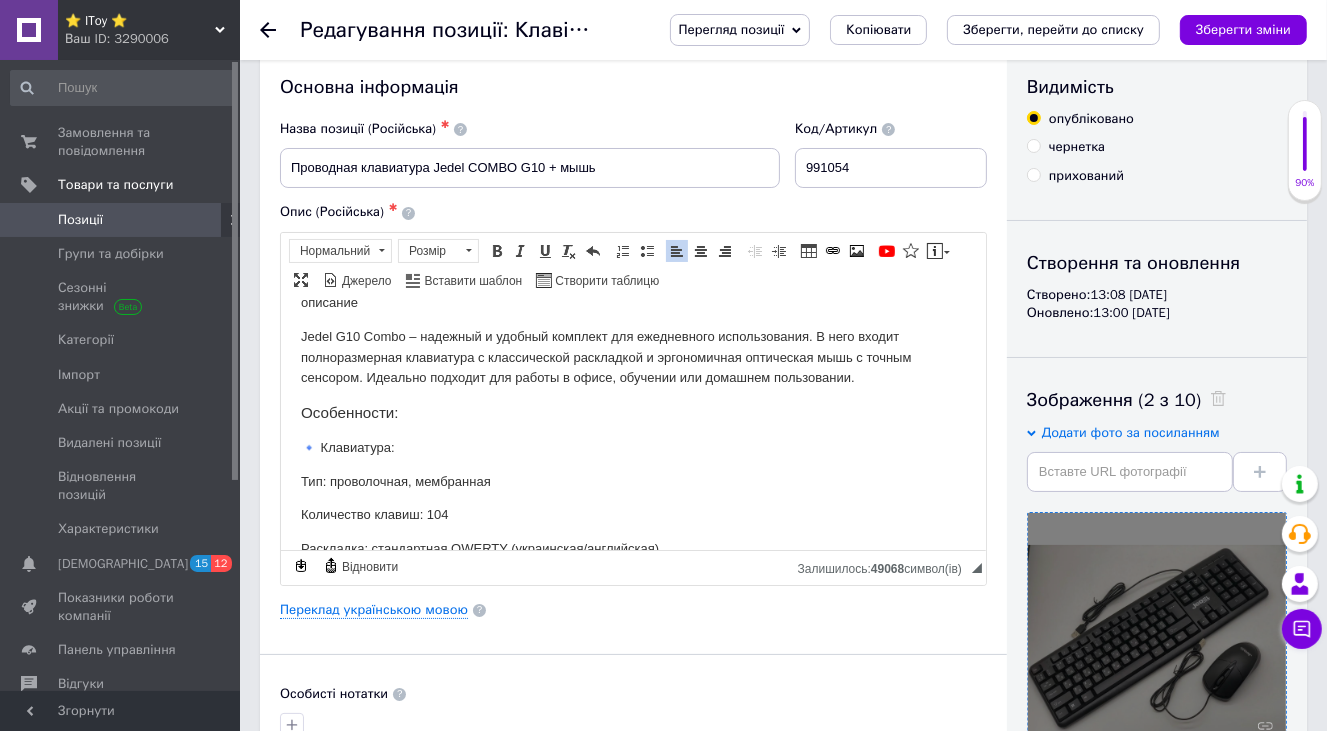 scroll, scrollTop: 0, scrollLeft: 0, axis: both 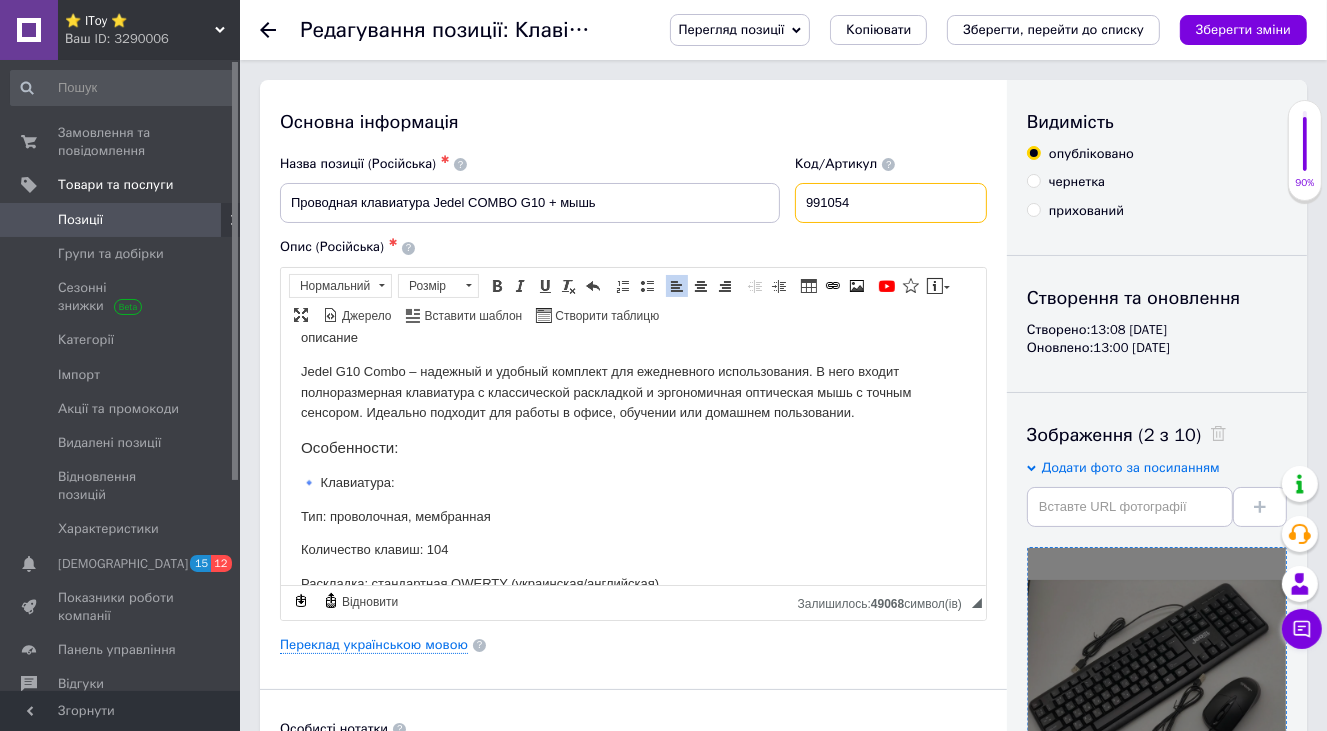 drag, startPoint x: 889, startPoint y: 203, endPoint x: 804, endPoint y: 204, distance: 85.00588 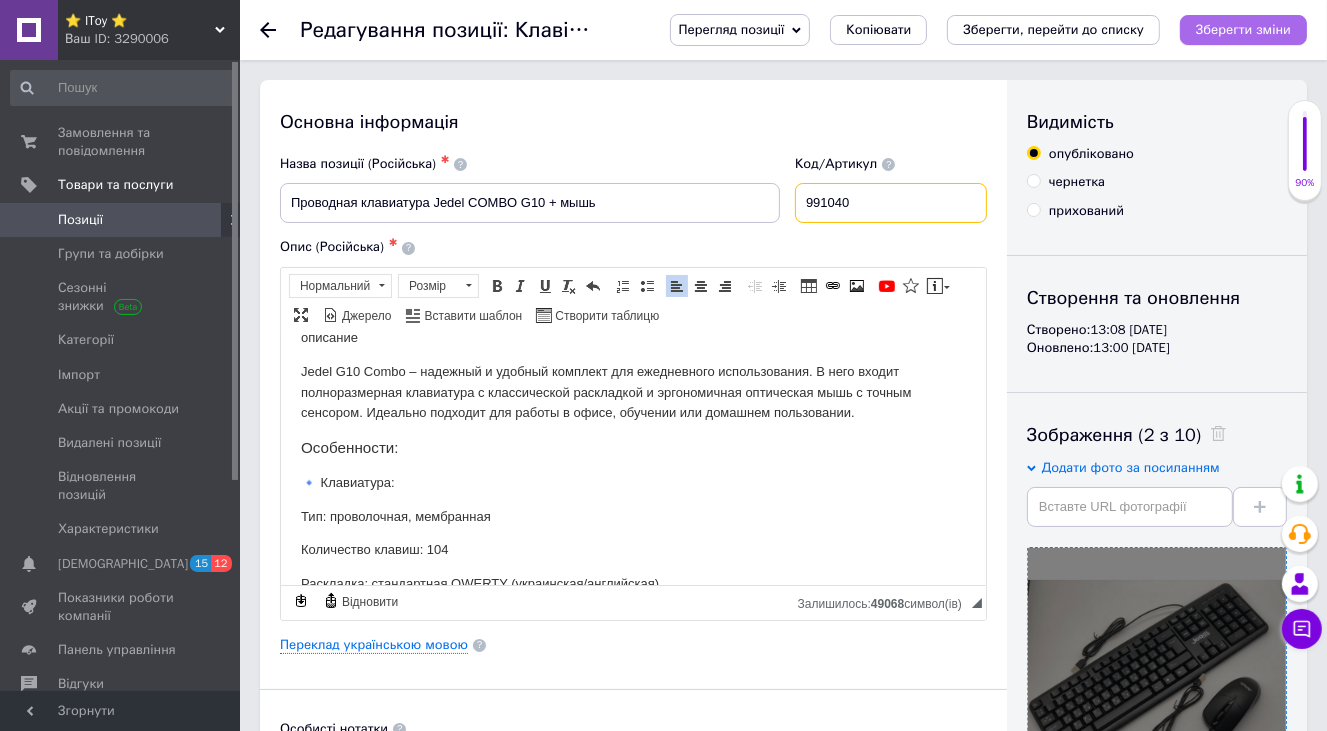 type on "991040" 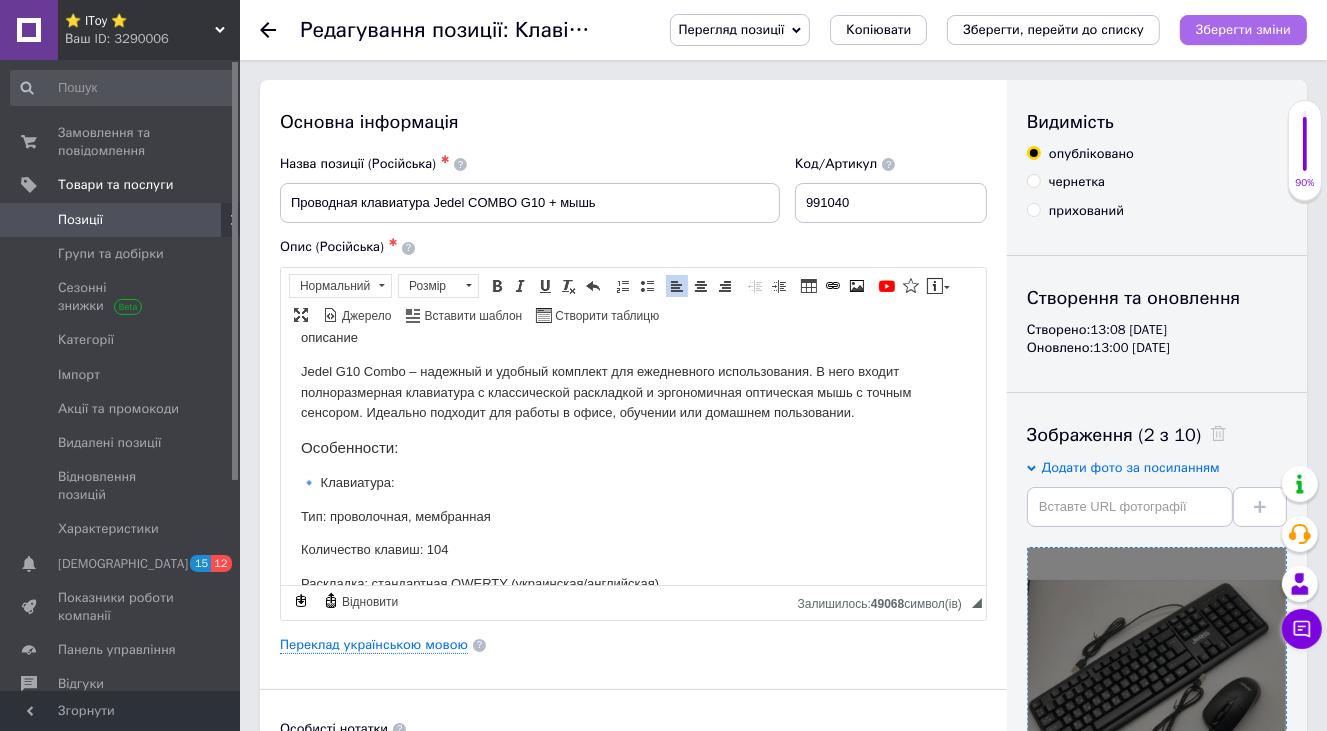 click on "Зберегти зміни" at bounding box center [1243, 29] 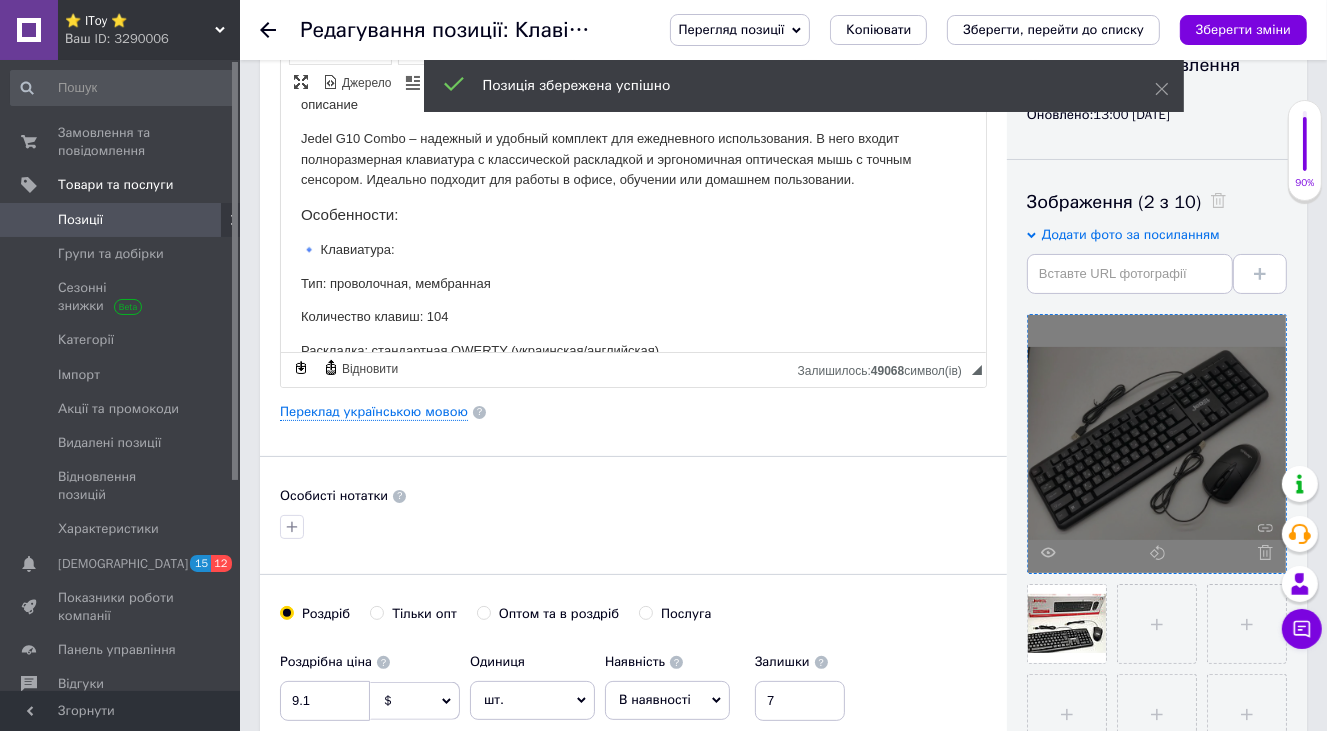 scroll, scrollTop: 0, scrollLeft: 0, axis: both 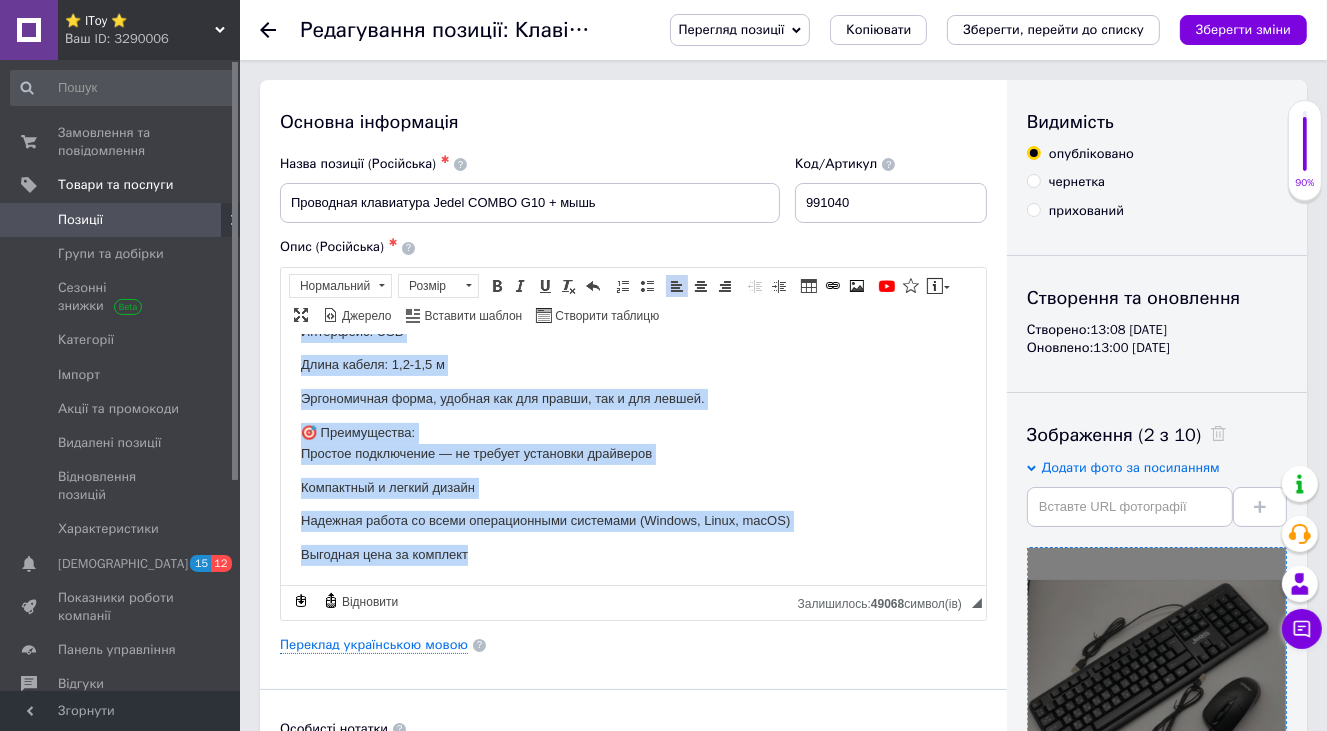 drag, startPoint x: 299, startPoint y: 372, endPoint x: 747, endPoint y: 610, distance: 507.2948 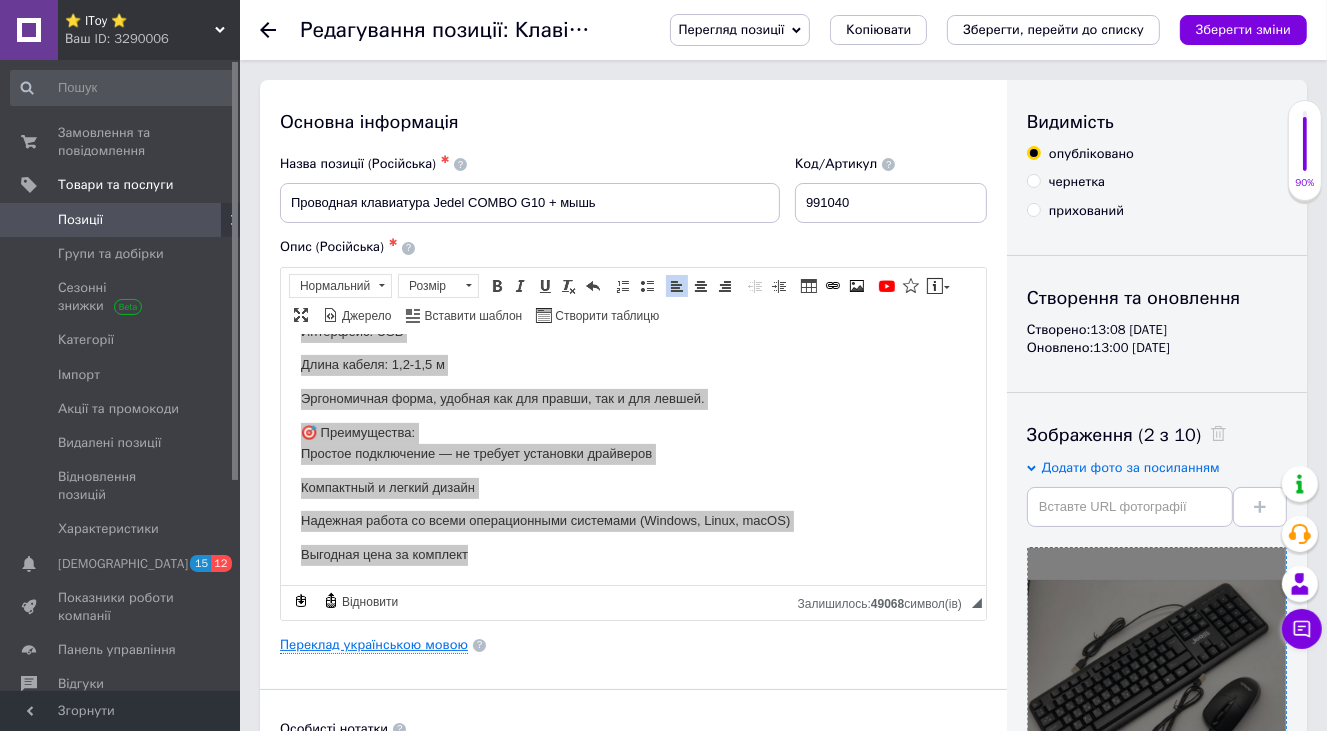 click on "Переклад українською мовою" at bounding box center [374, 645] 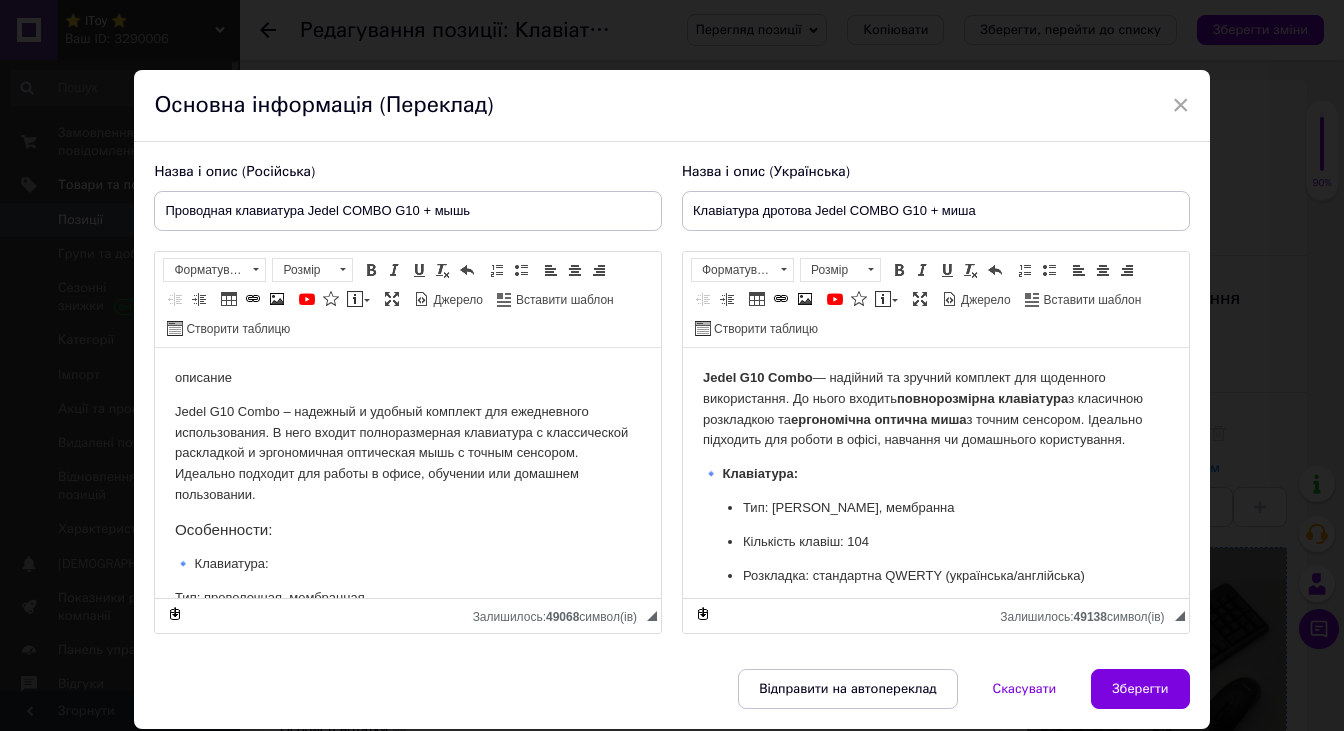 scroll, scrollTop: 0, scrollLeft: 0, axis: both 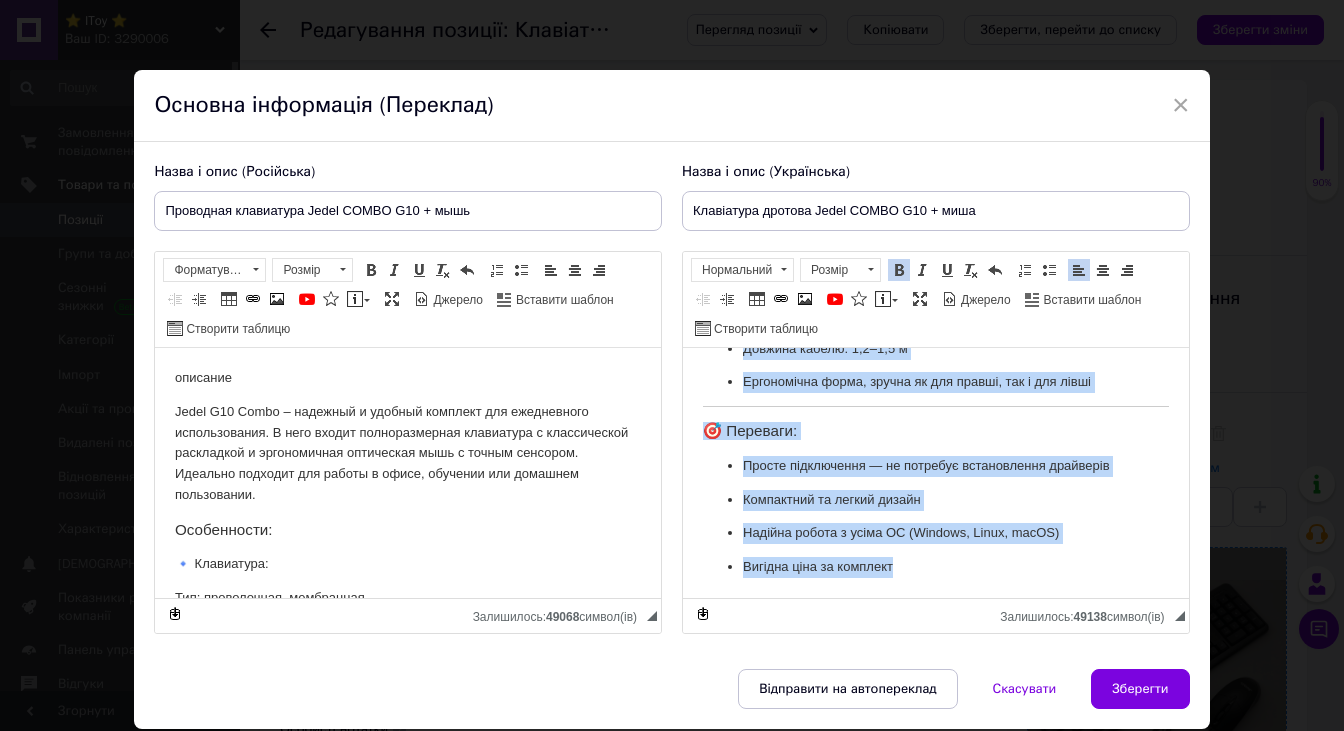 drag, startPoint x: 698, startPoint y: 494, endPoint x: 1008, endPoint y: 615, distance: 332.7777 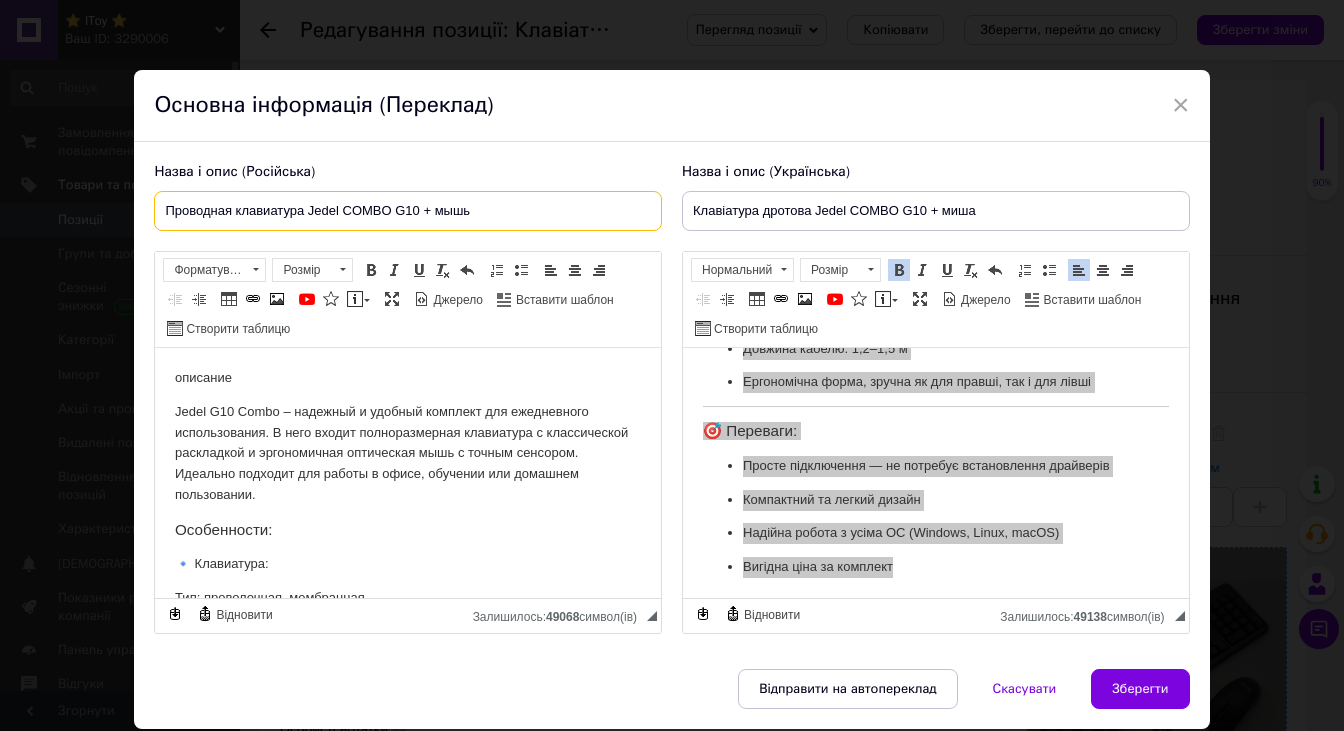 drag, startPoint x: 166, startPoint y: 210, endPoint x: 512, endPoint y: 222, distance: 346.20804 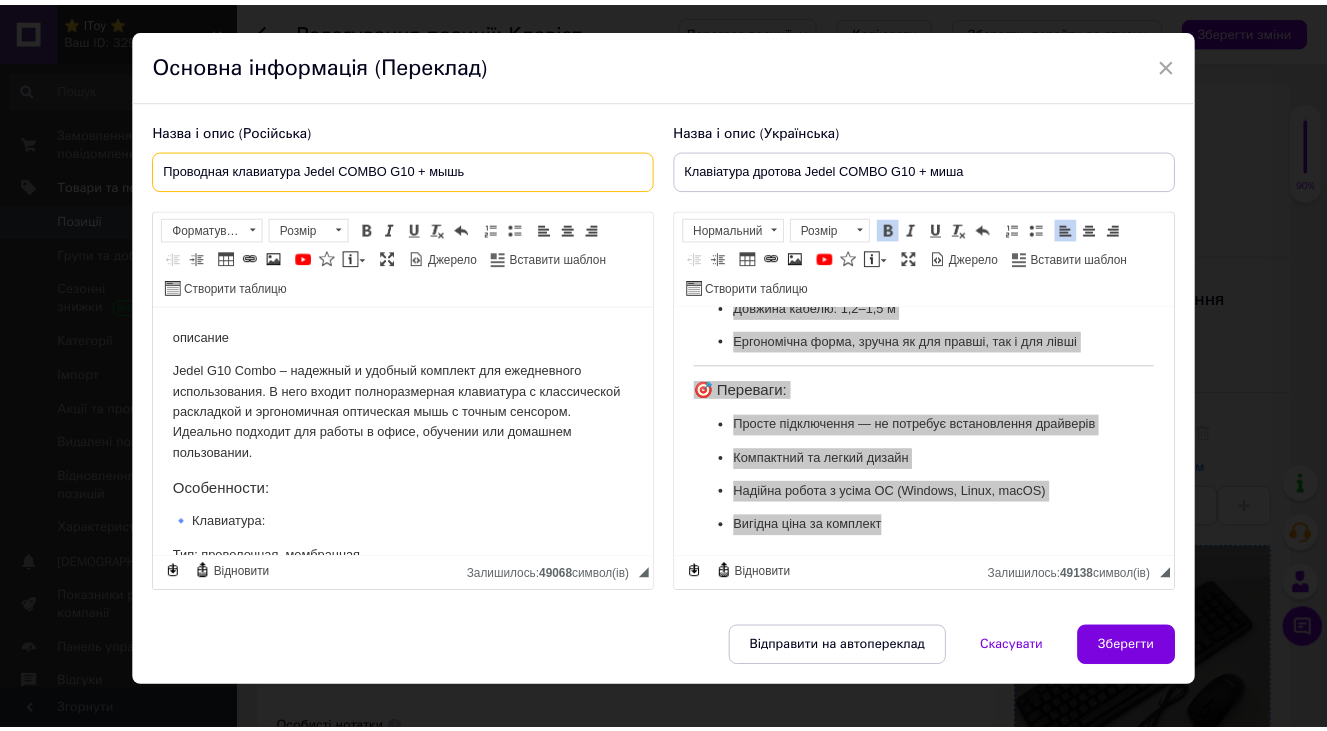 scroll, scrollTop: 65, scrollLeft: 0, axis: vertical 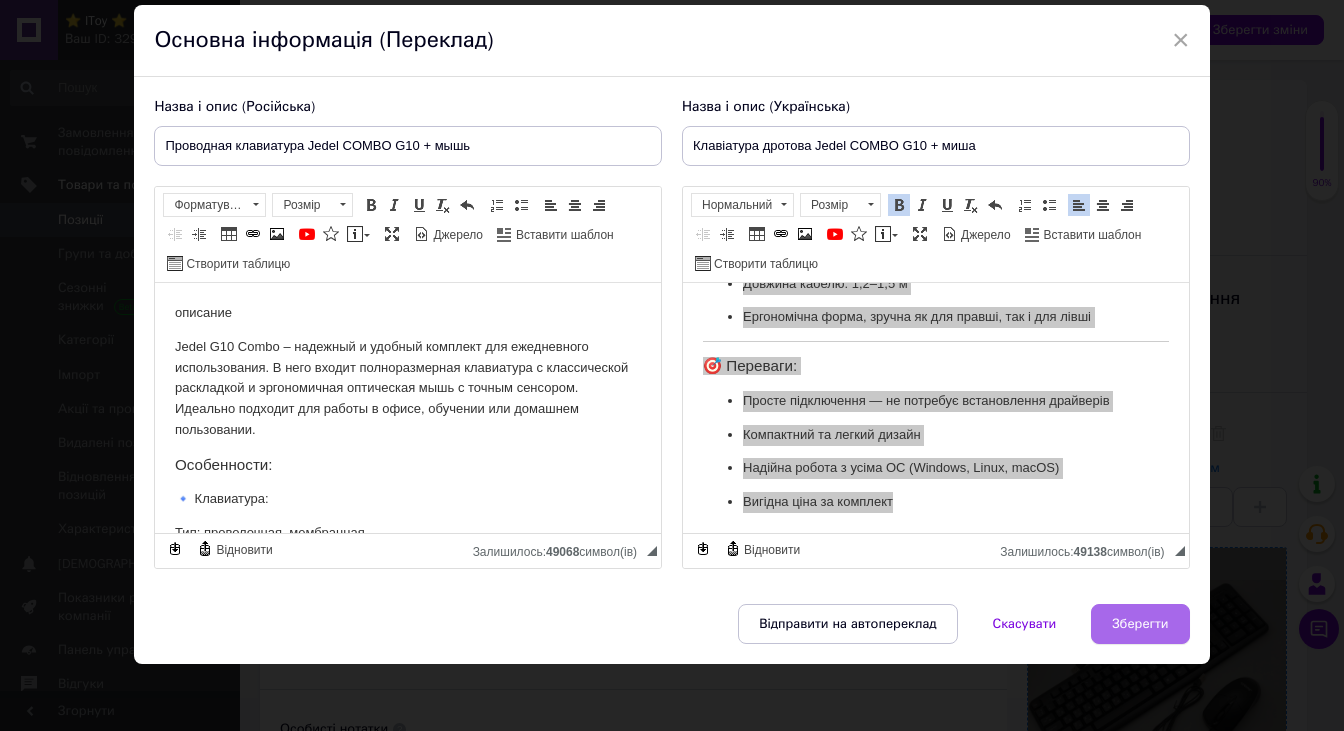click on "Зберегти" at bounding box center [1140, 624] 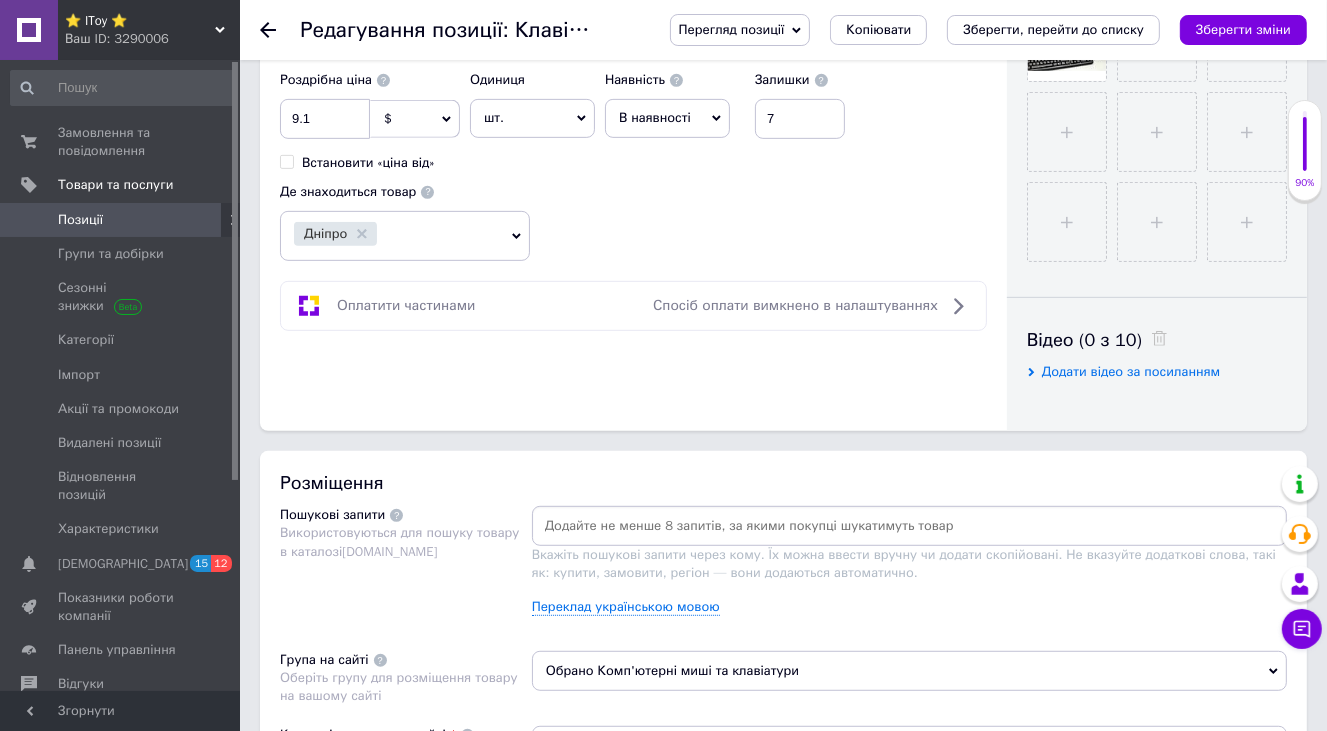 scroll, scrollTop: 1000, scrollLeft: 0, axis: vertical 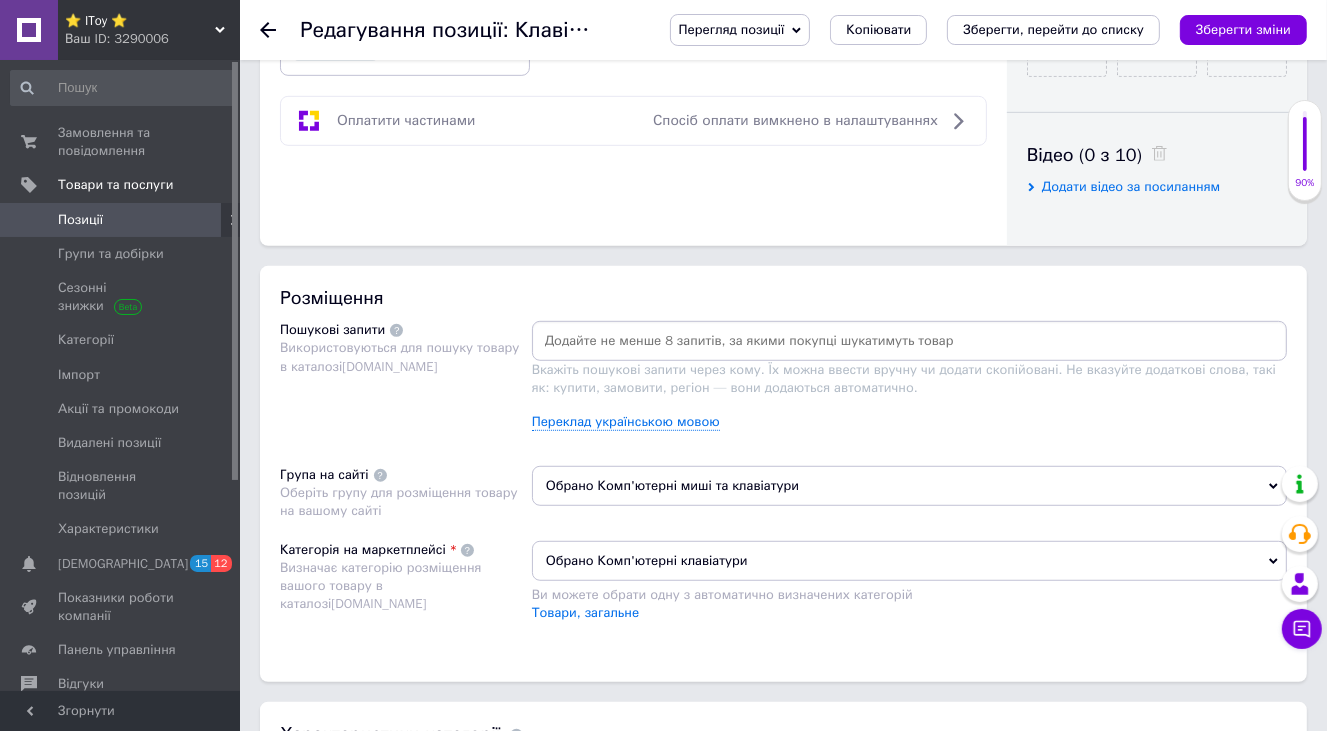 click at bounding box center [909, 341] 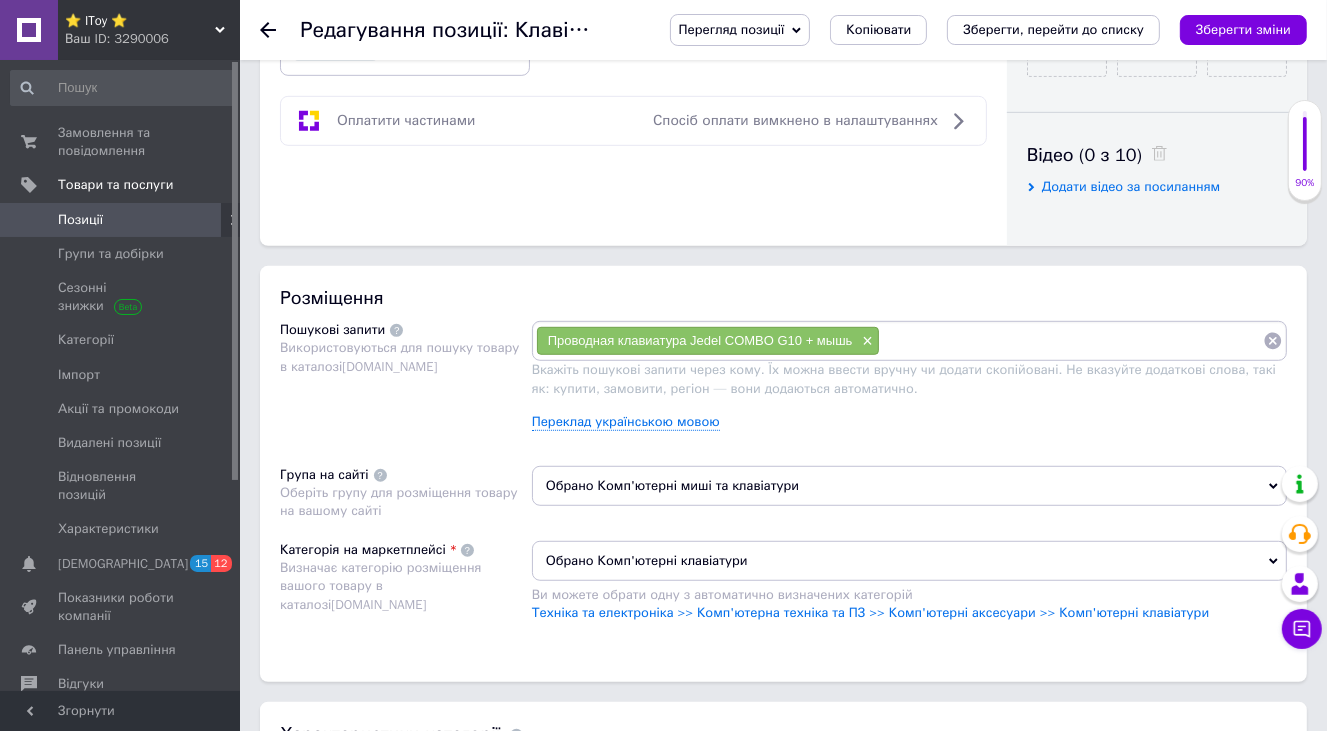 paste on "Проводная клавиатура Jedel COMBO G10 + мышь" 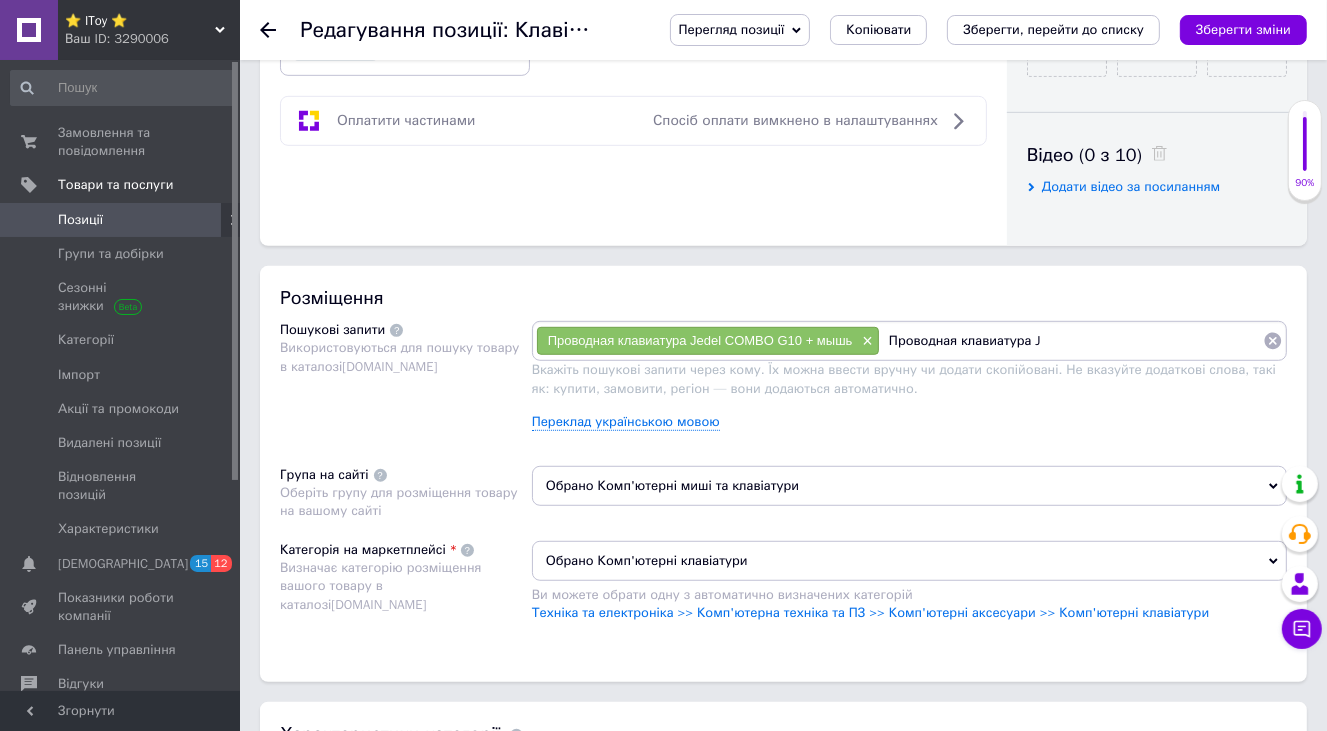 type on "Проводная клавиатура" 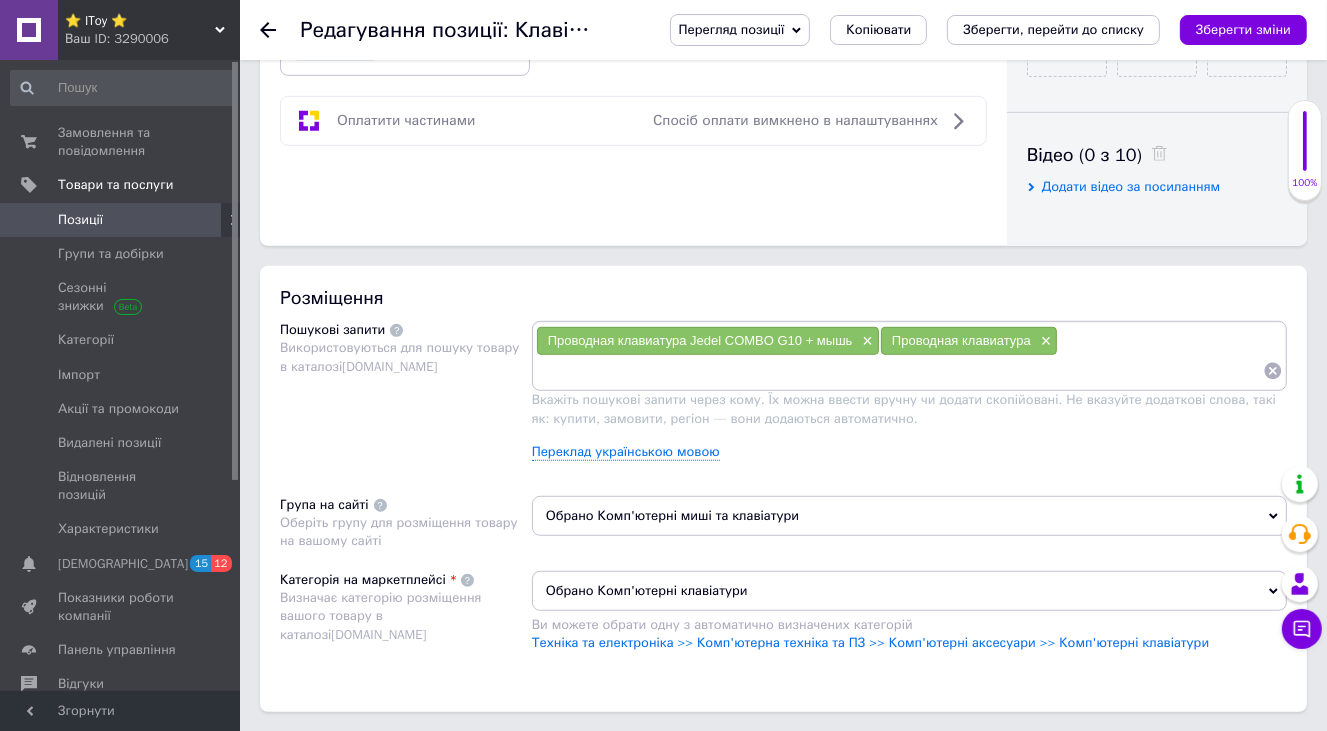 paste on "Проводная клавиатура Jedel COMBO G10 + мышь" 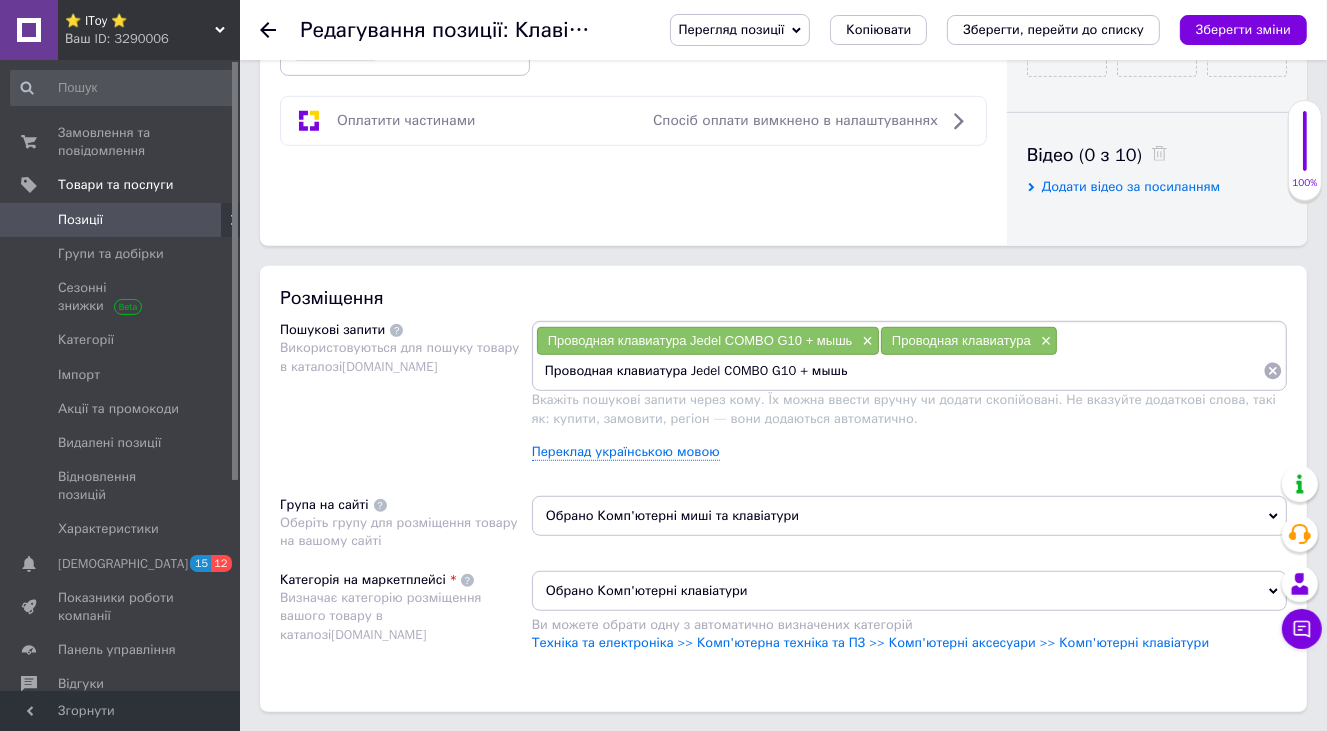 click on "Проводная клавиатура Jedel COMBO G10 + мышь" at bounding box center (899, 371) 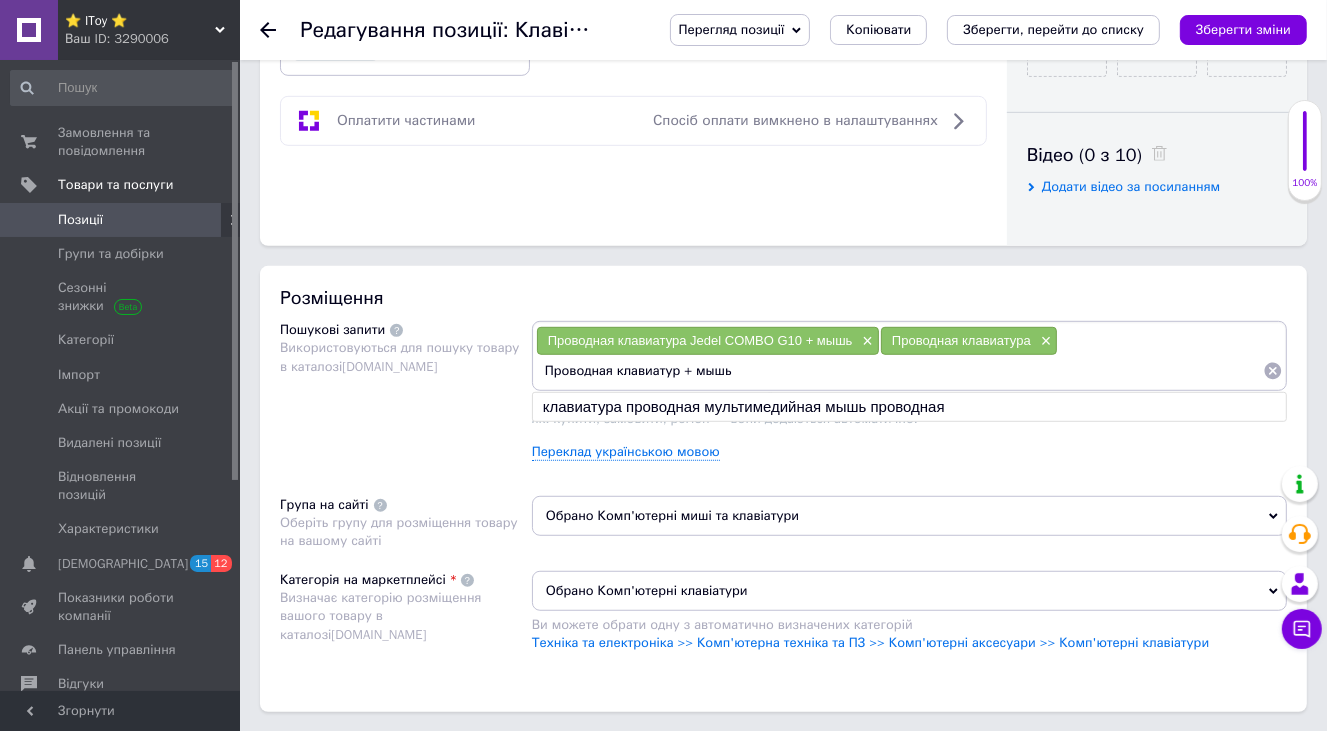 type on "Проводная клавиатура + мышь" 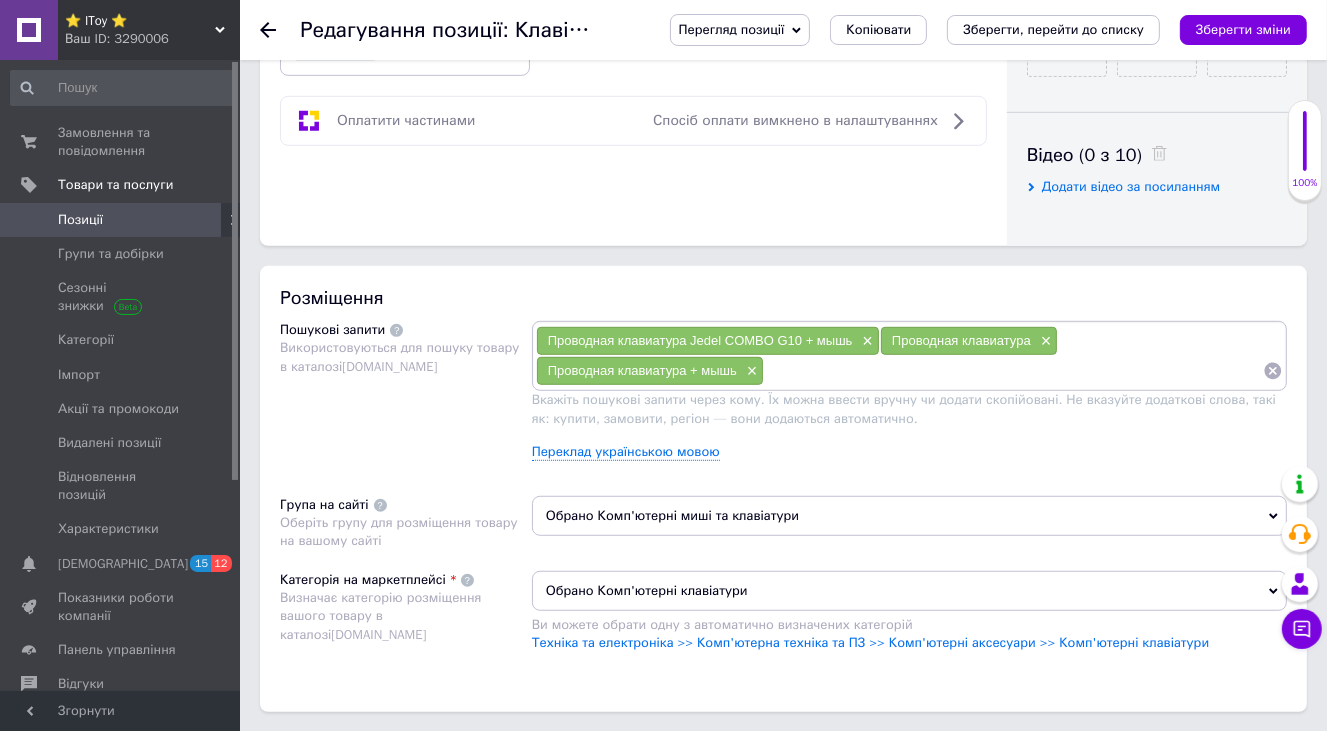 paste on "Проводная клавиатура Jedel COMBO G10 + мышь" 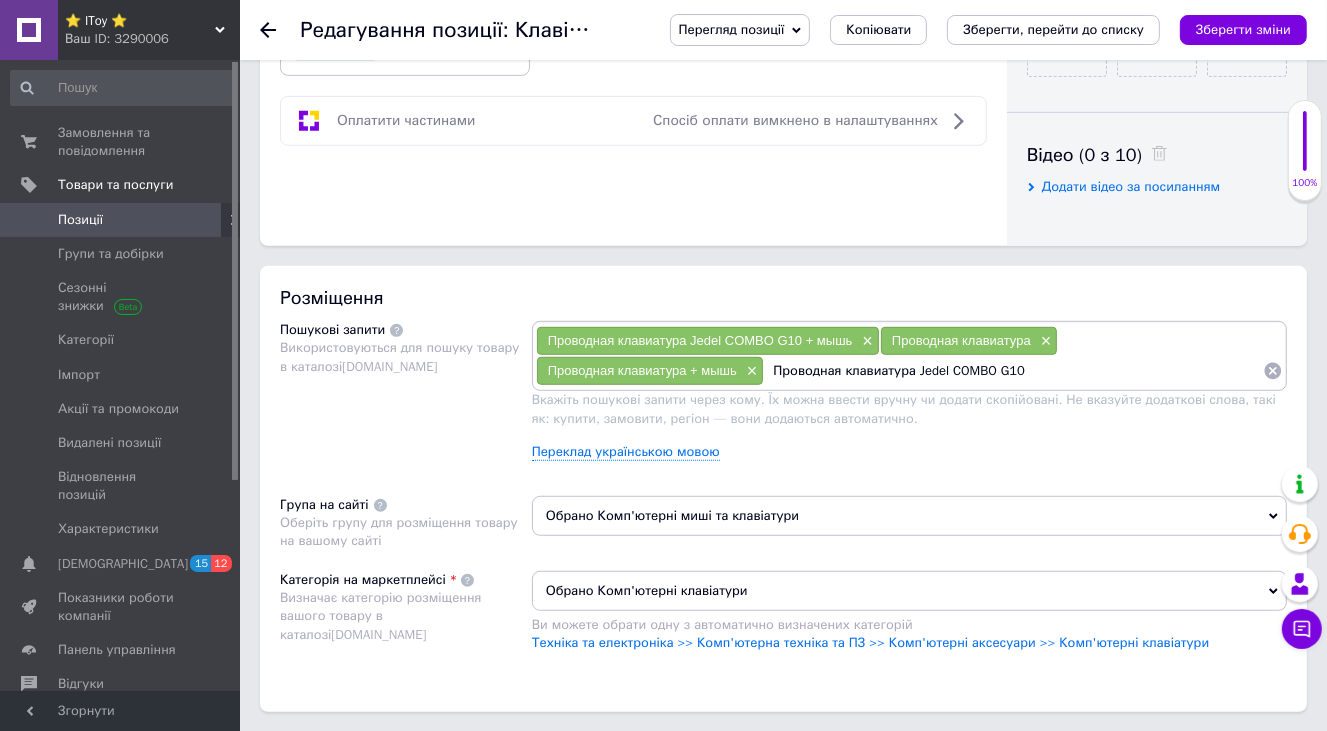 click on "Проводная клавиатура Jedel COMBO G10" at bounding box center [1013, 371] 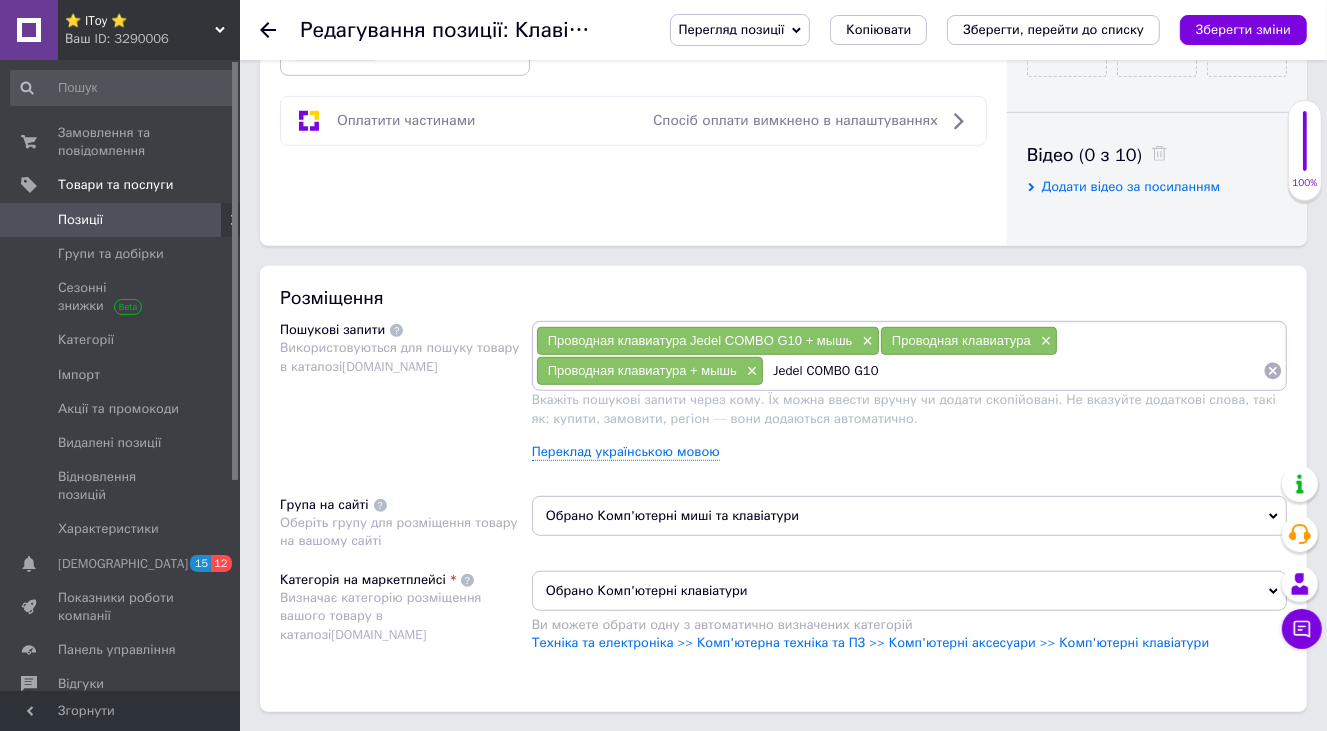 type on "Jedel COMBO G10" 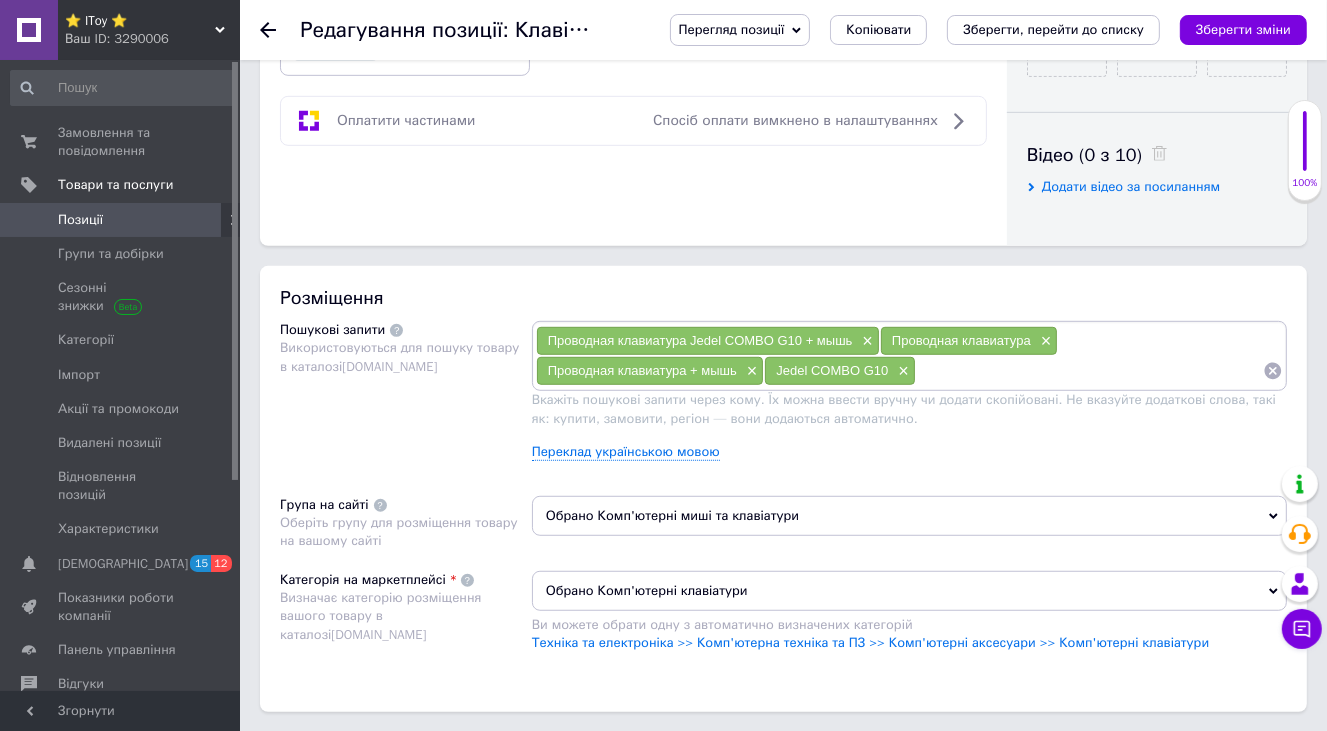 paste on "Проводная клавиатура Jedel COMBO G10 + мышь" 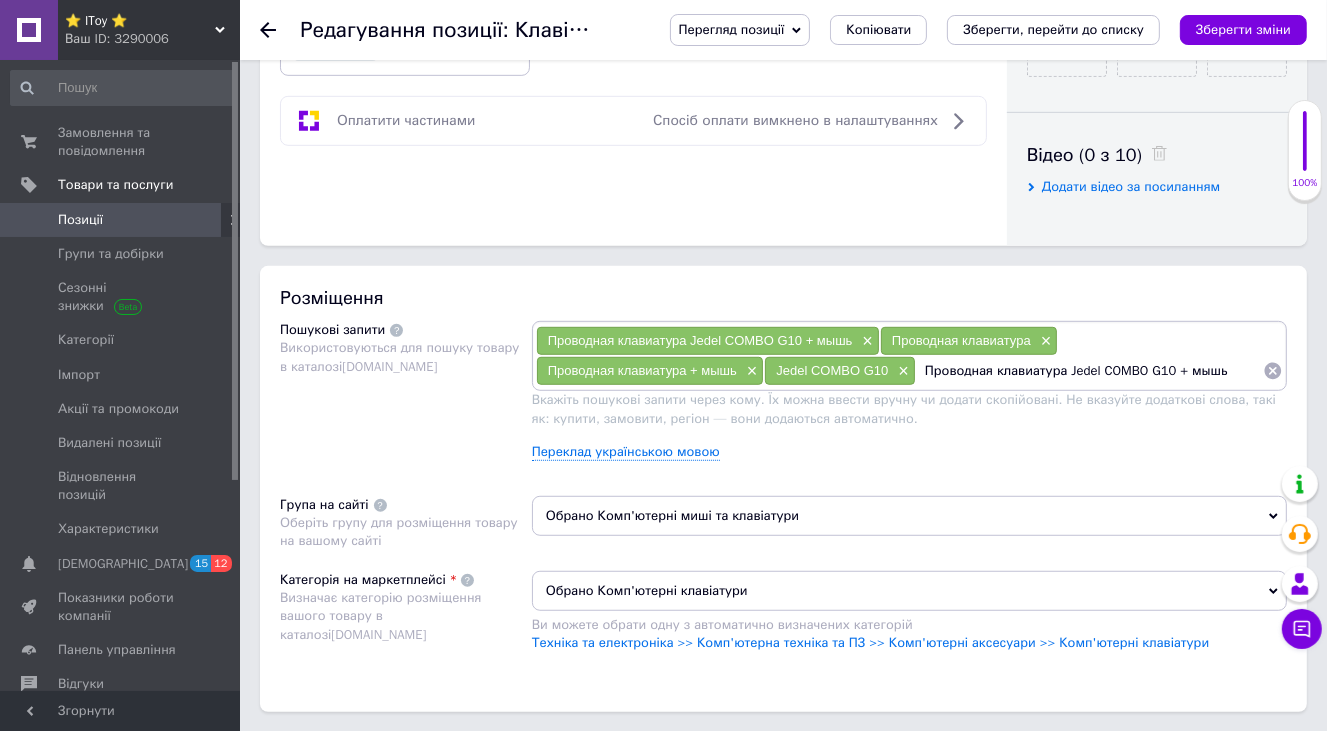 drag, startPoint x: 1063, startPoint y: 368, endPoint x: 882, endPoint y: 372, distance: 181.04419 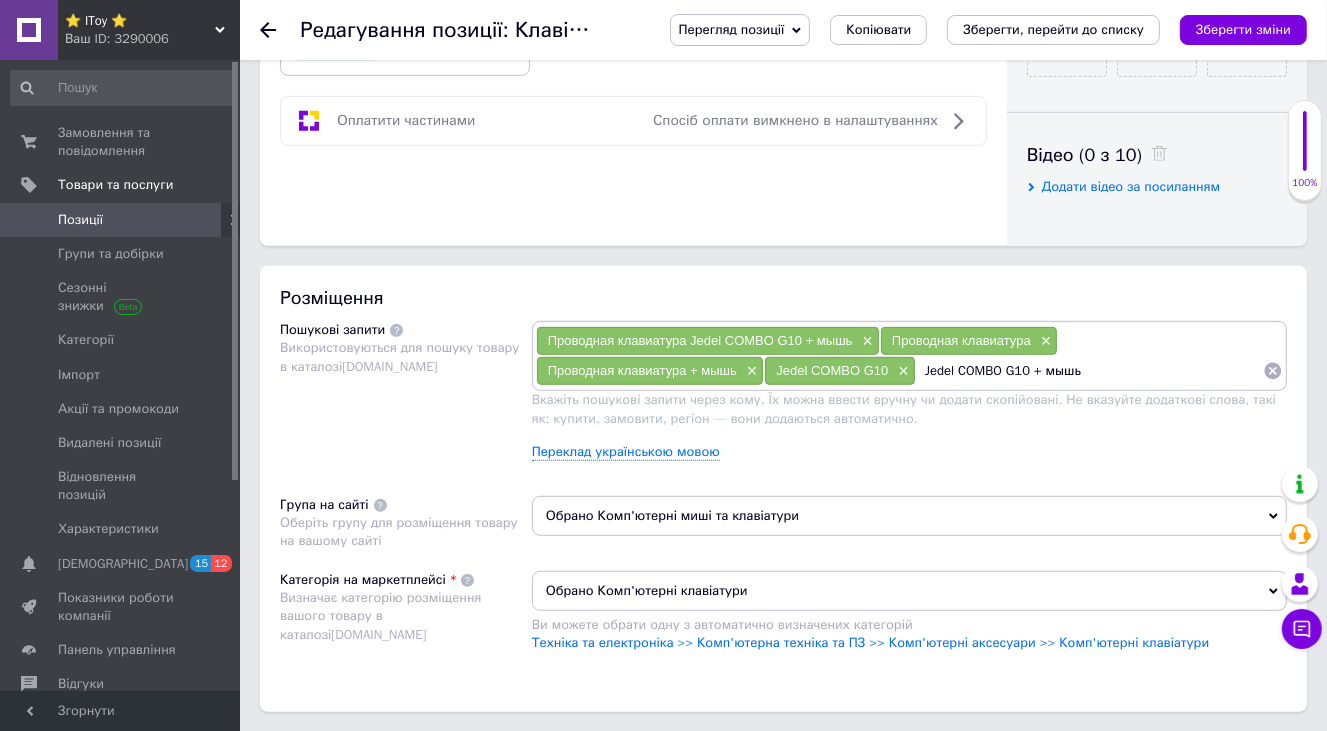 drag, startPoint x: 959, startPoint y: 366, endPoint x: 1124, endPoint y: 370, distance: 165.04848 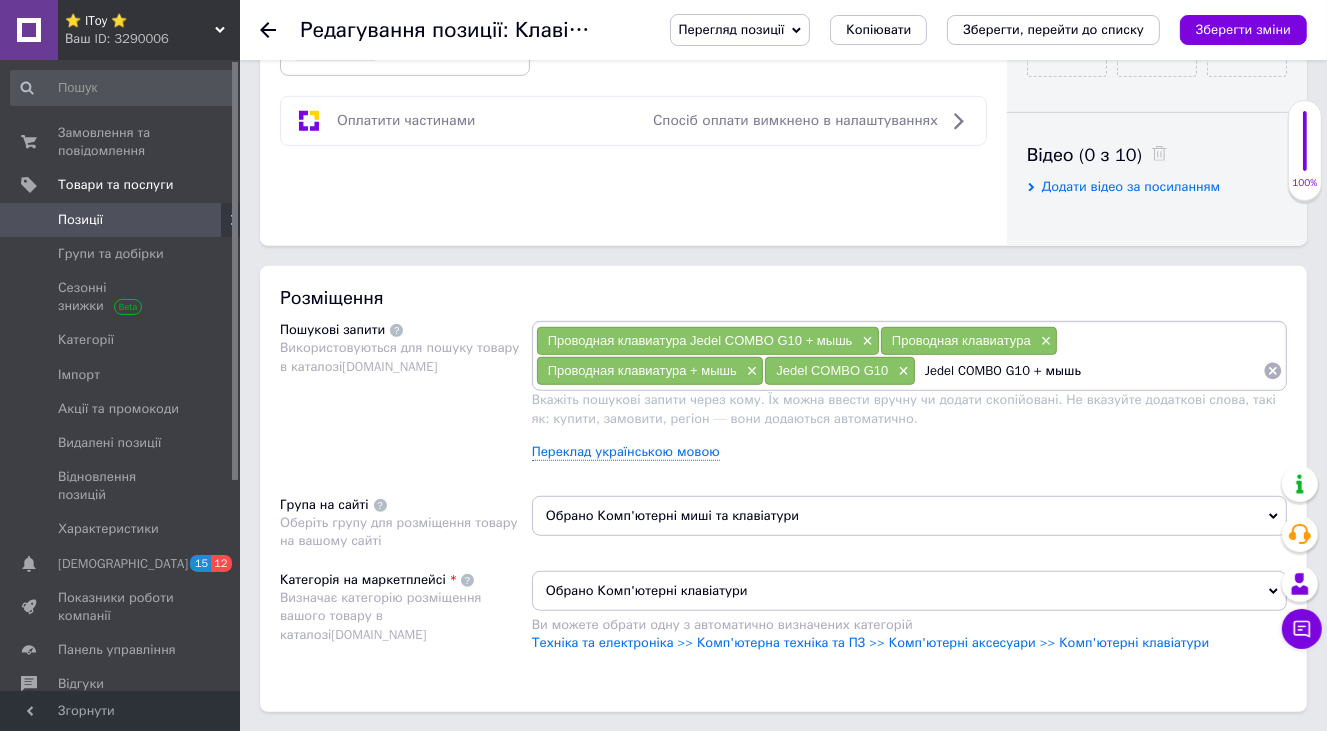 type on "Jedel" 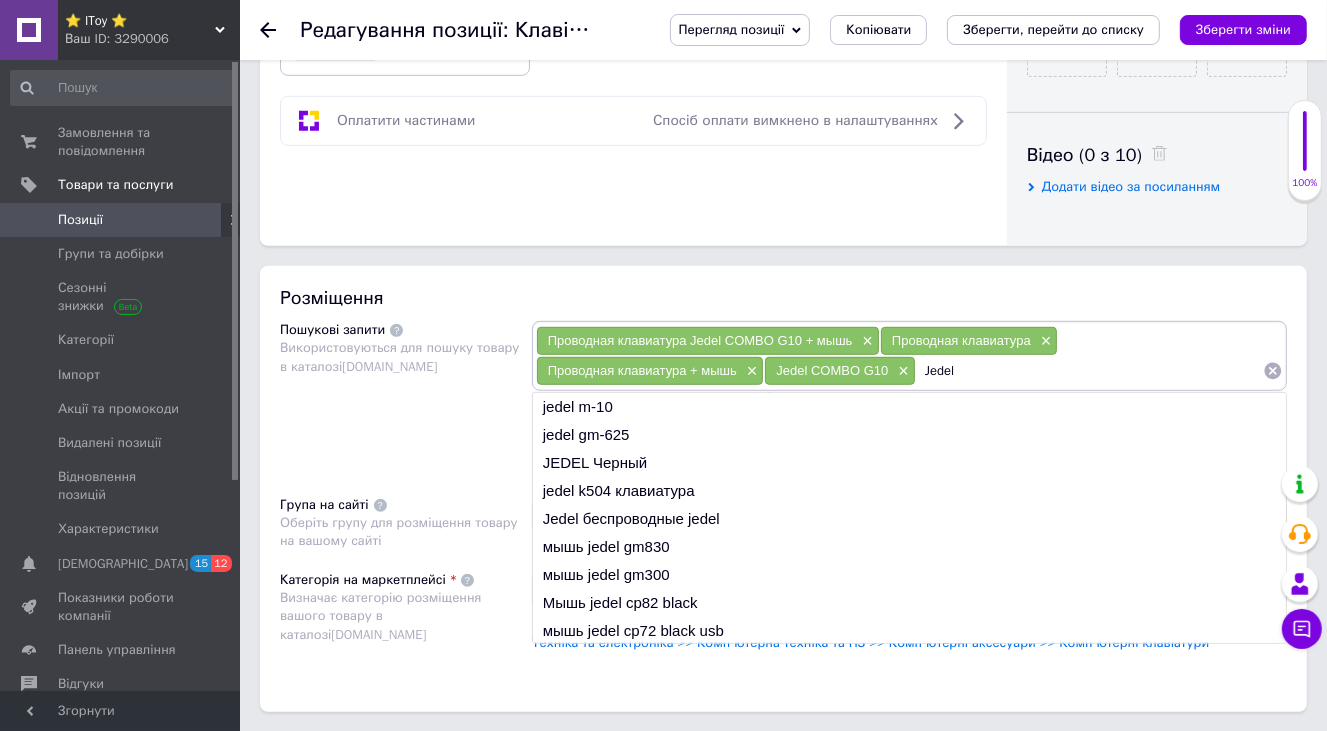 type 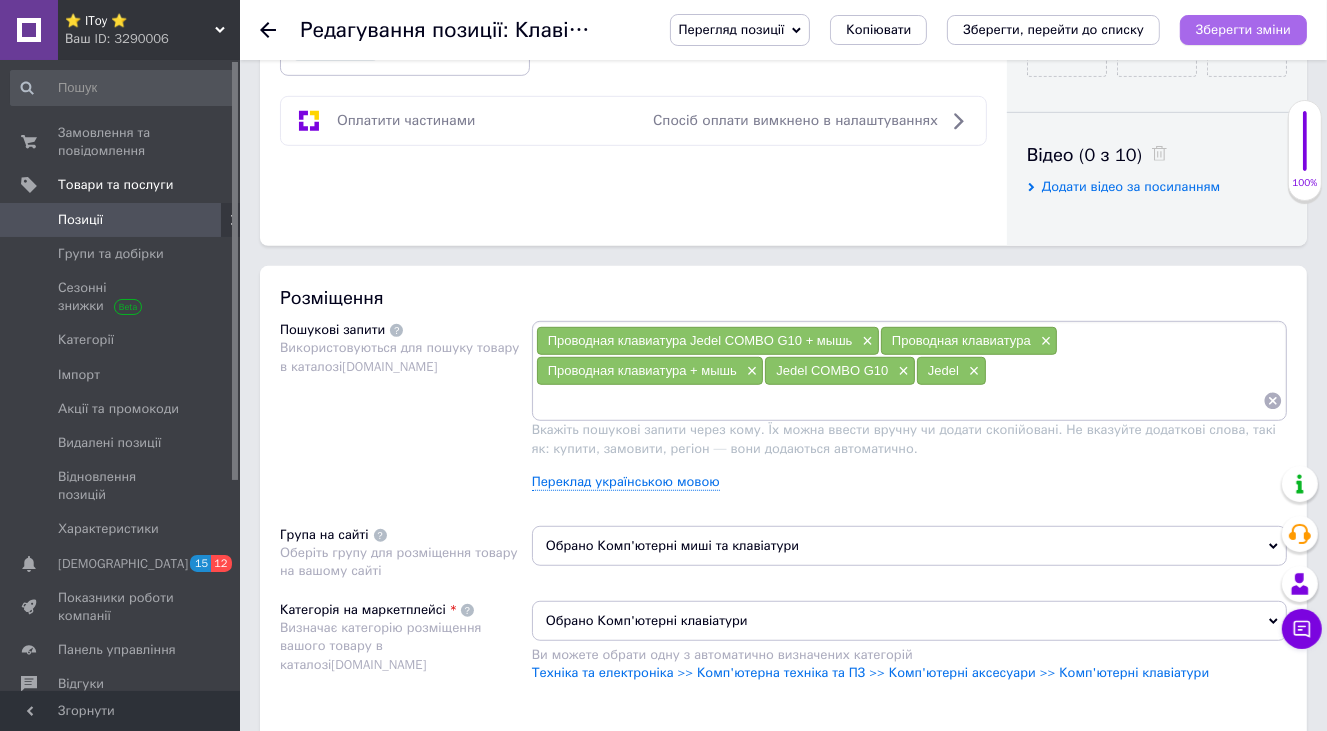 click on "Зберегти зміни" at bounding box center (1243, 29) 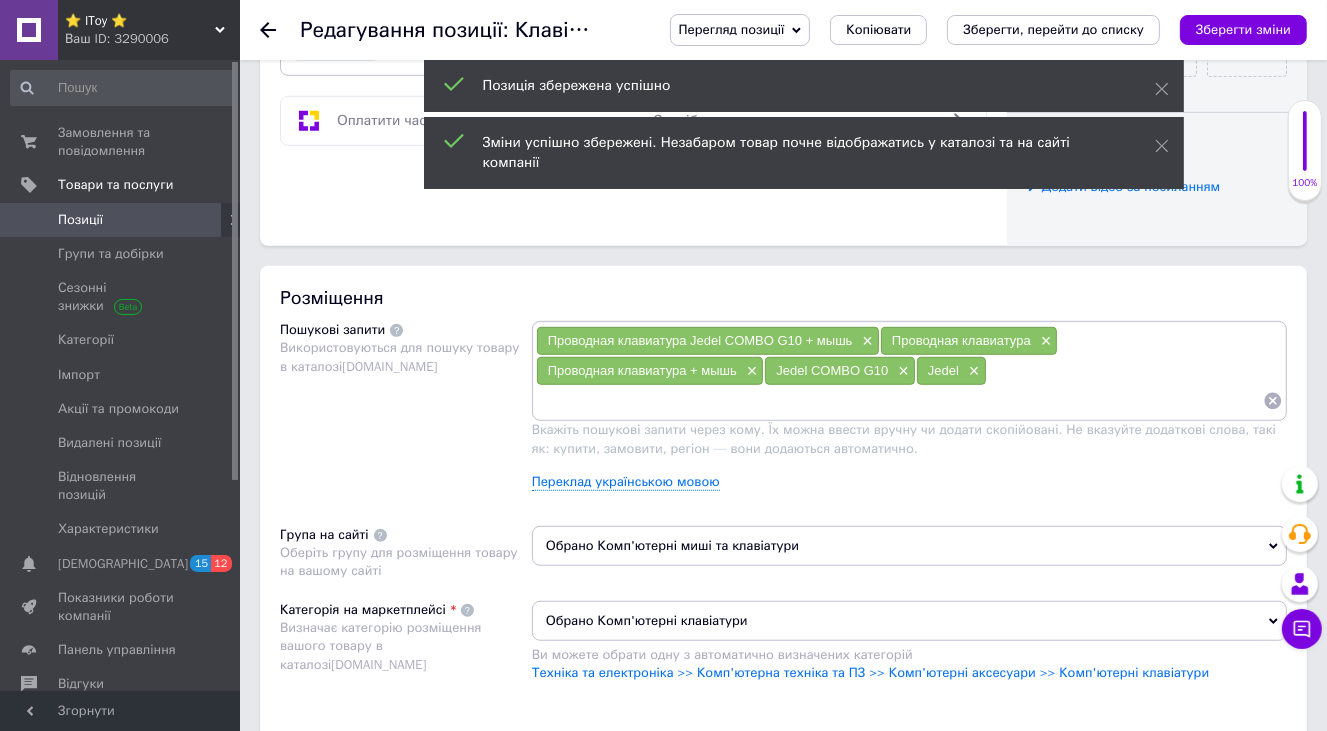 scroll, scrollTop: 1100, scrollLeft: 0, axis: vertical 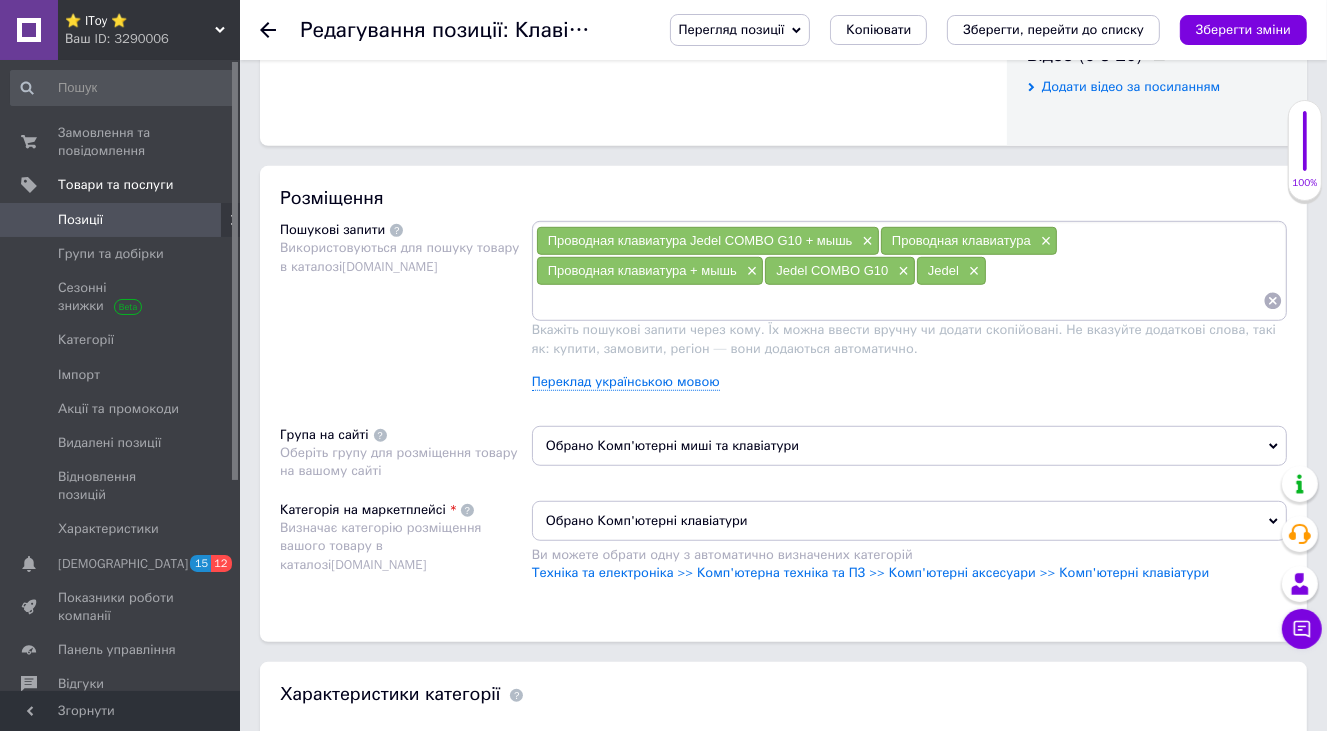 click on "Обрано Комп'ютерні миші та клавіатури" at bounding box center [909, 446] 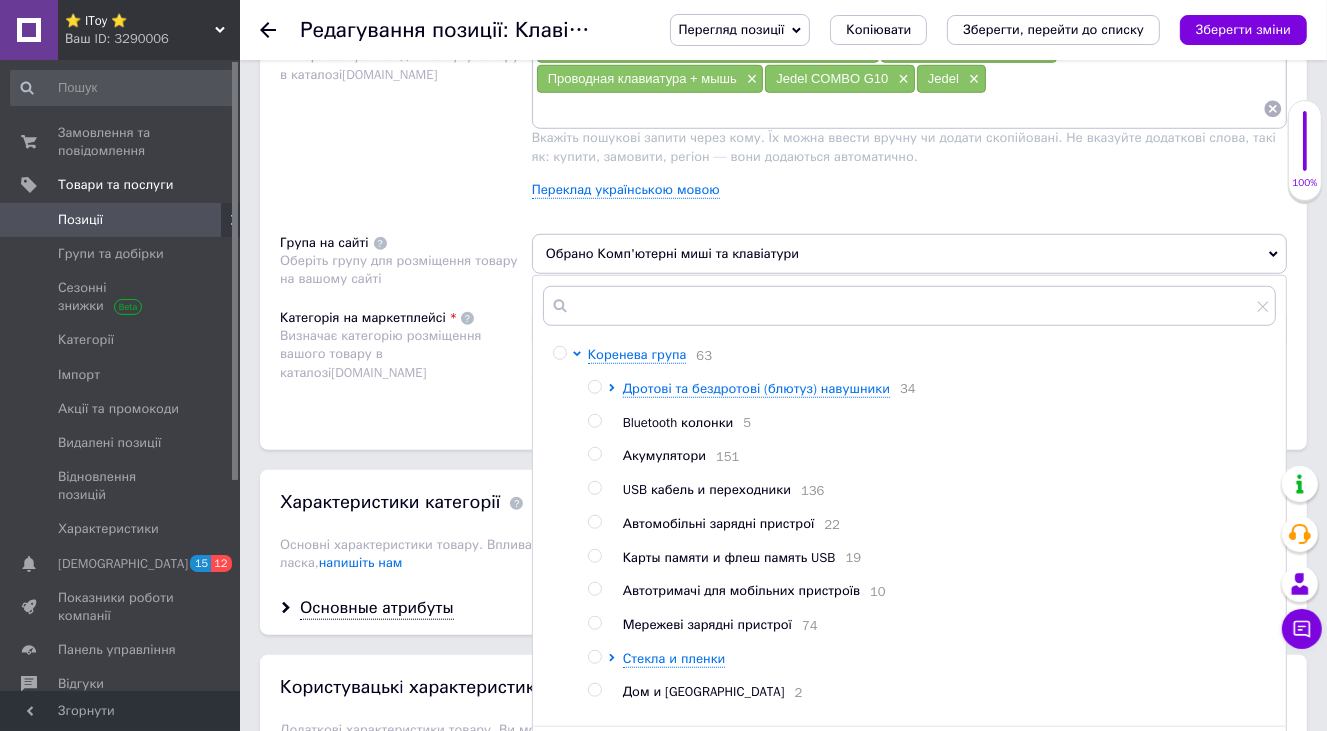 scroll, scrollTop: 1300, scrollLeft: 0, axis: vertical 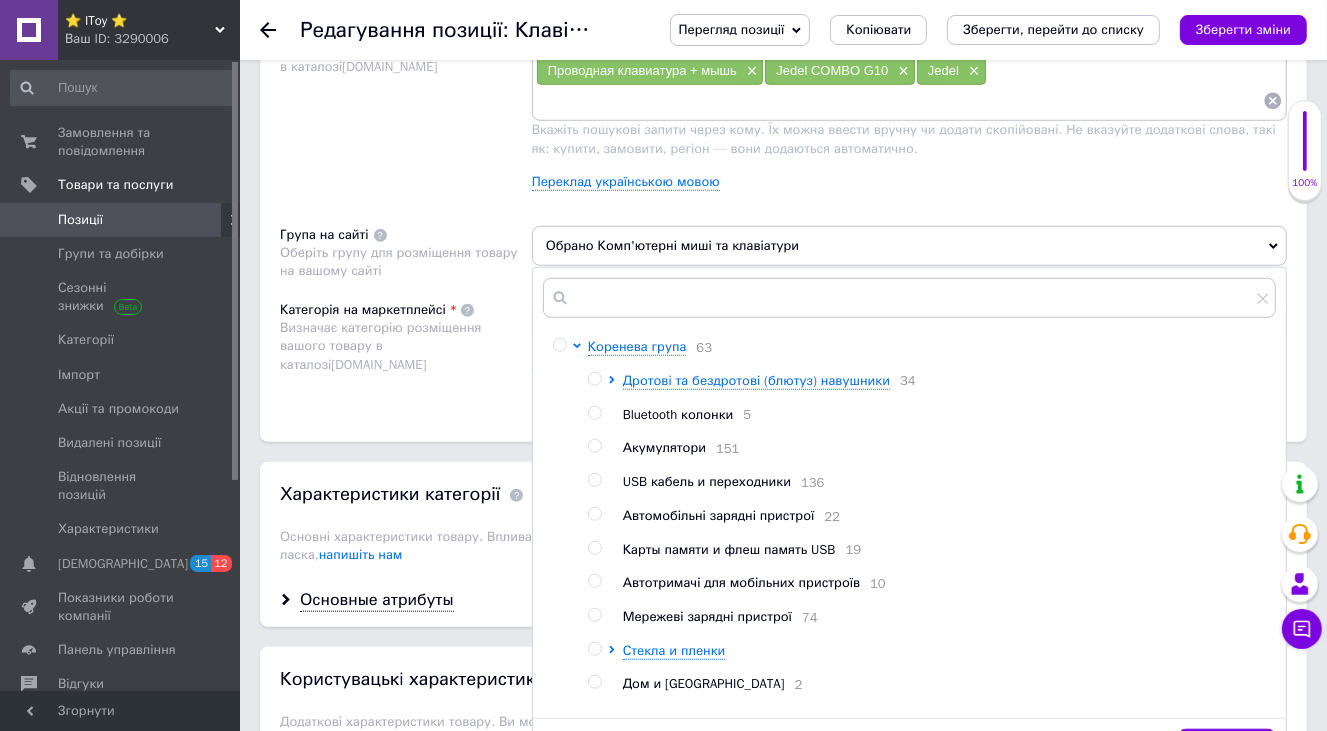 click on "Переклад українською мовою" at bounding box center (909, 182) 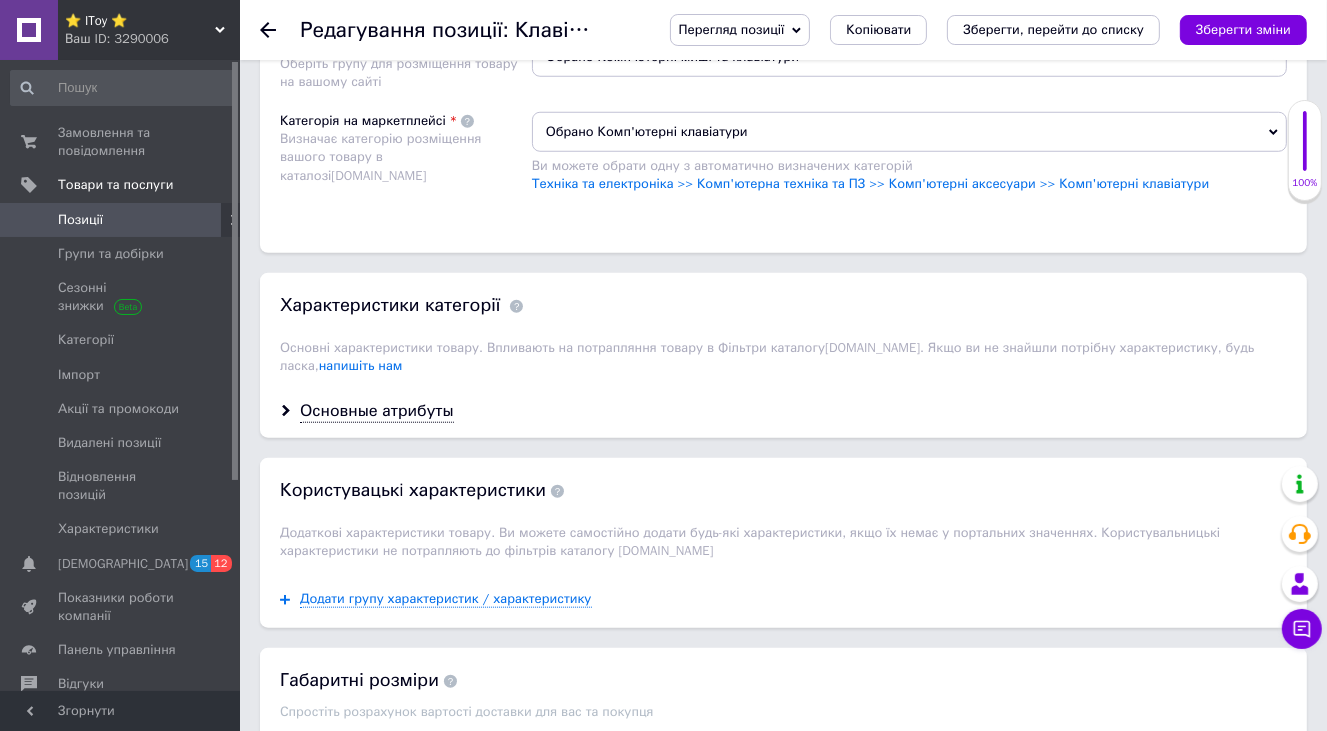 scroll, scrollTop: 1500, scrollLeft: 0, axis: vertical 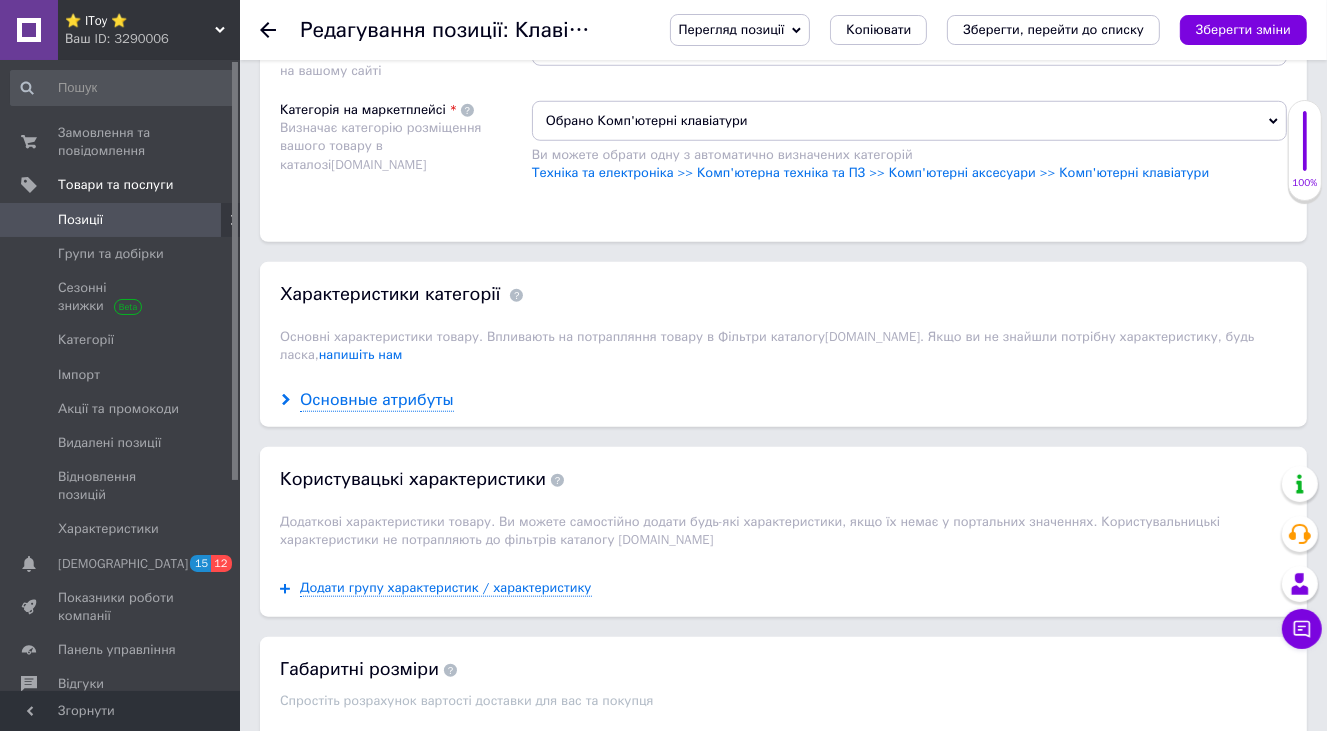 click on "Основные атрибуты" at bounding box center (377, 400) 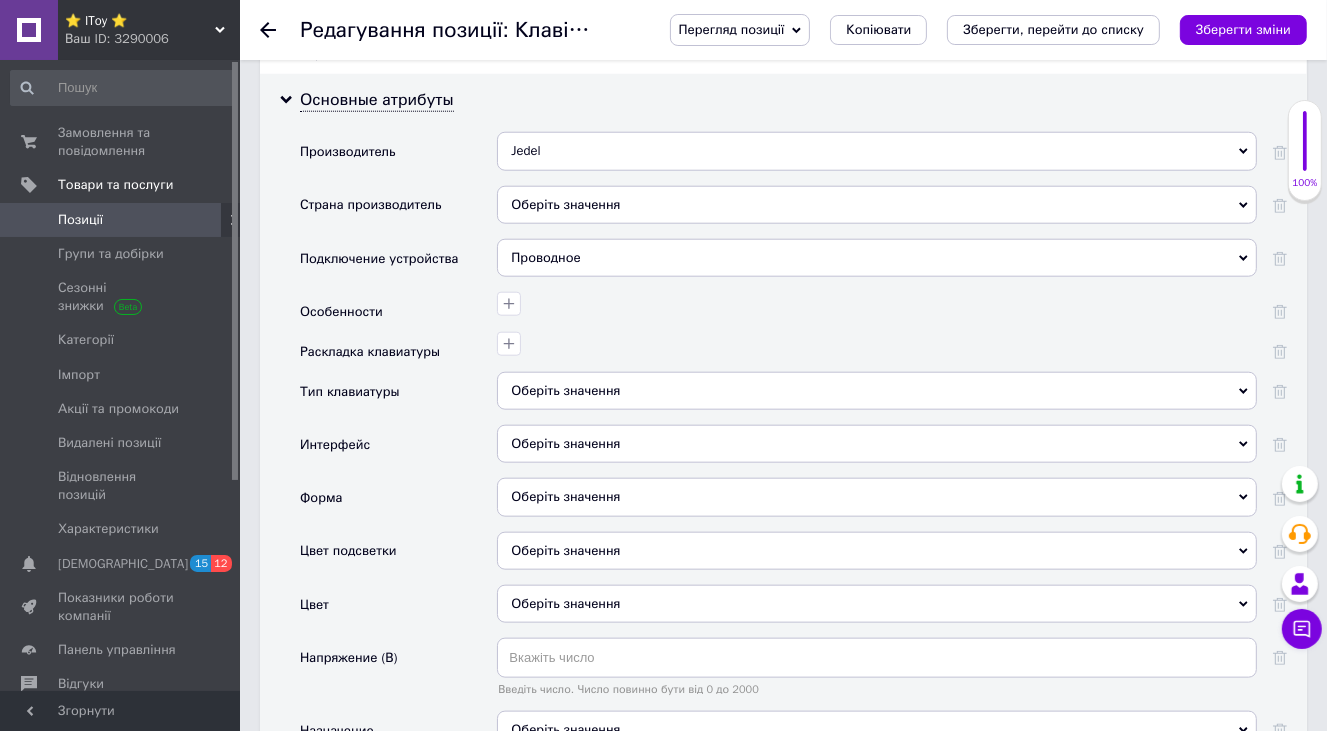 scroll, scrollTop: 1900, scrollLeft: 0, axis: vertical 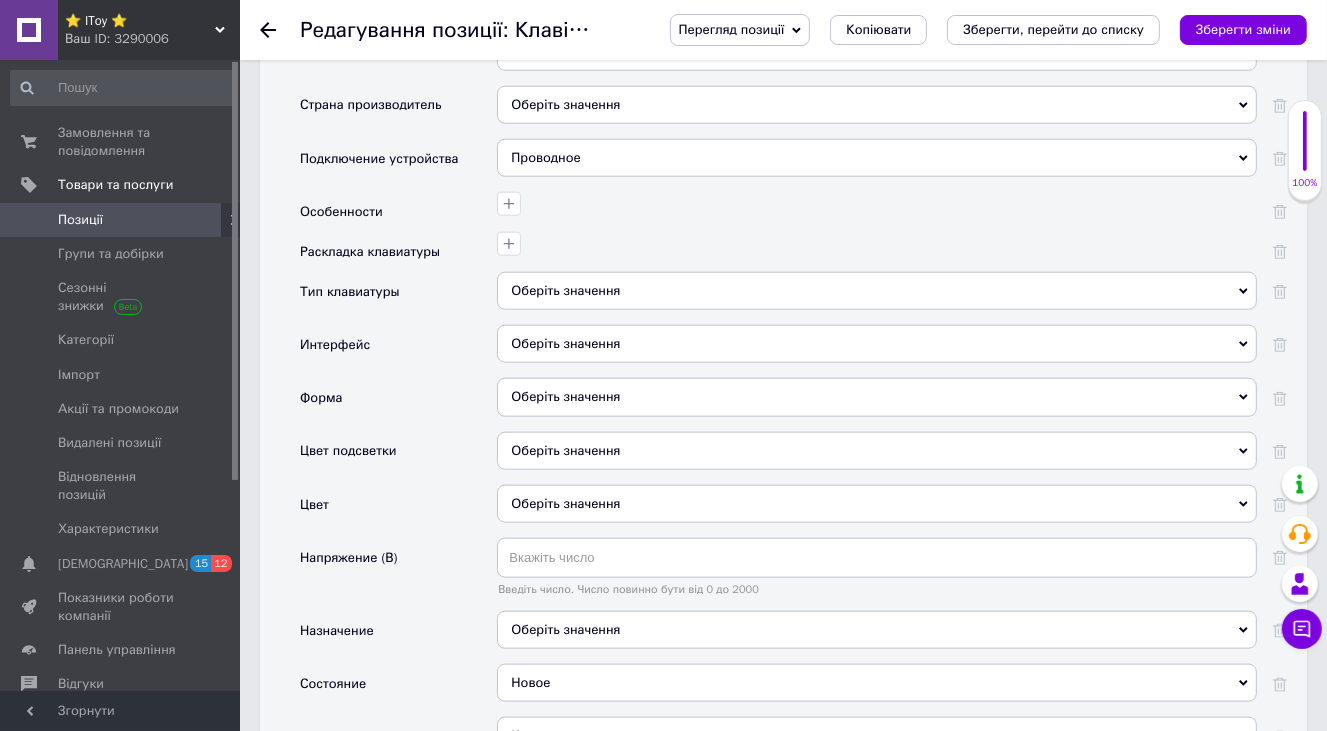 click on "Оберіть значення" at bounding box center [877, 344] 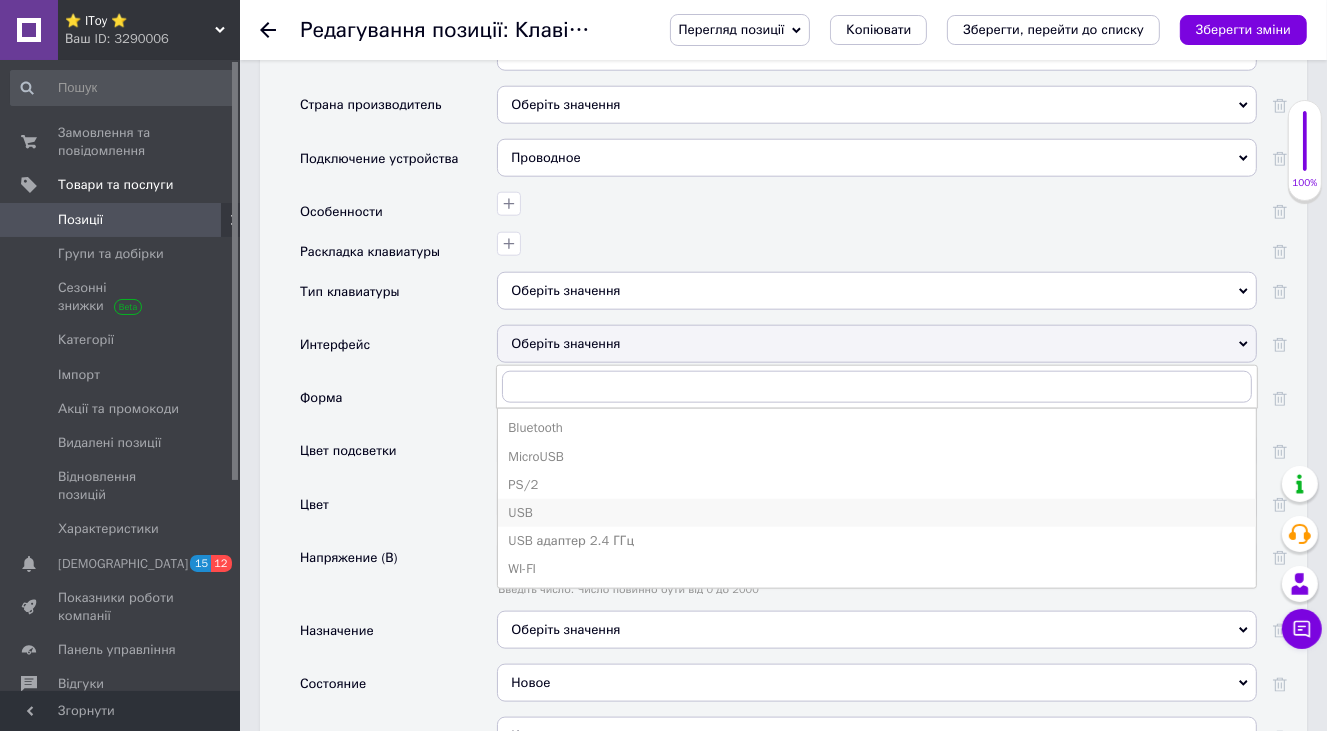 click on "USB" at bounding box center [877, 513] 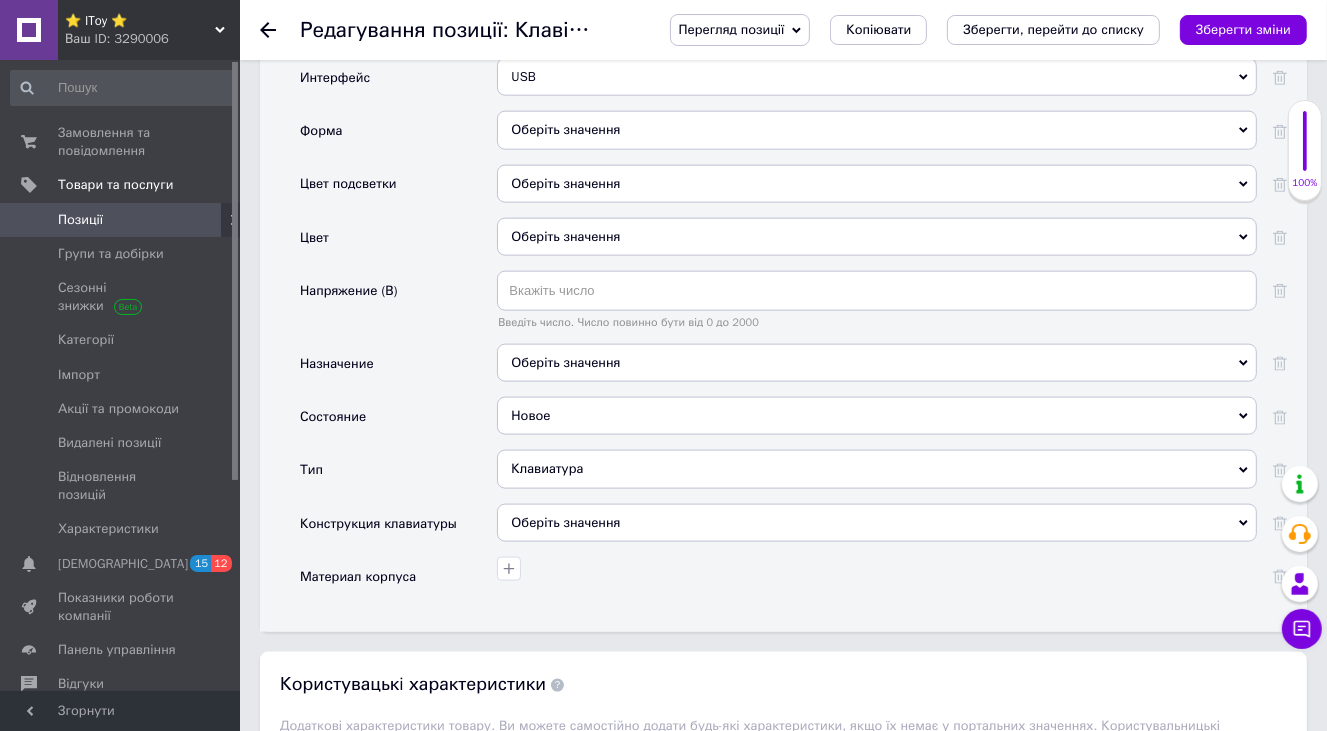 scroll, scrollTop: 2200, scrollLeft: 0, axis: vertical 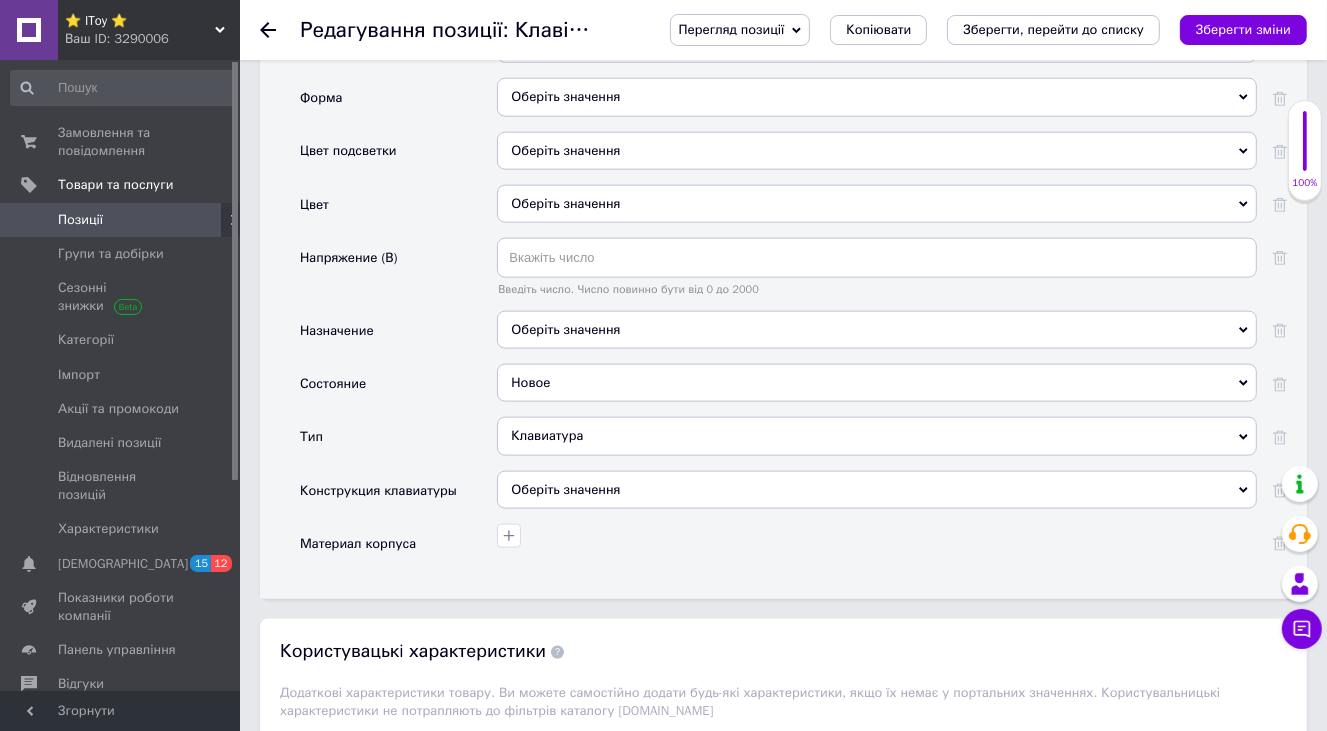 click 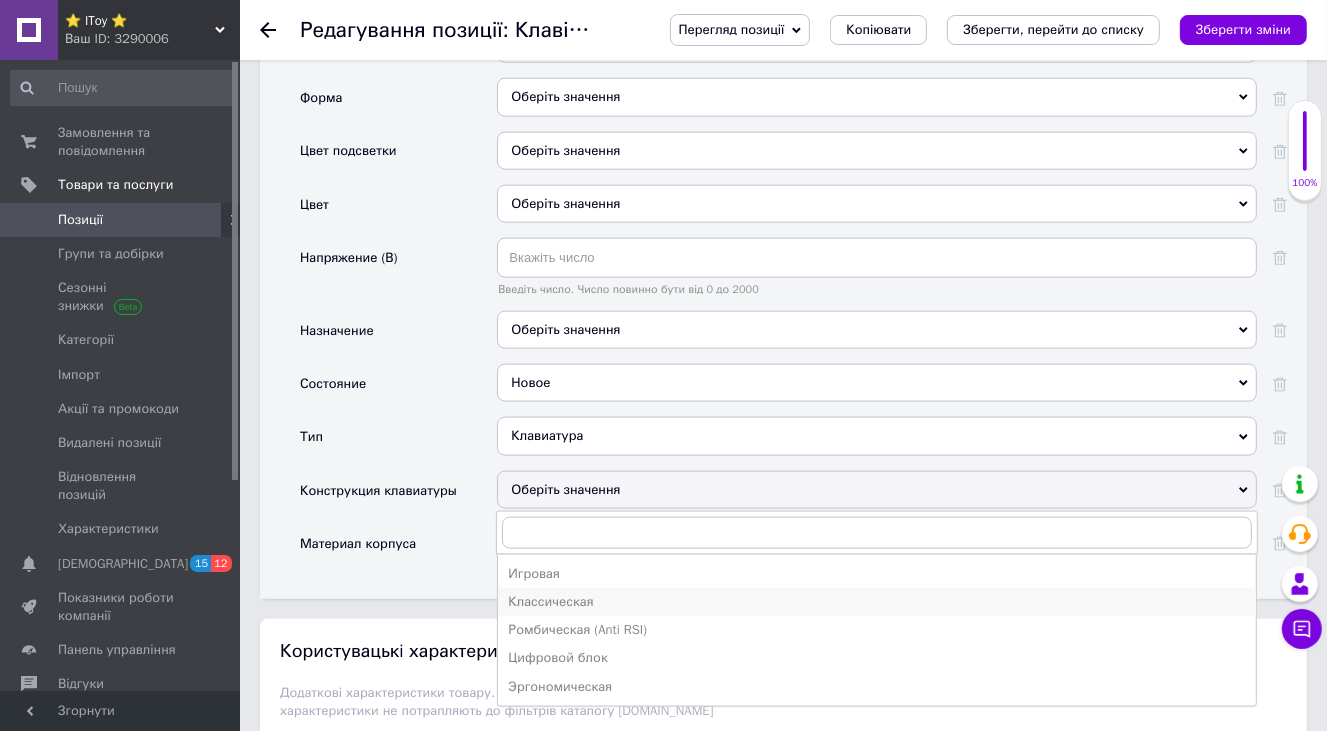 click on "Классическая" at bounding box center (877, 602) 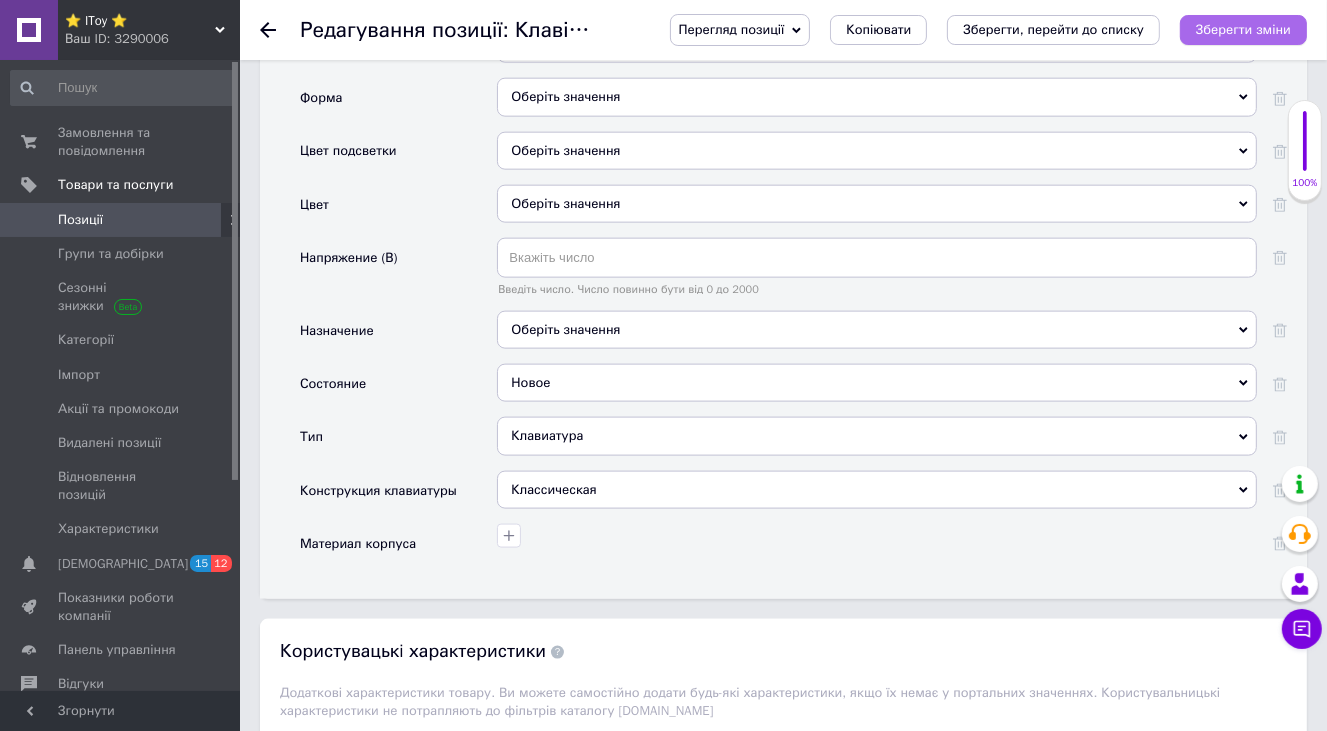 click on "Зберегти зміни" at bounding box center [1243, 29] 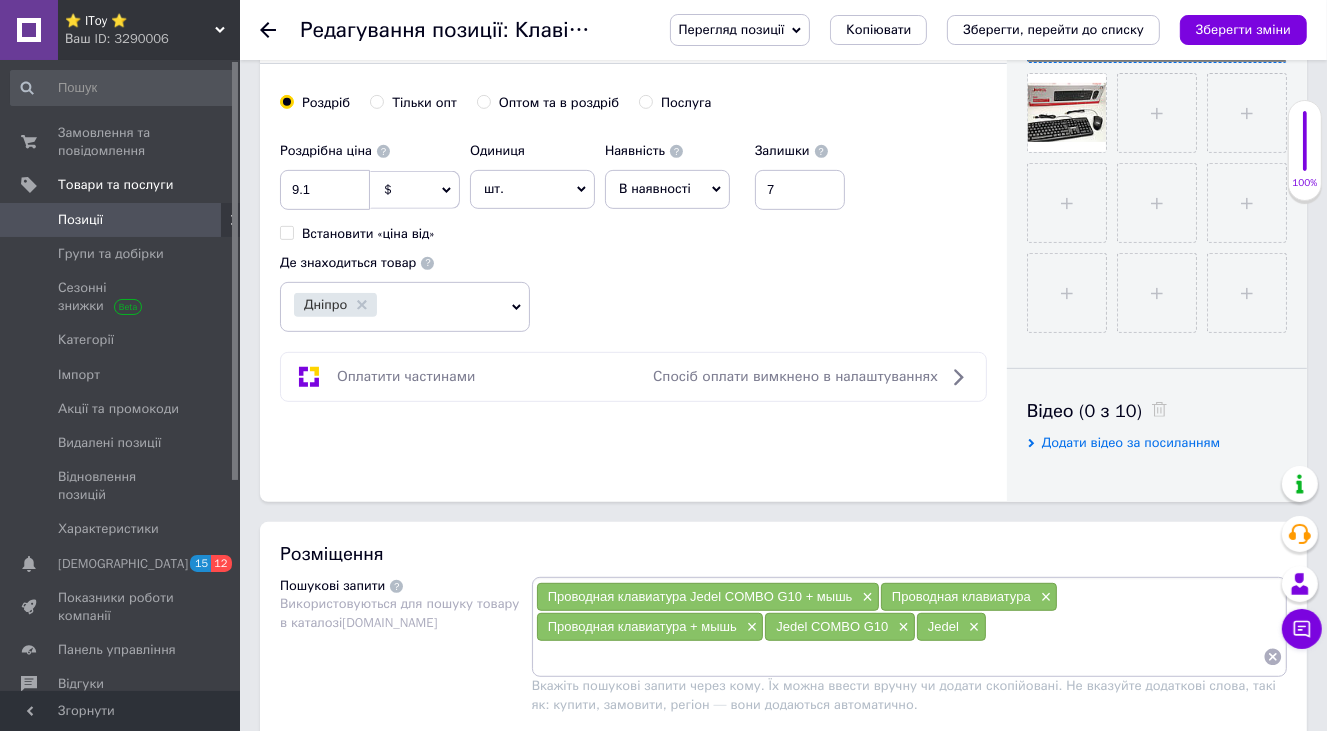 scroll, scrollTop: 734, scrollLeft: 0, axis: vertical 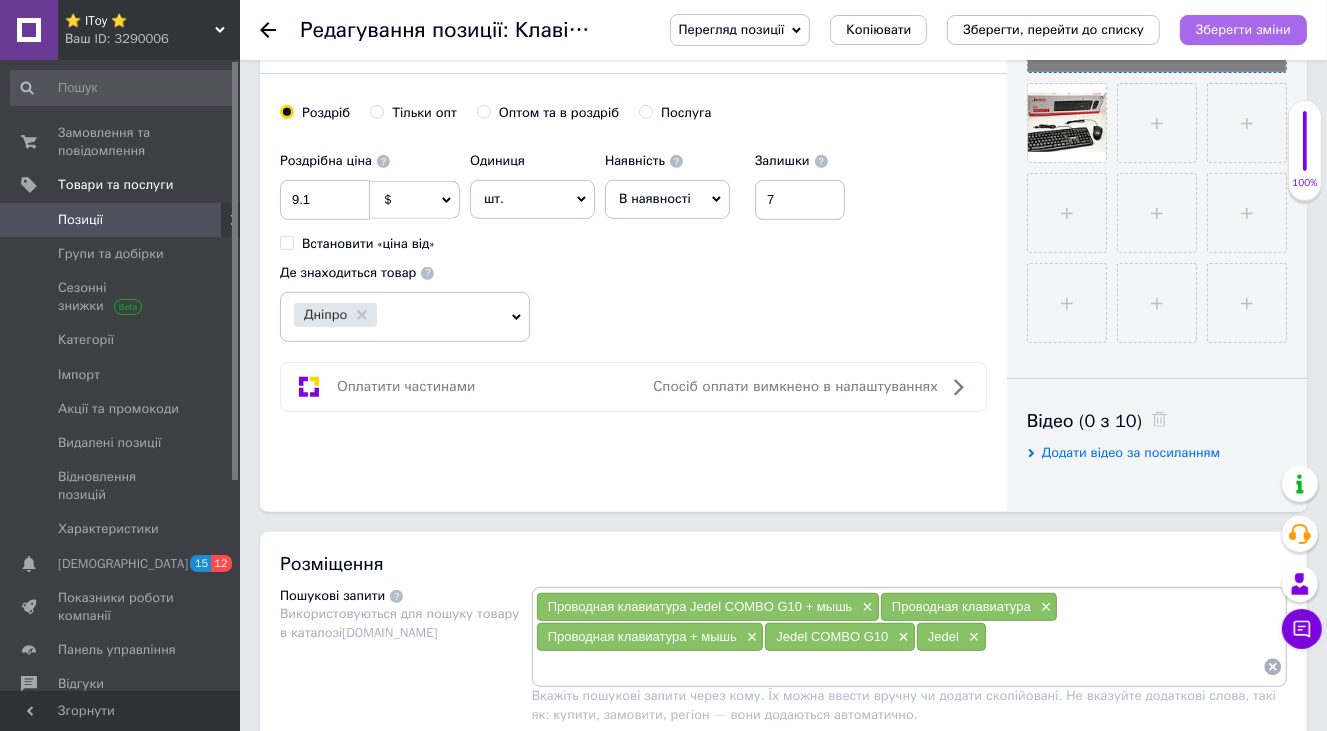 click on "Зберегти зміни" at bounding box center (1243, 29) 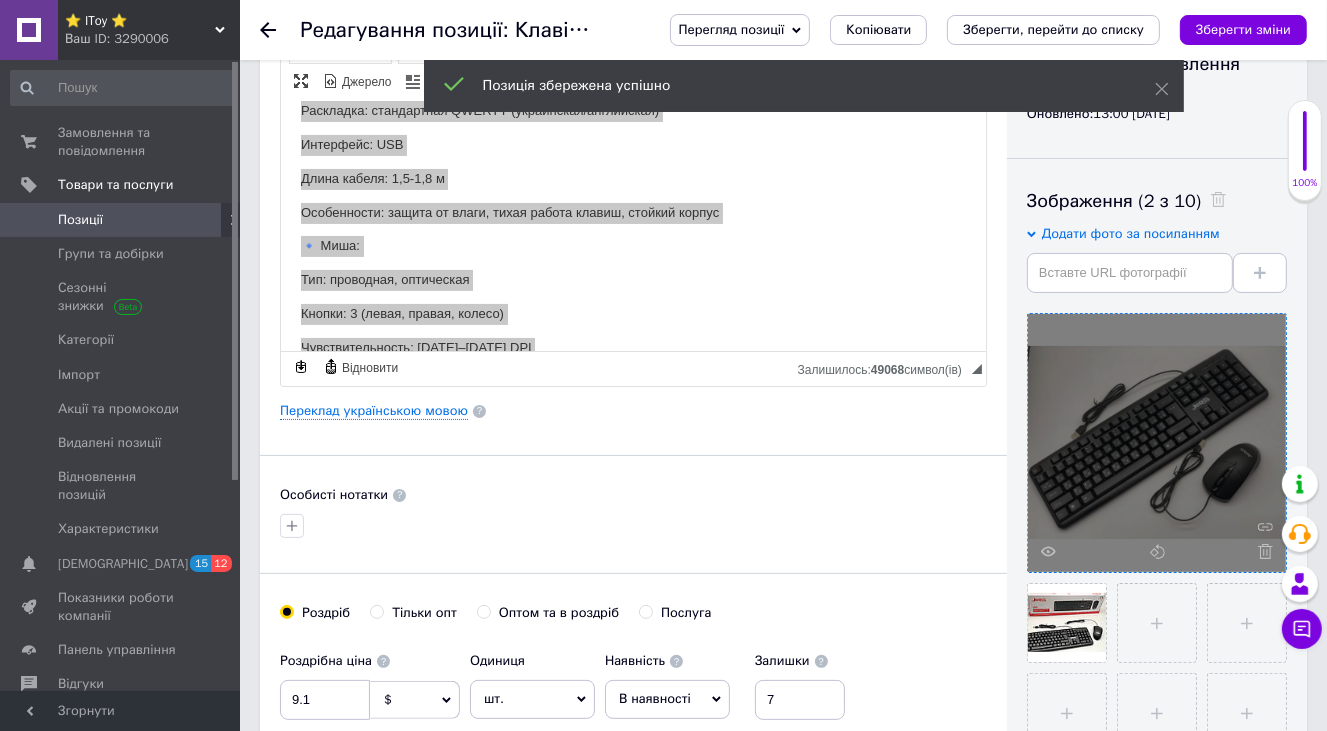 scroll, scrollTop: 50, scrollLeft: 0, axis: vertical 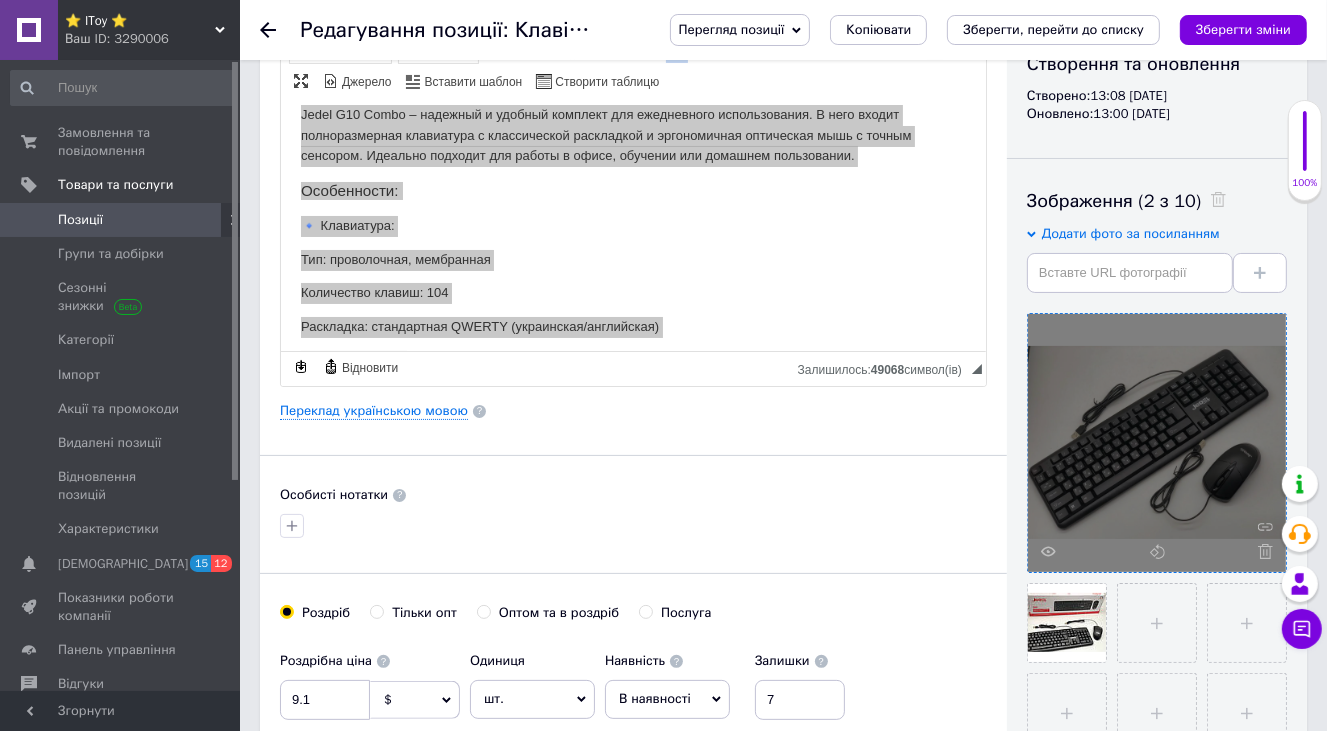 click on "Перегляд позиції" at bounding box center [732, 29] 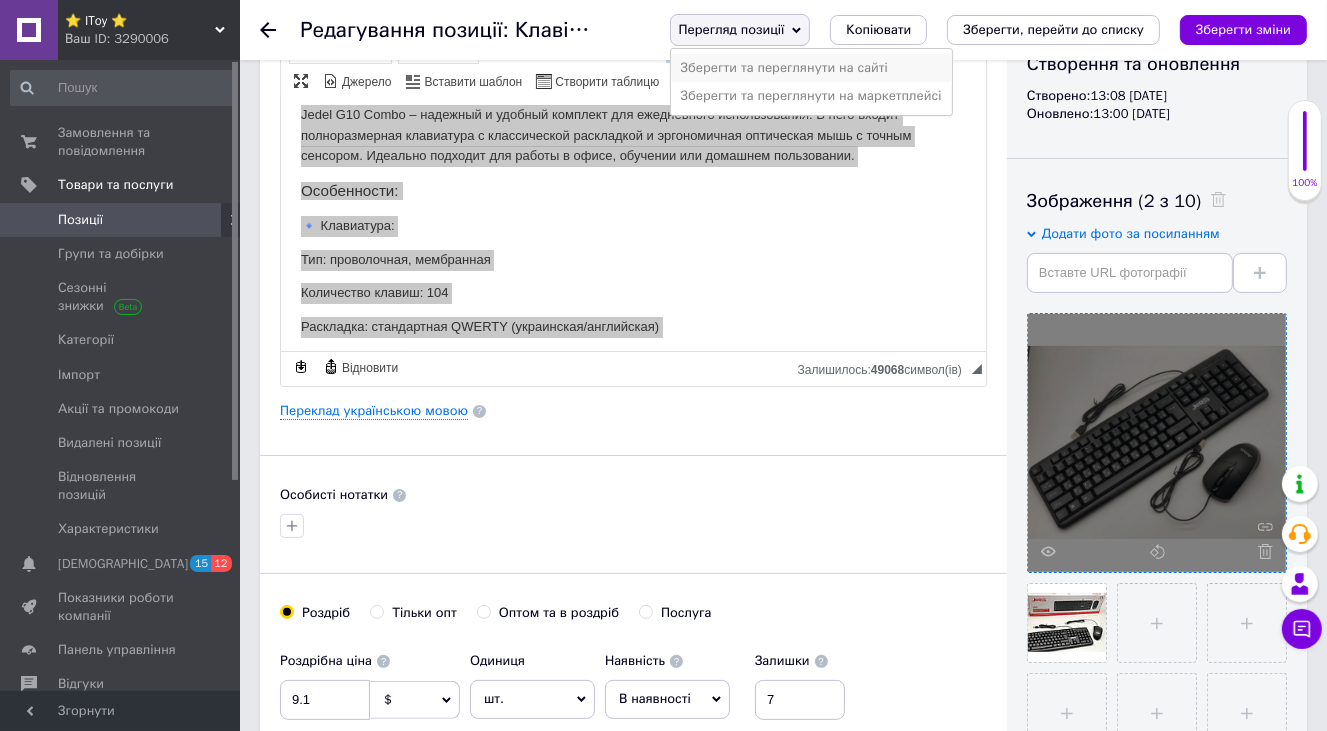 click on "Зберегти та переглянути на сайті" at bounding box center [811, 68] 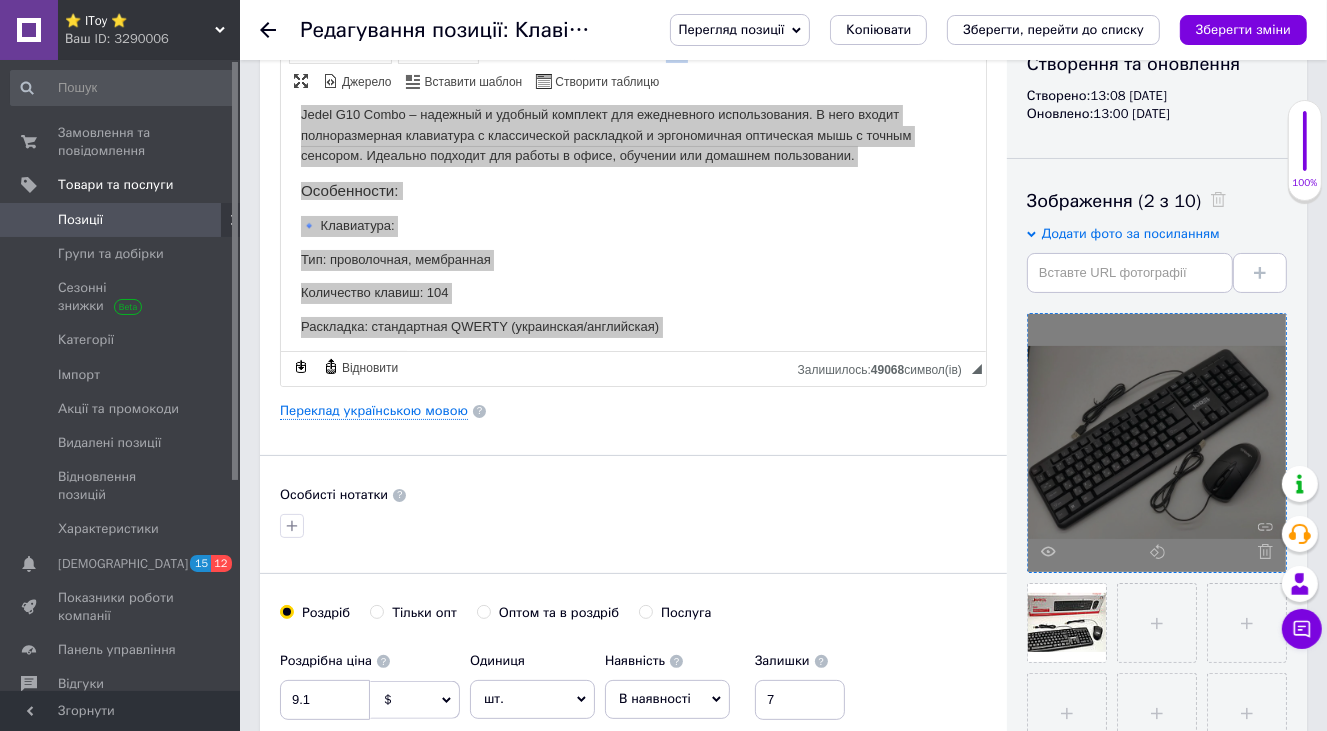 click on "Перегляд позиції" at bounding box center [732, 29] 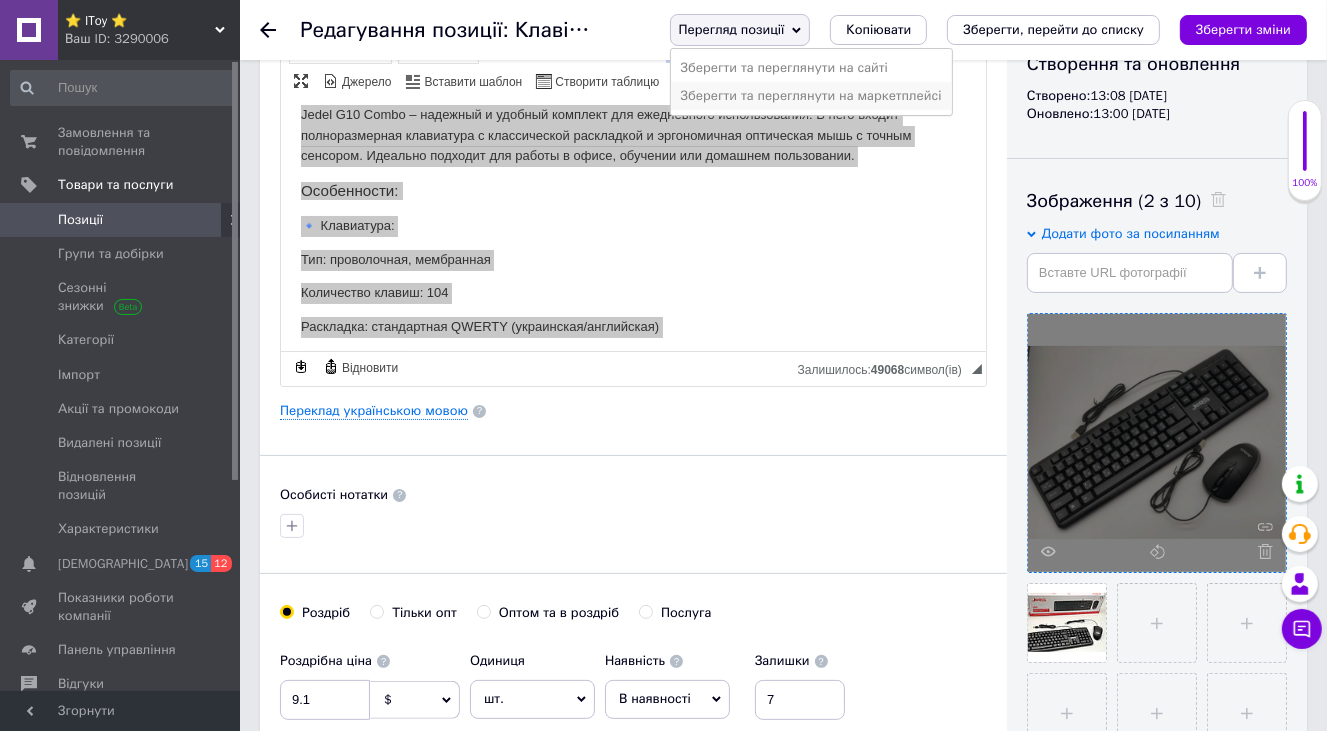 click on "Зберегти та переглянути на маркетплейсі" at bounding box center (811, 96) 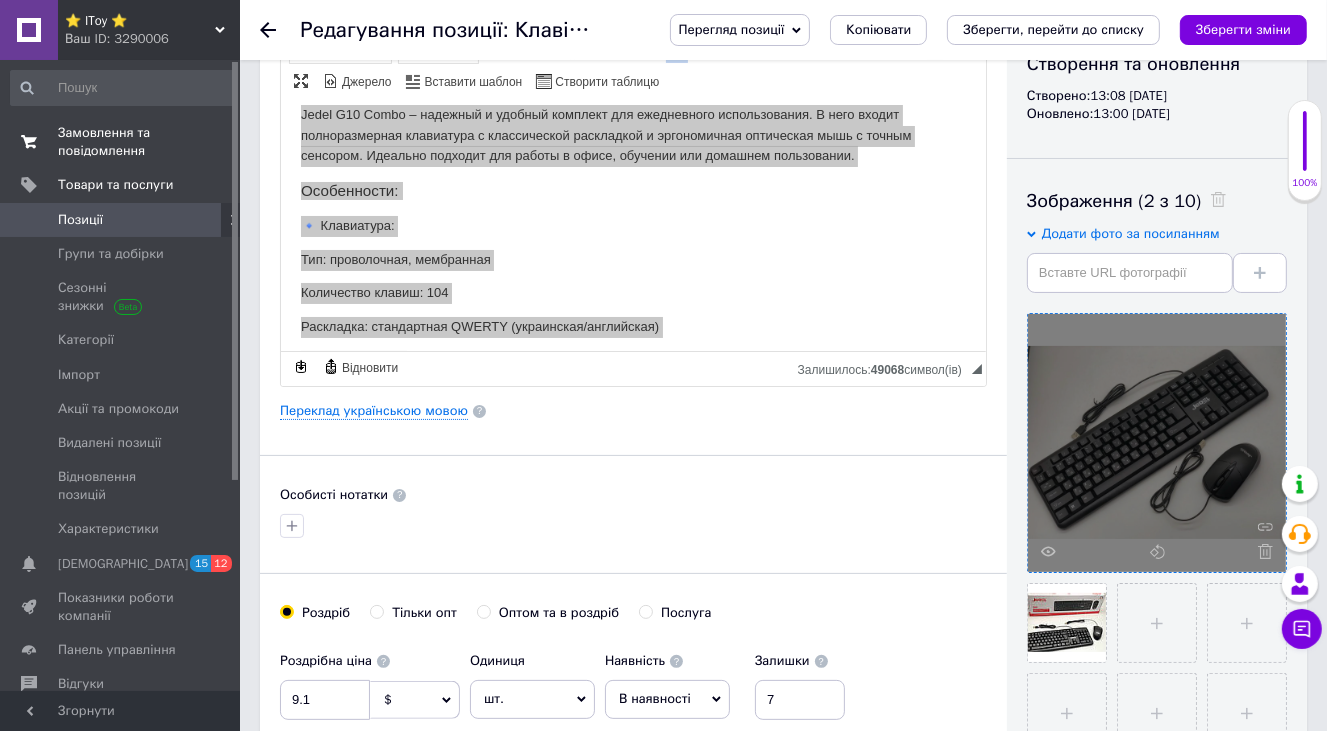 click on "Замовлення та повідомлення" at bounding box center [121, 142] 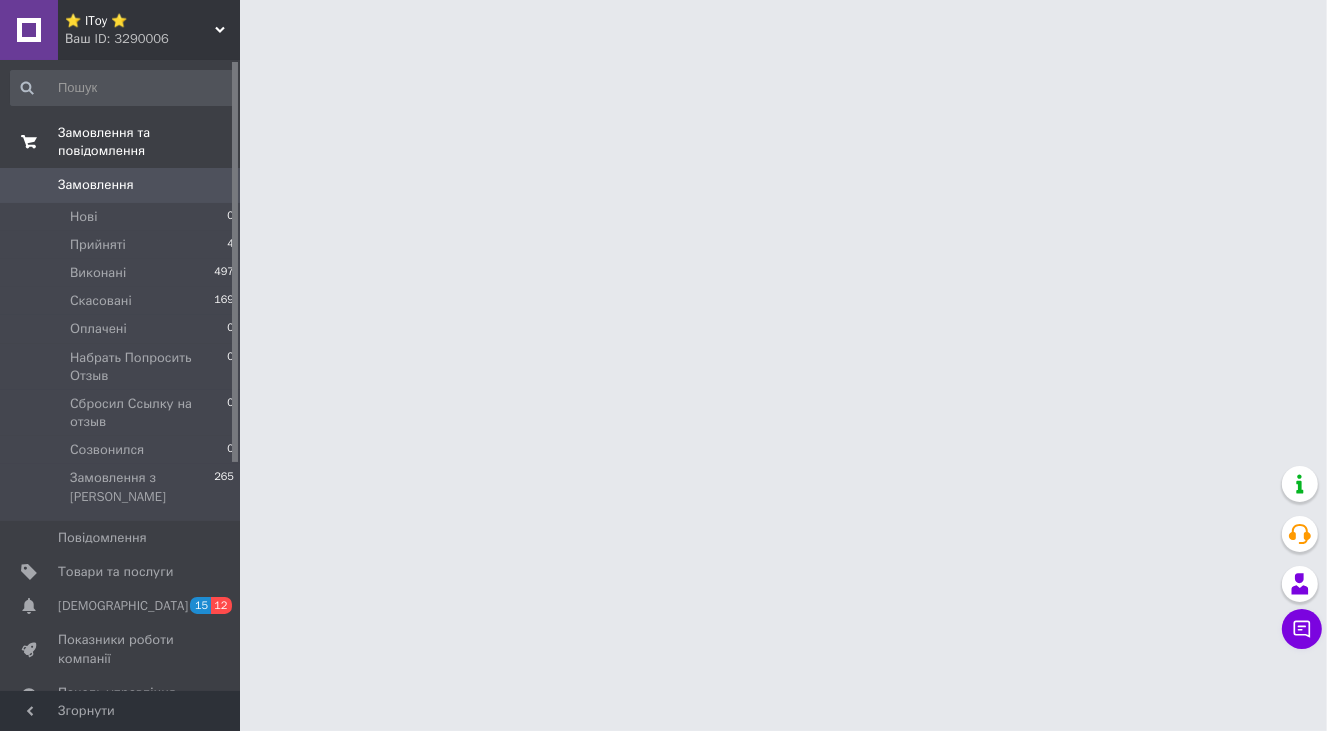 scroll, scrollTop: 0, scrollLeft: 0, axis: both 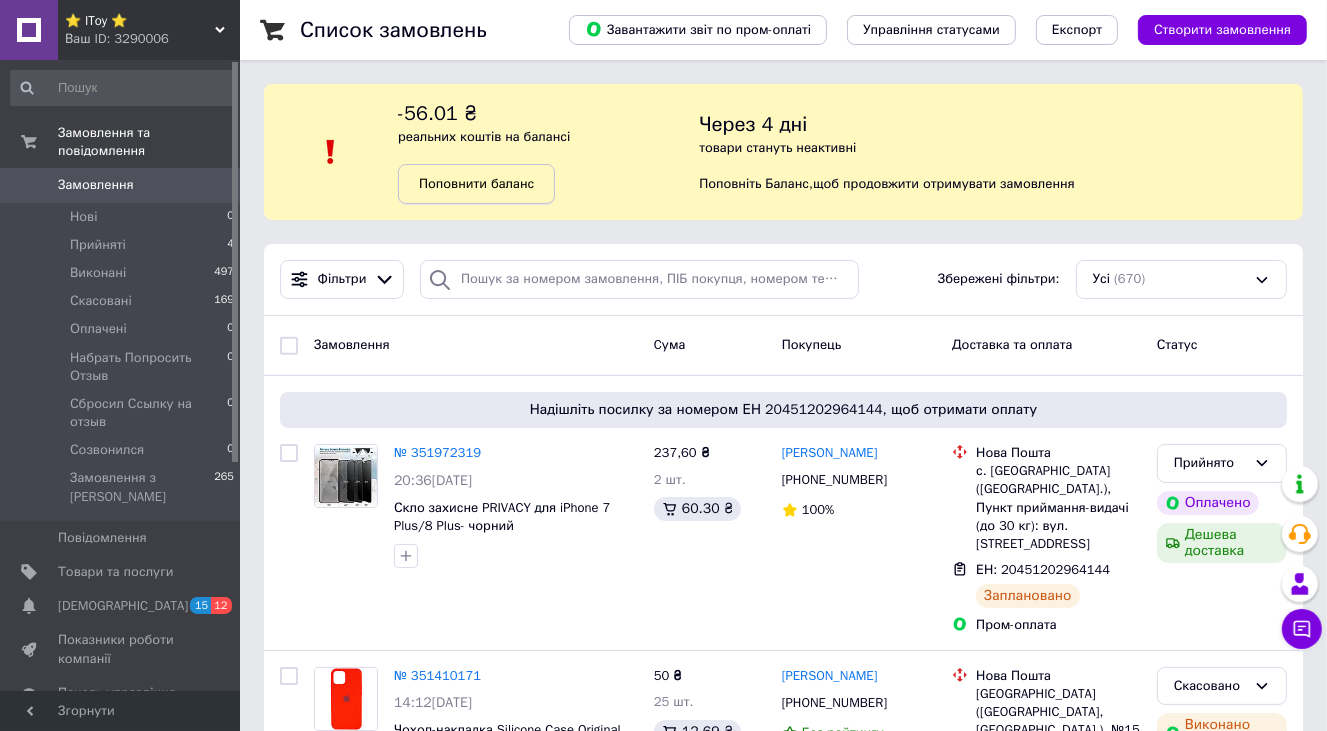 click on "Поповнити баланс" at bounding box center (476, 183) 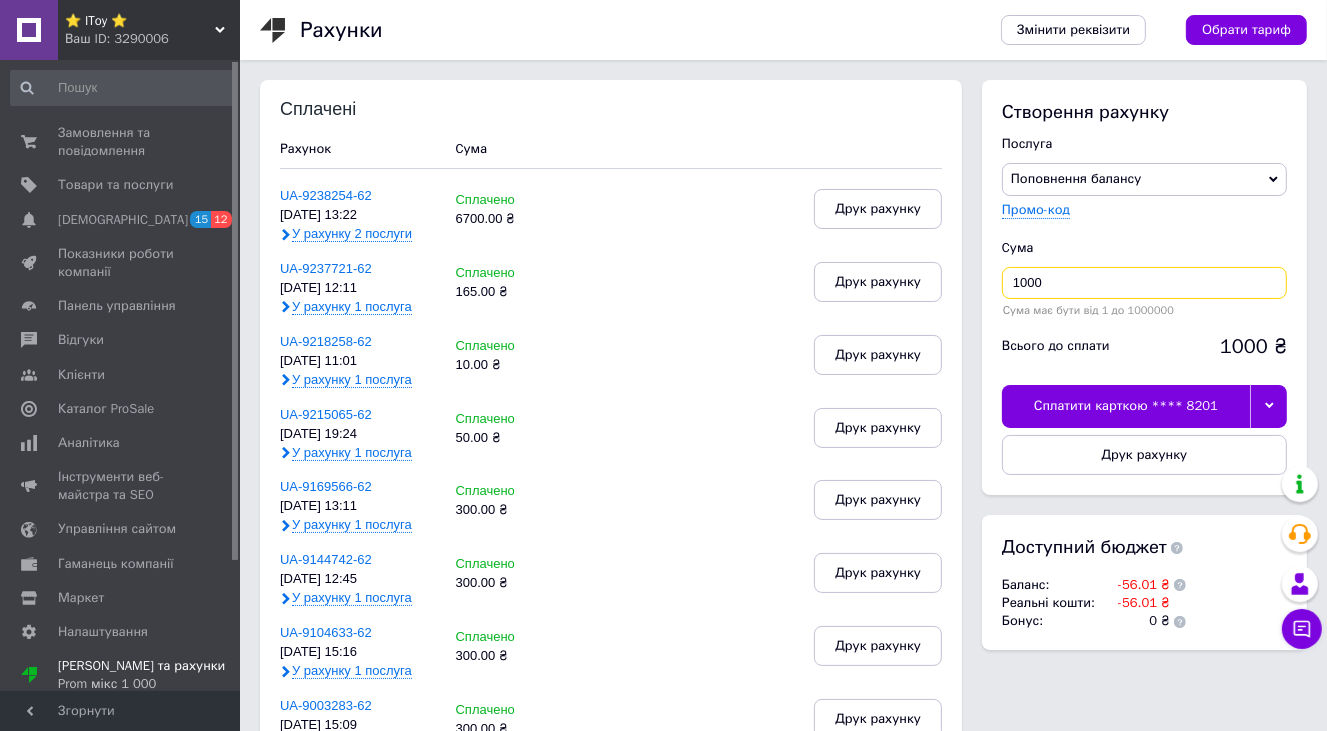 drag, startPoint x: 1048, startPoint y: 284, endPoint x: 893, endPoint y: 305, distance: 156.4161 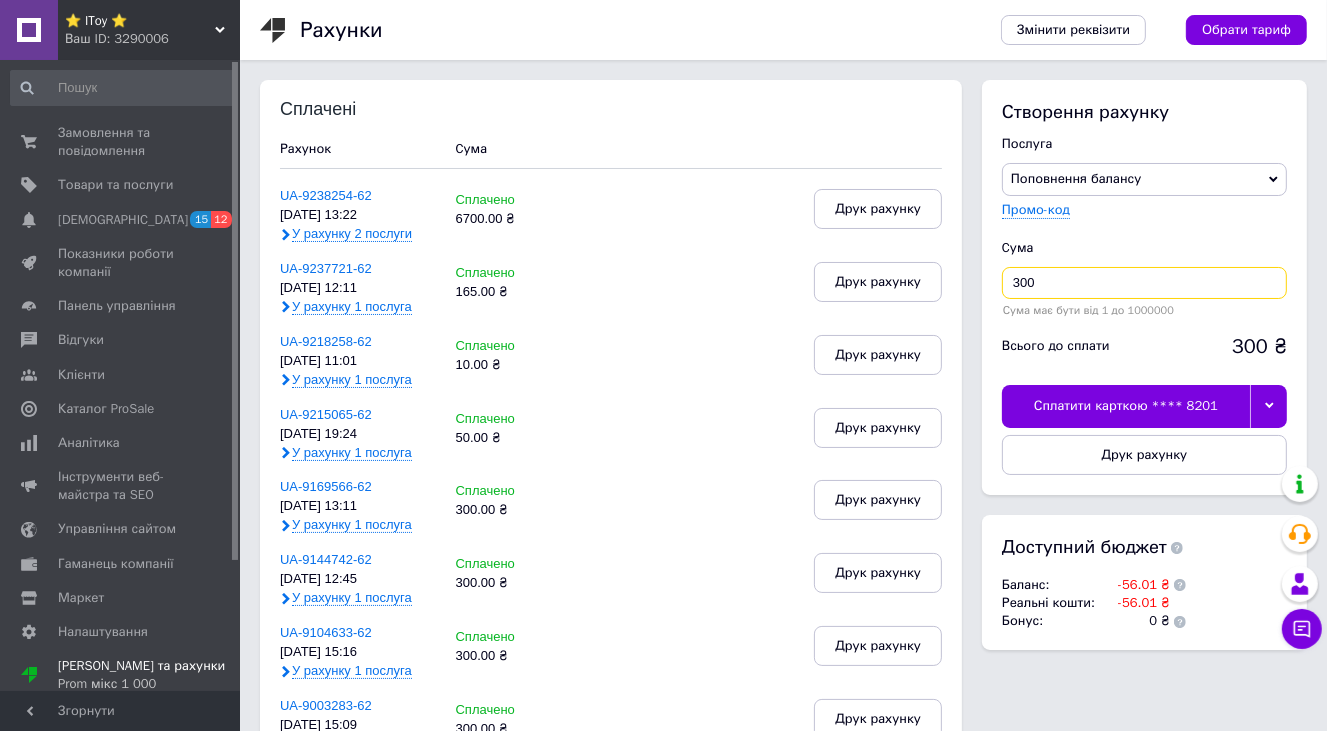 type on "300" 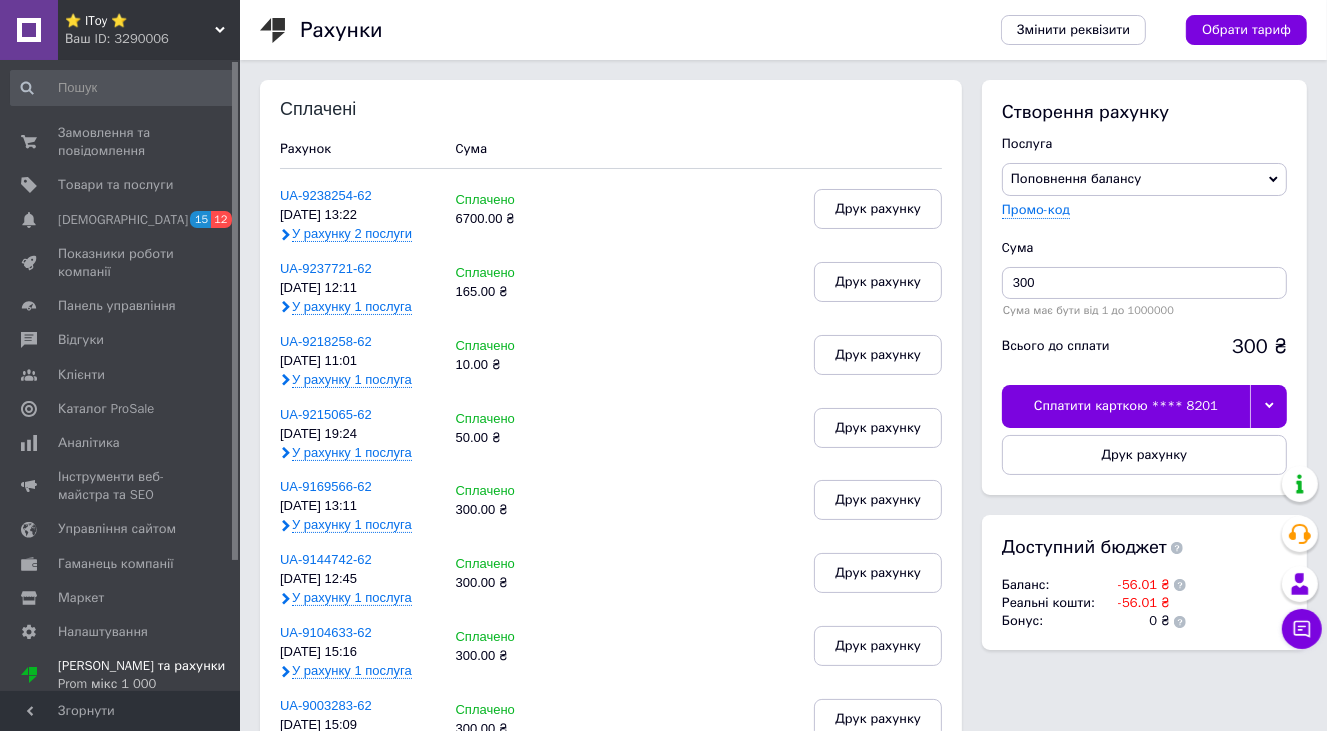 click on "Сплатити карткою  **** 8201" at bounding box center (1126, 406) 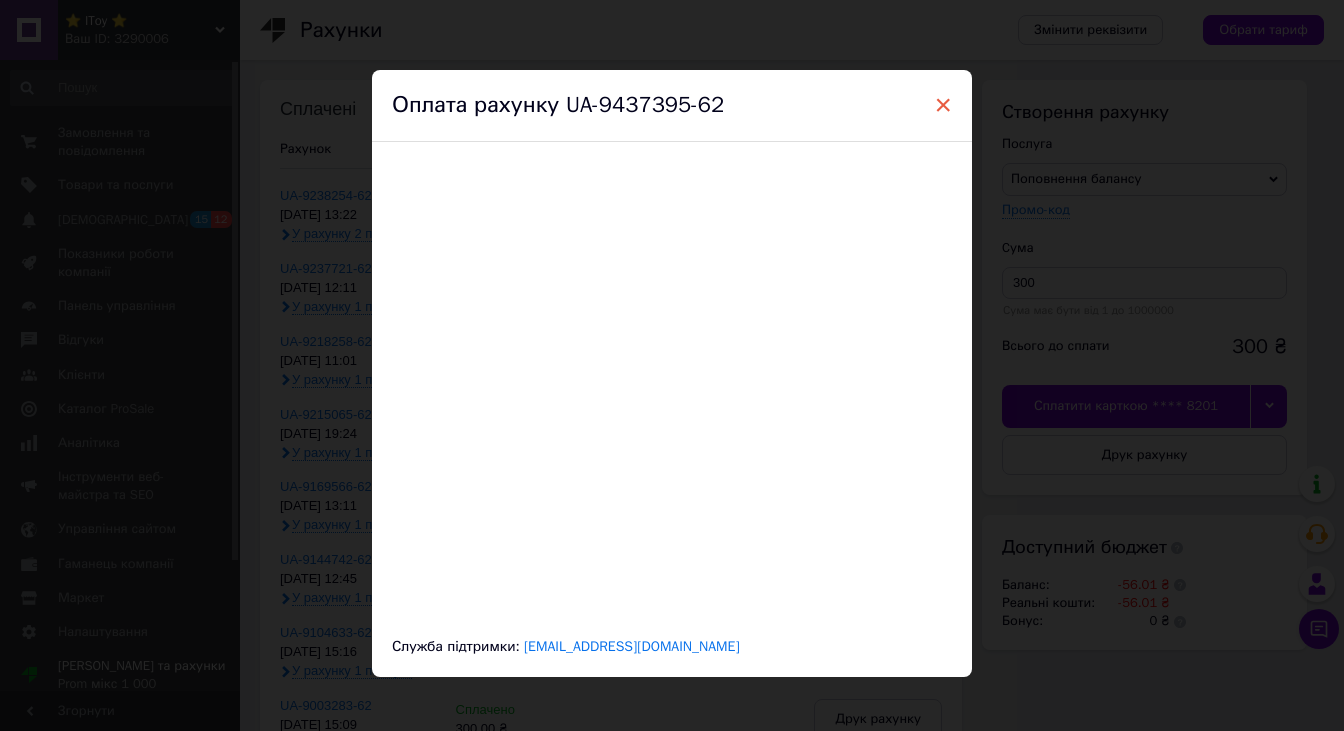 click on "×" at bounding box center (943, 105) 